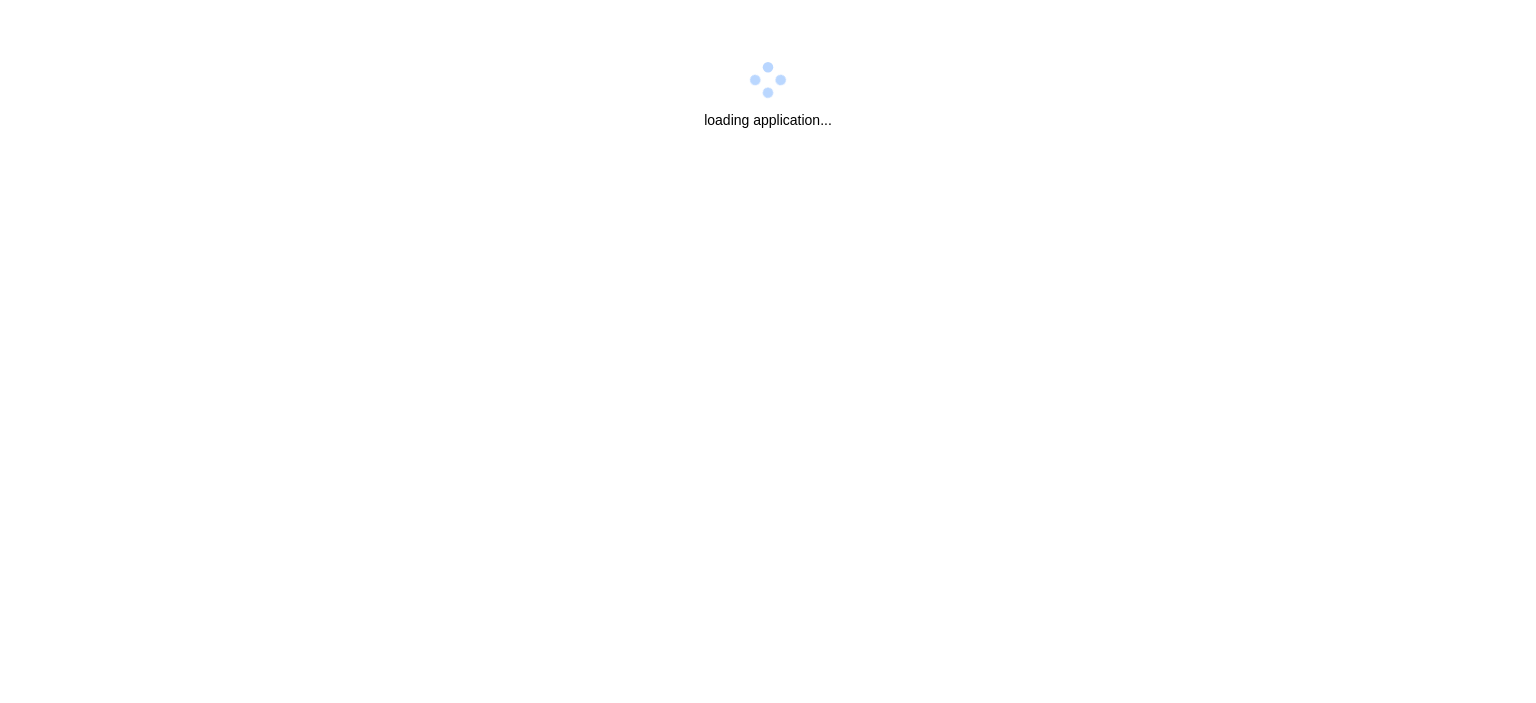 scroll, scrollTop: 0, scrollLeft: 0, axis: both 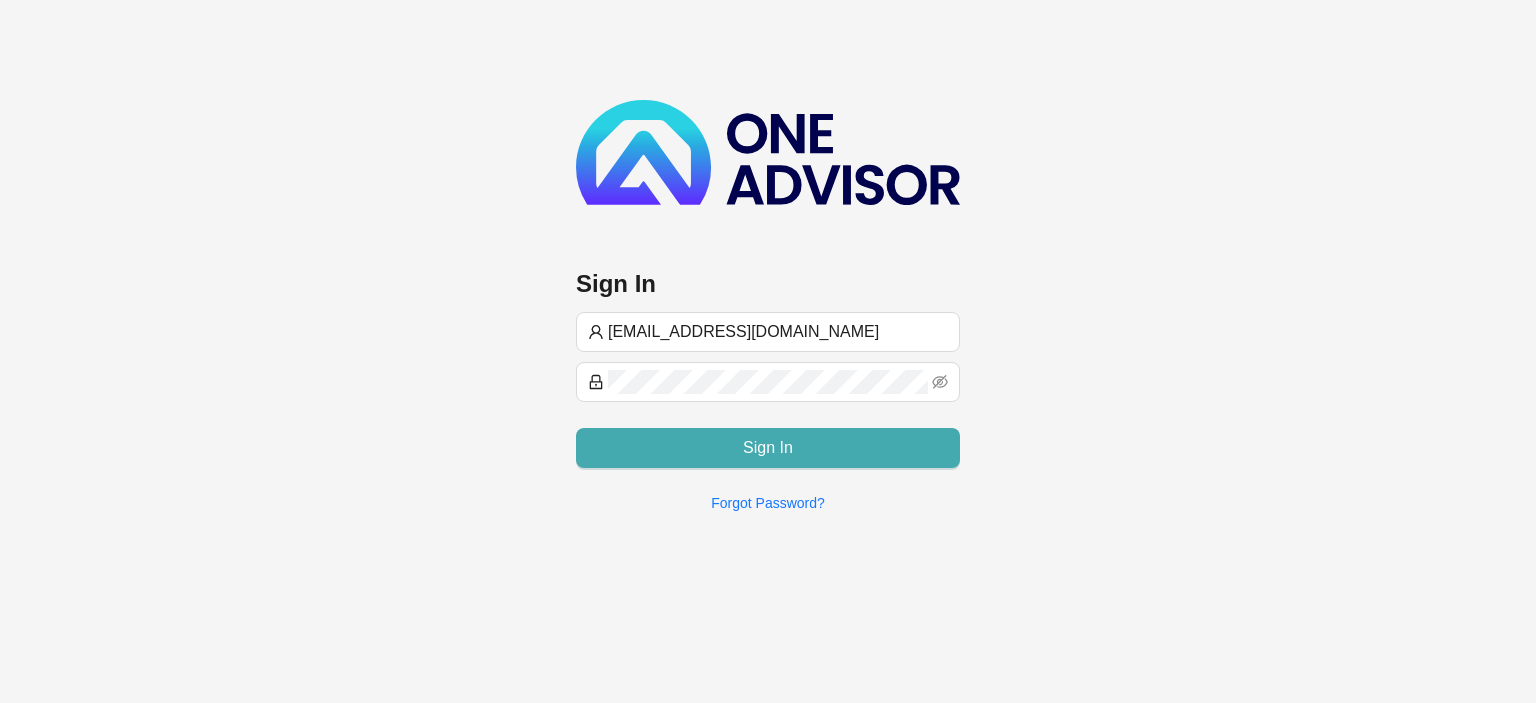 type on "[EMAIL_ADDRESS][DOMAIN_NAME]" 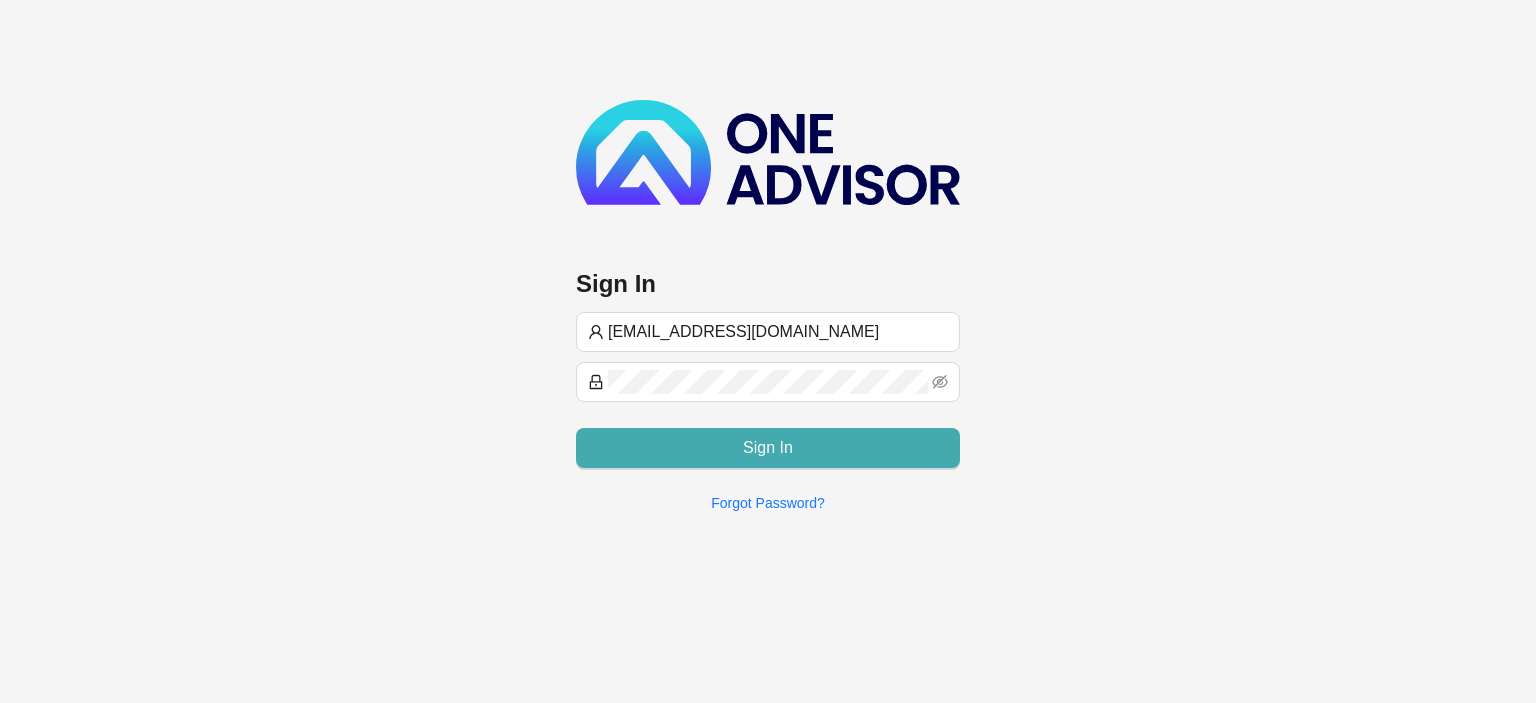 click on "Sign In" at bounding box center [768, 448] 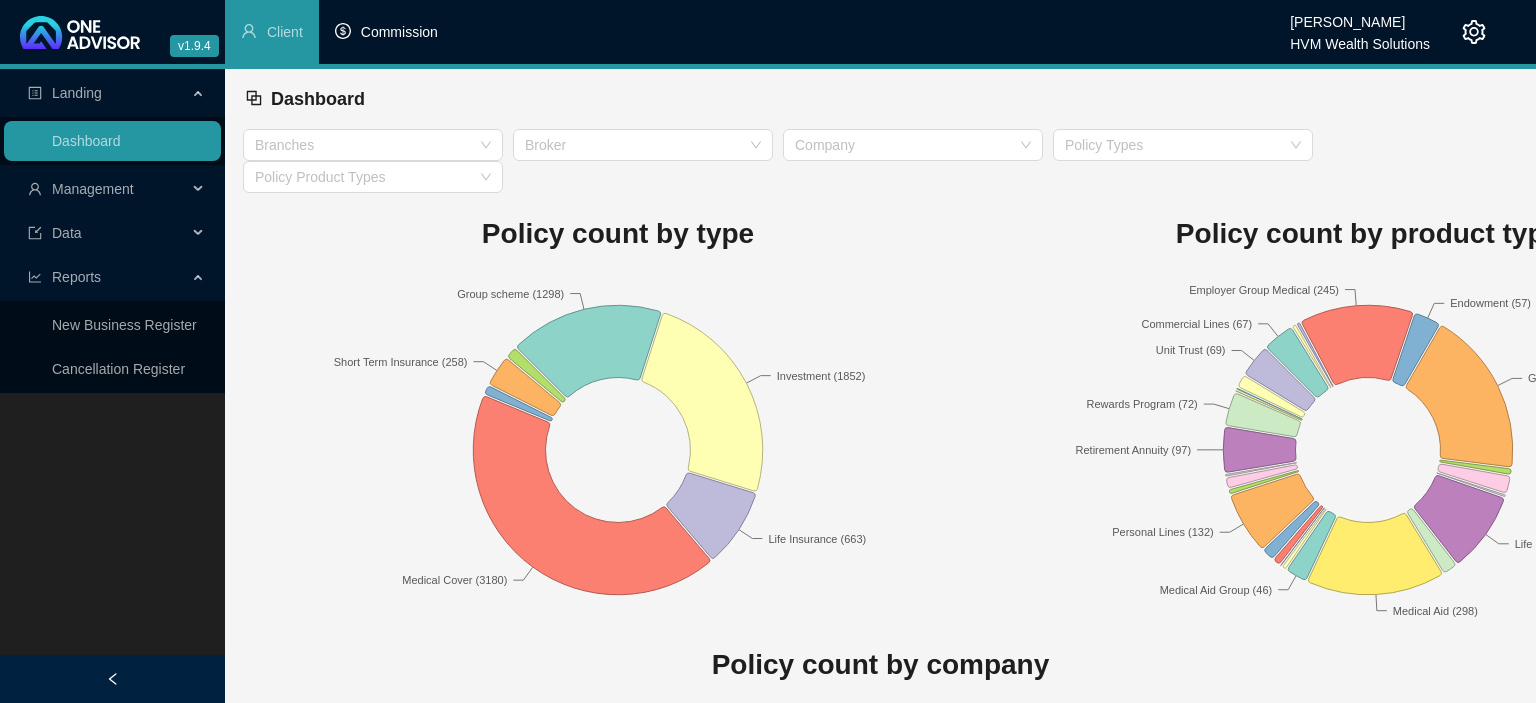 click on "Commission" at bounding box center [399, 32] 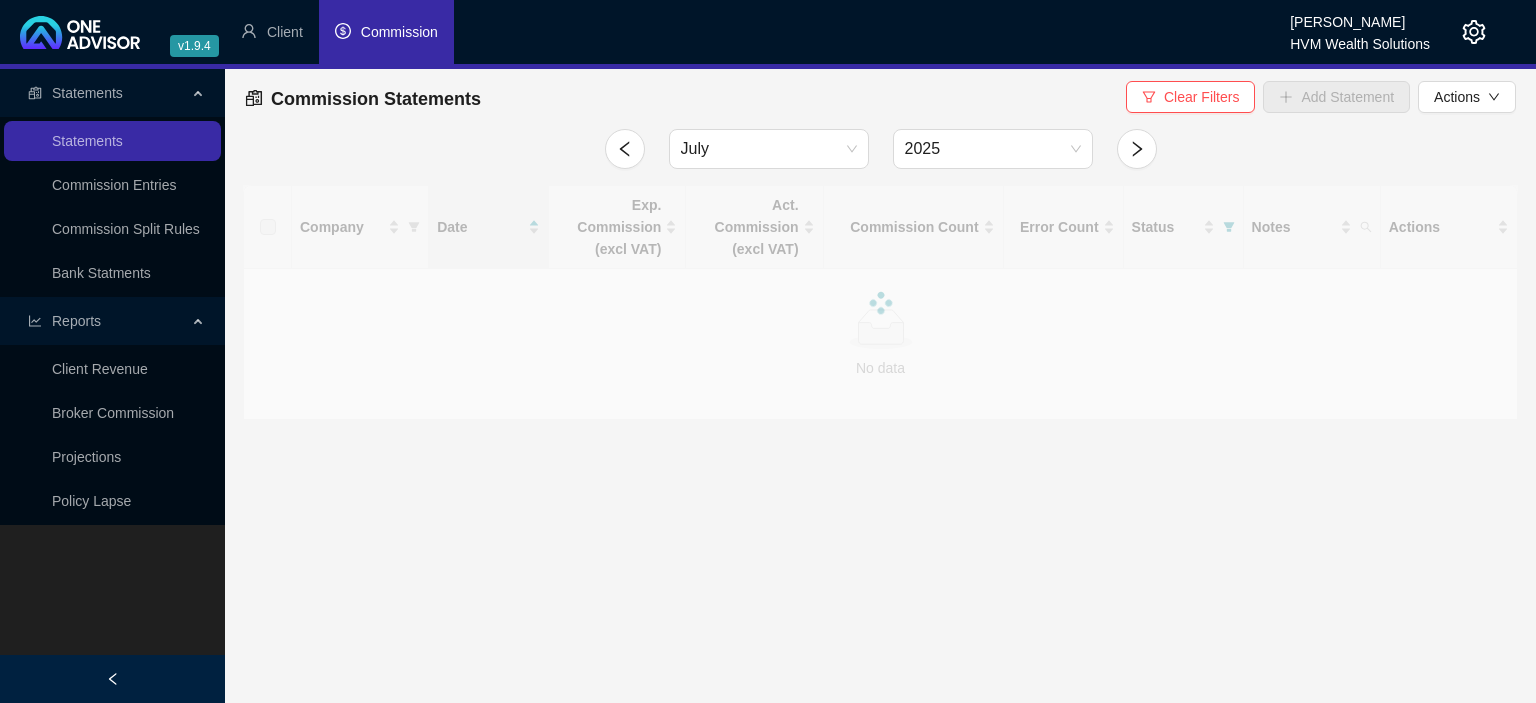 click on "Add Statement" at bounding box center [1336, 97] 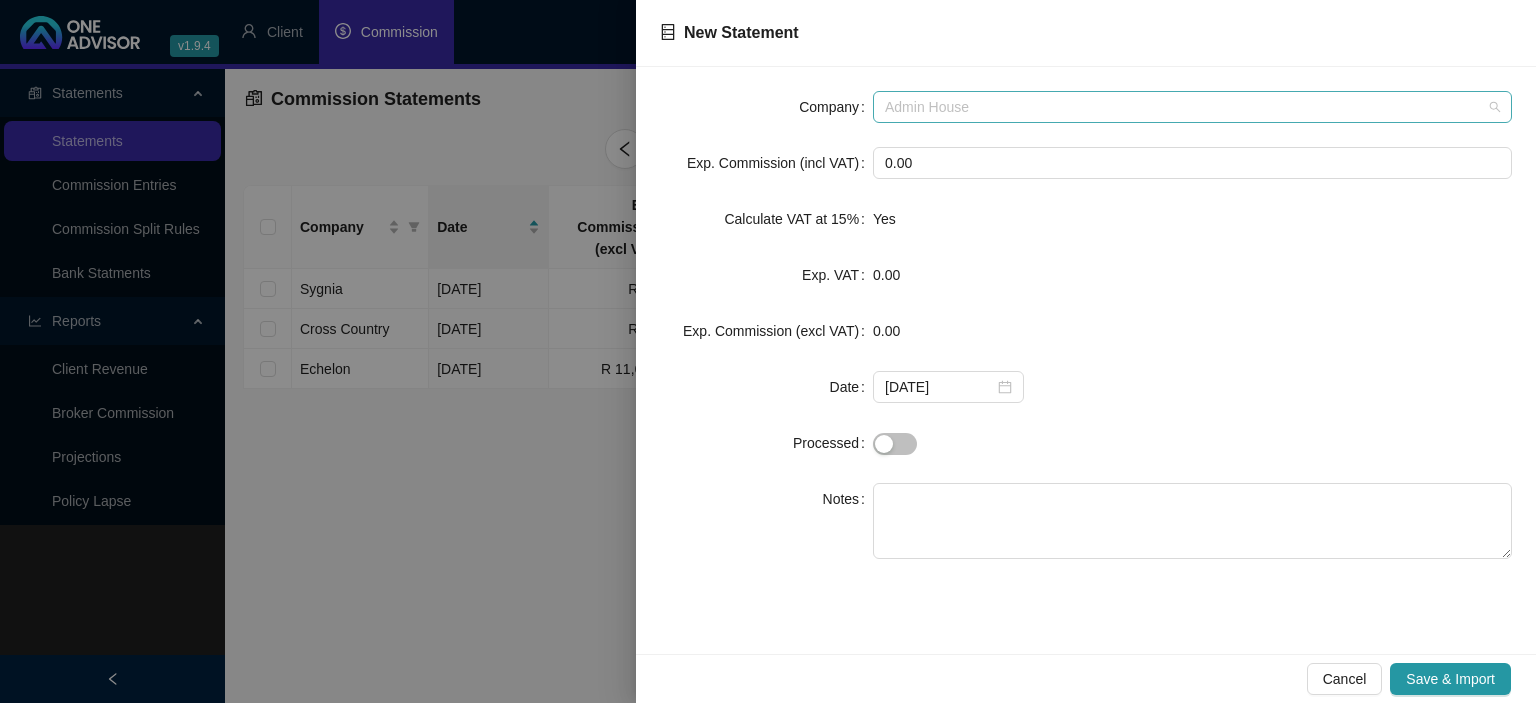 click on "Admin House" at bounding box center [1192, 107] 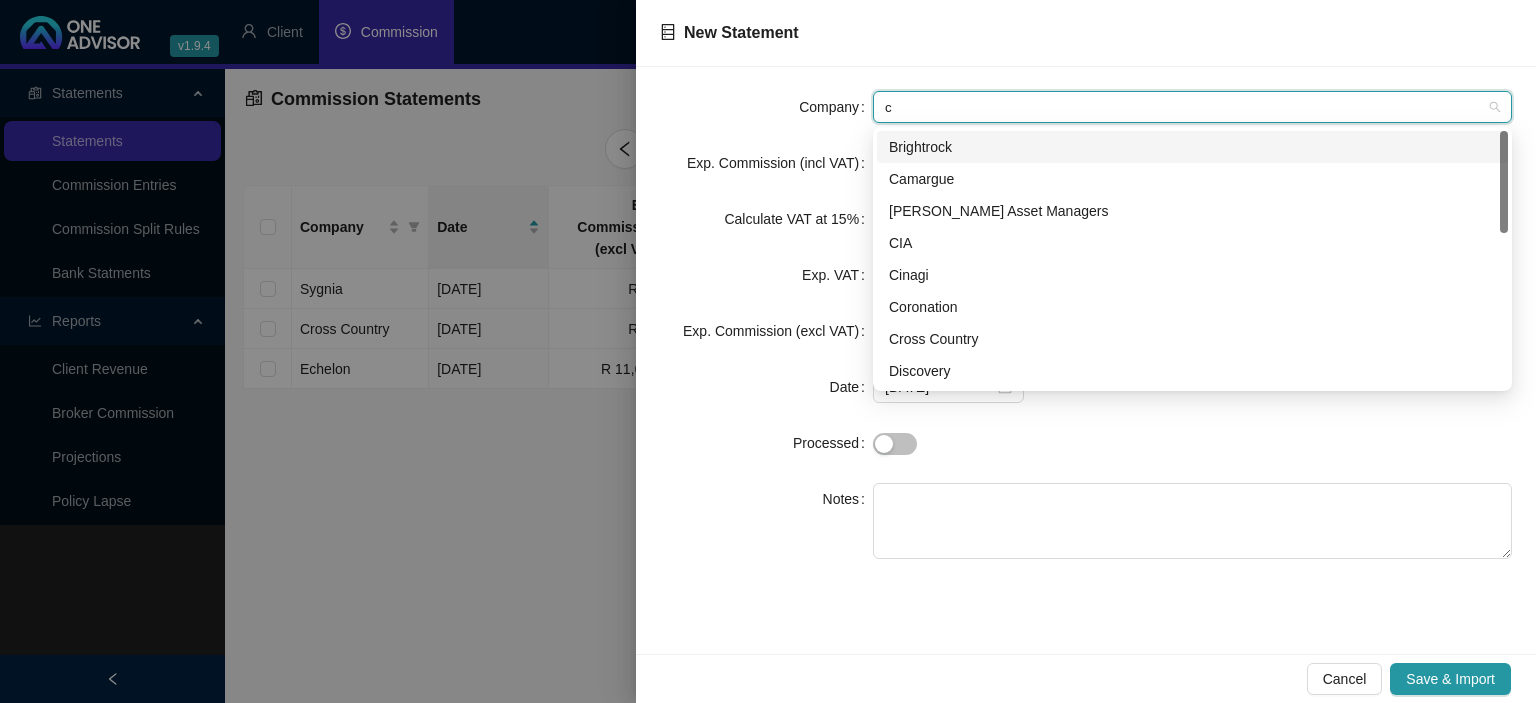 type on "cr" 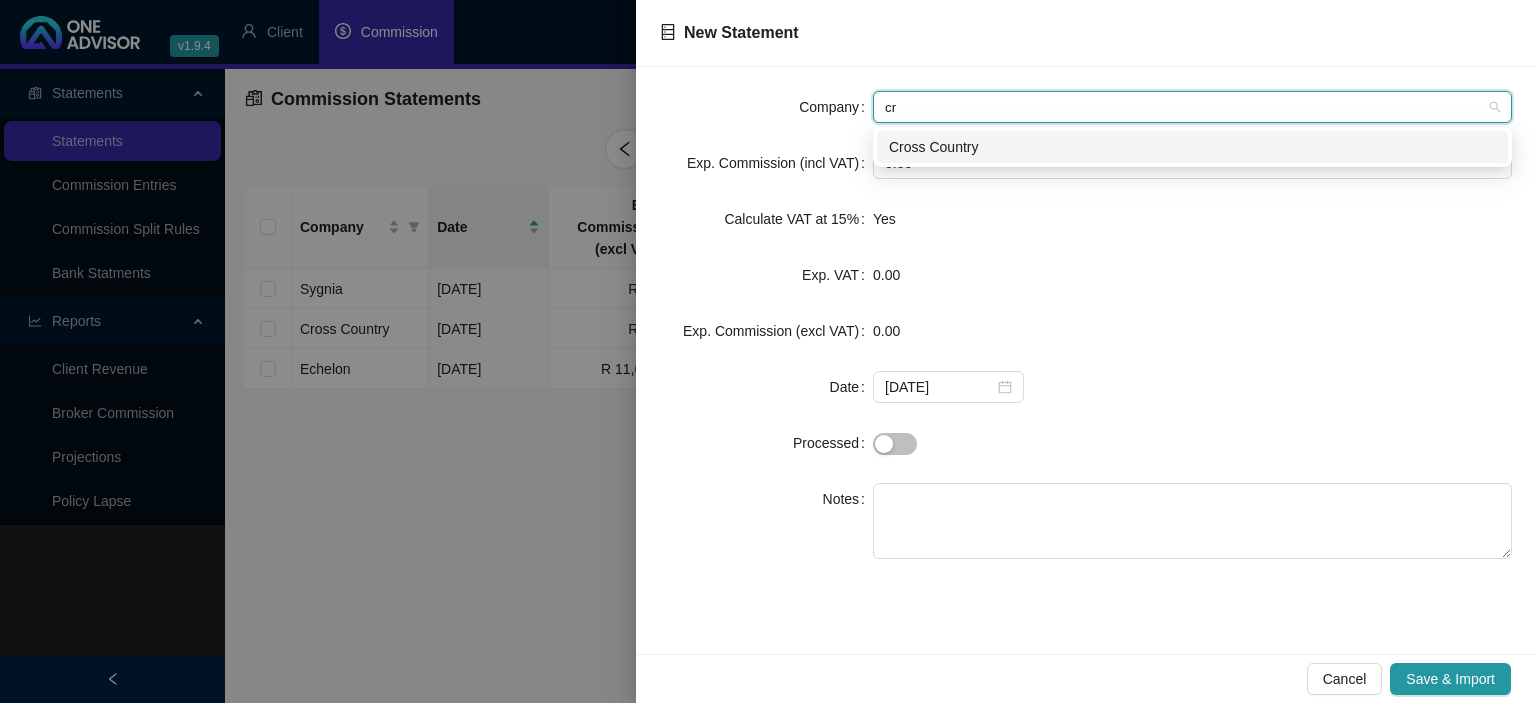 click on "Cross Country" at bounding box center (1192, 147) 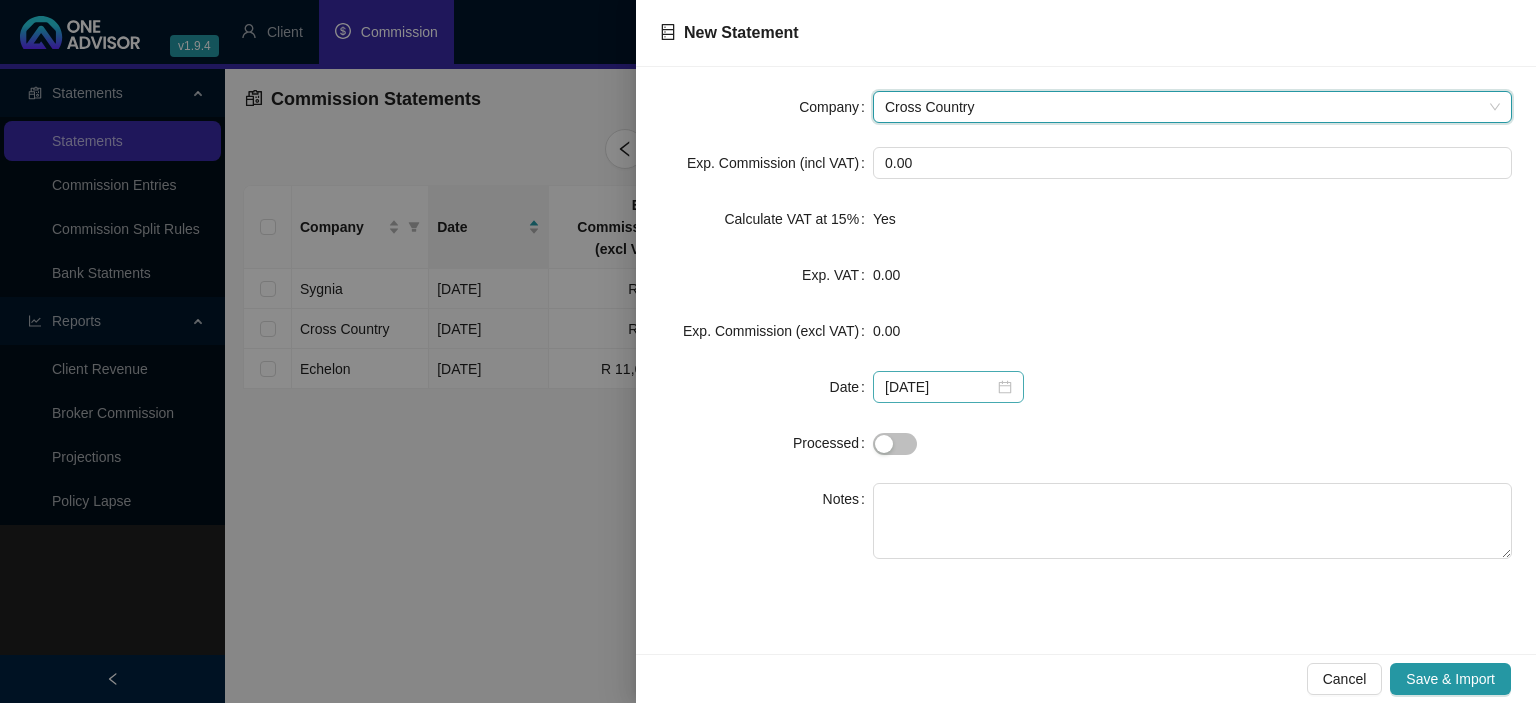 click on "[DATE]" at bounding box center (948, 387) 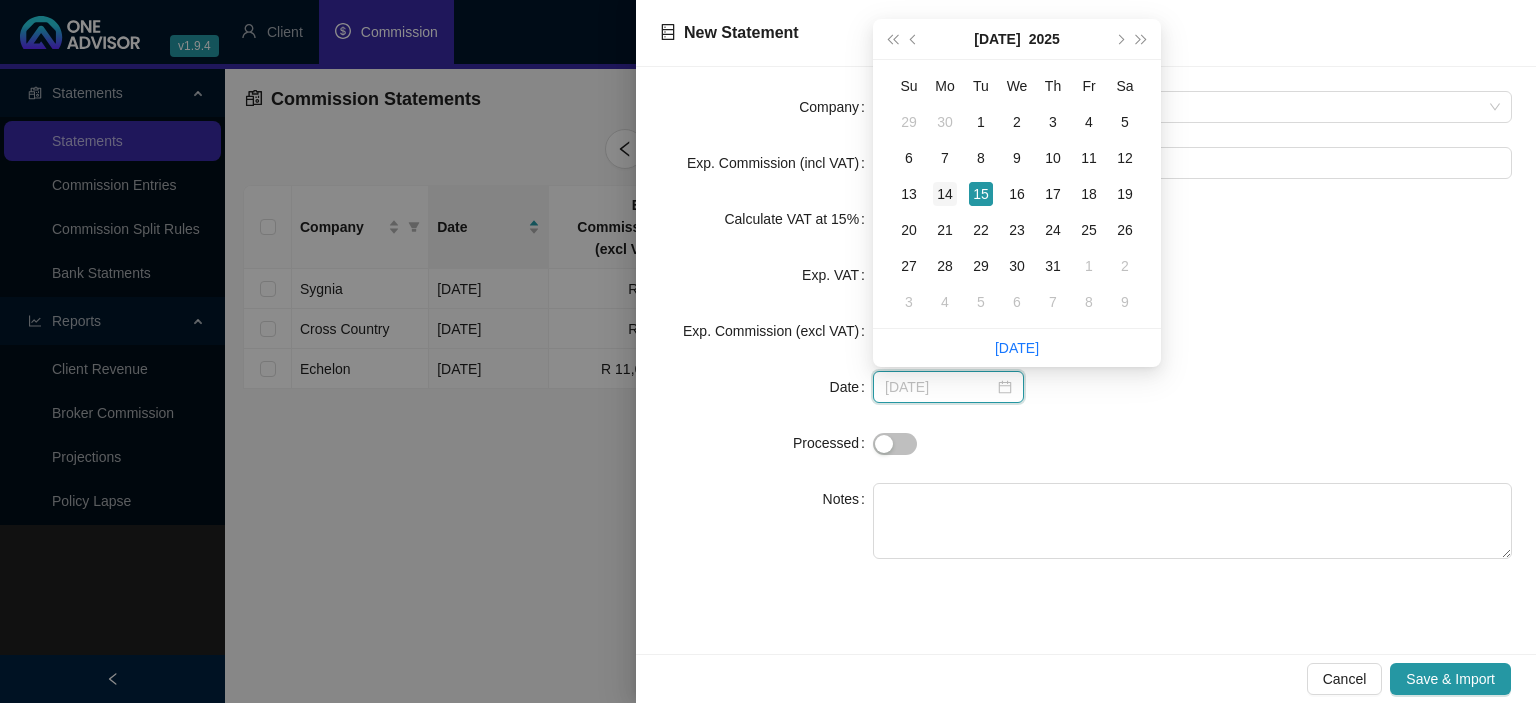 type on "[DATE]" 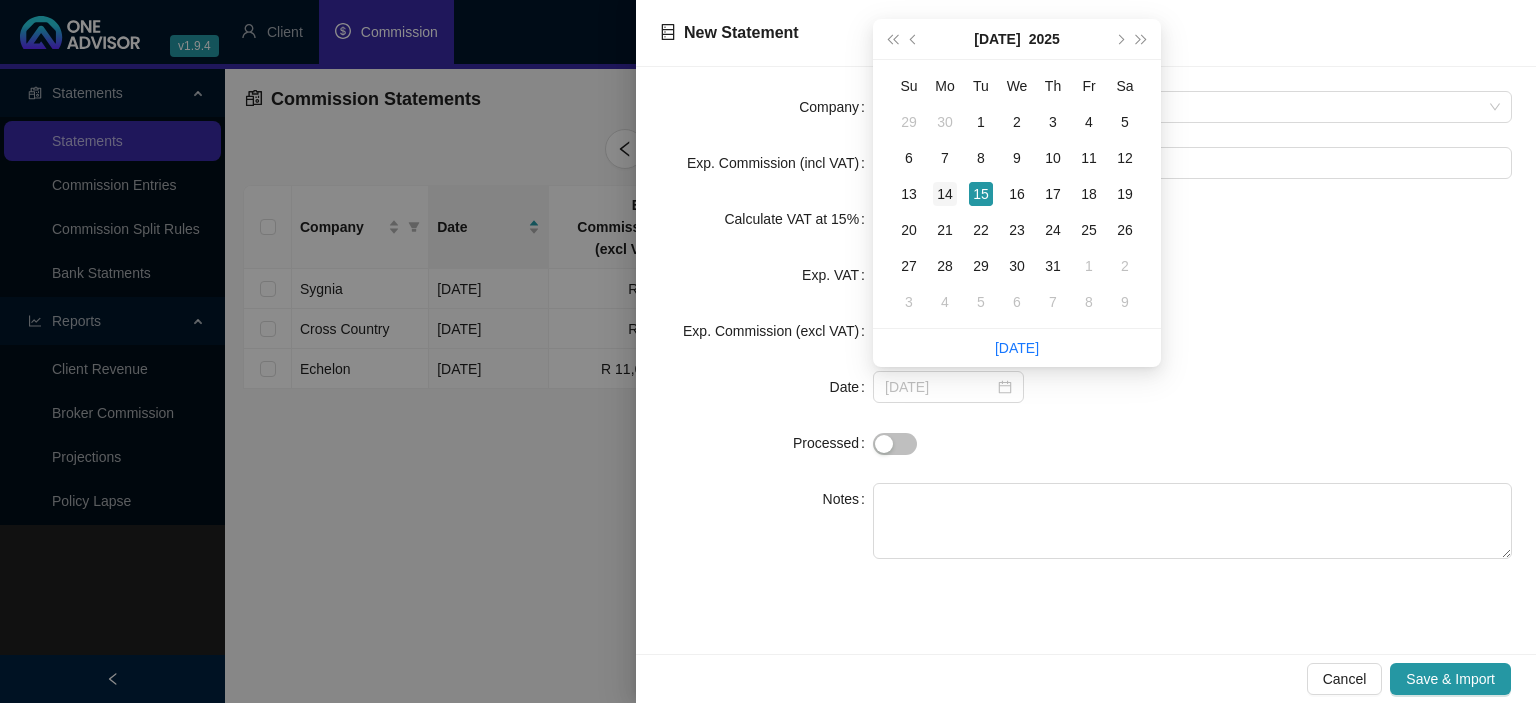 click on "14" at bounding box center [945, 194] 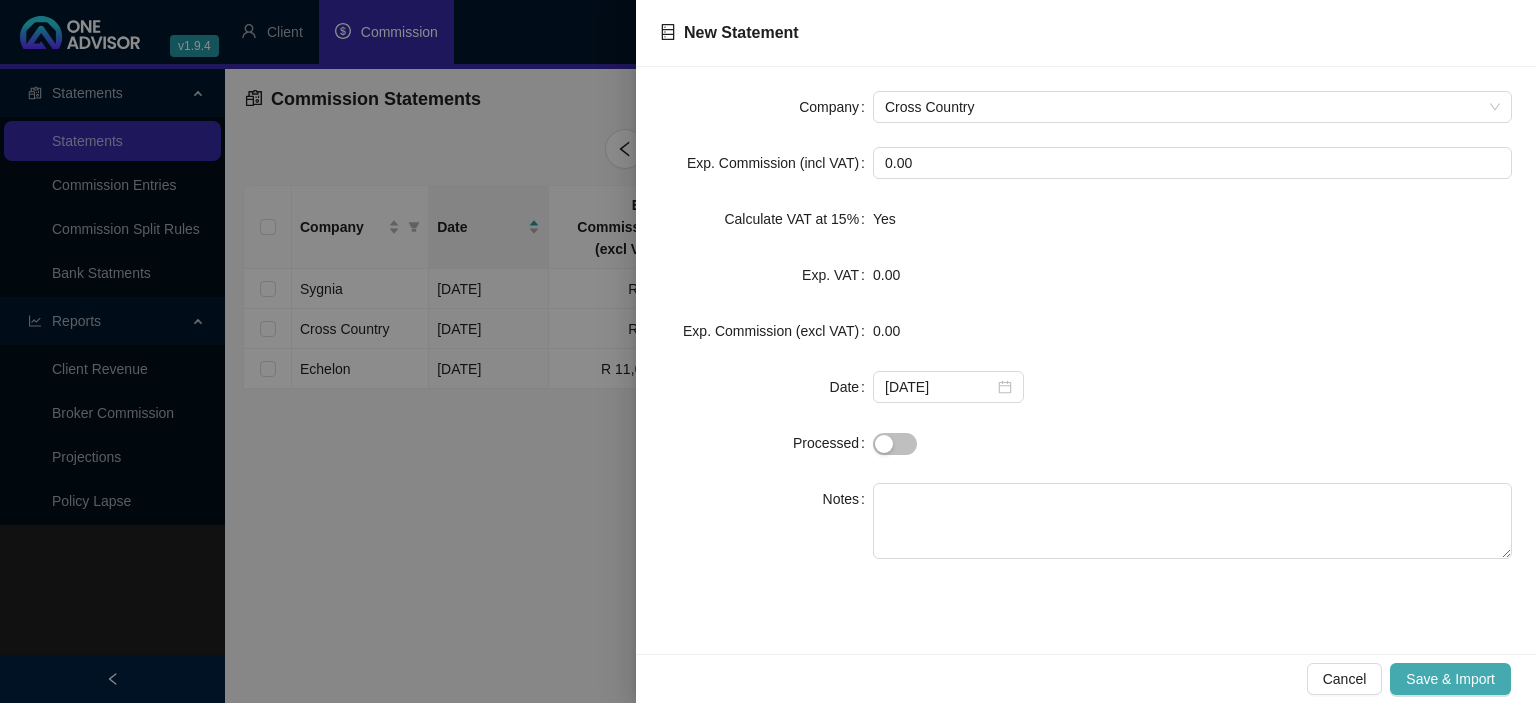 click on "Save & Import" at bounding box center [1450, 679] 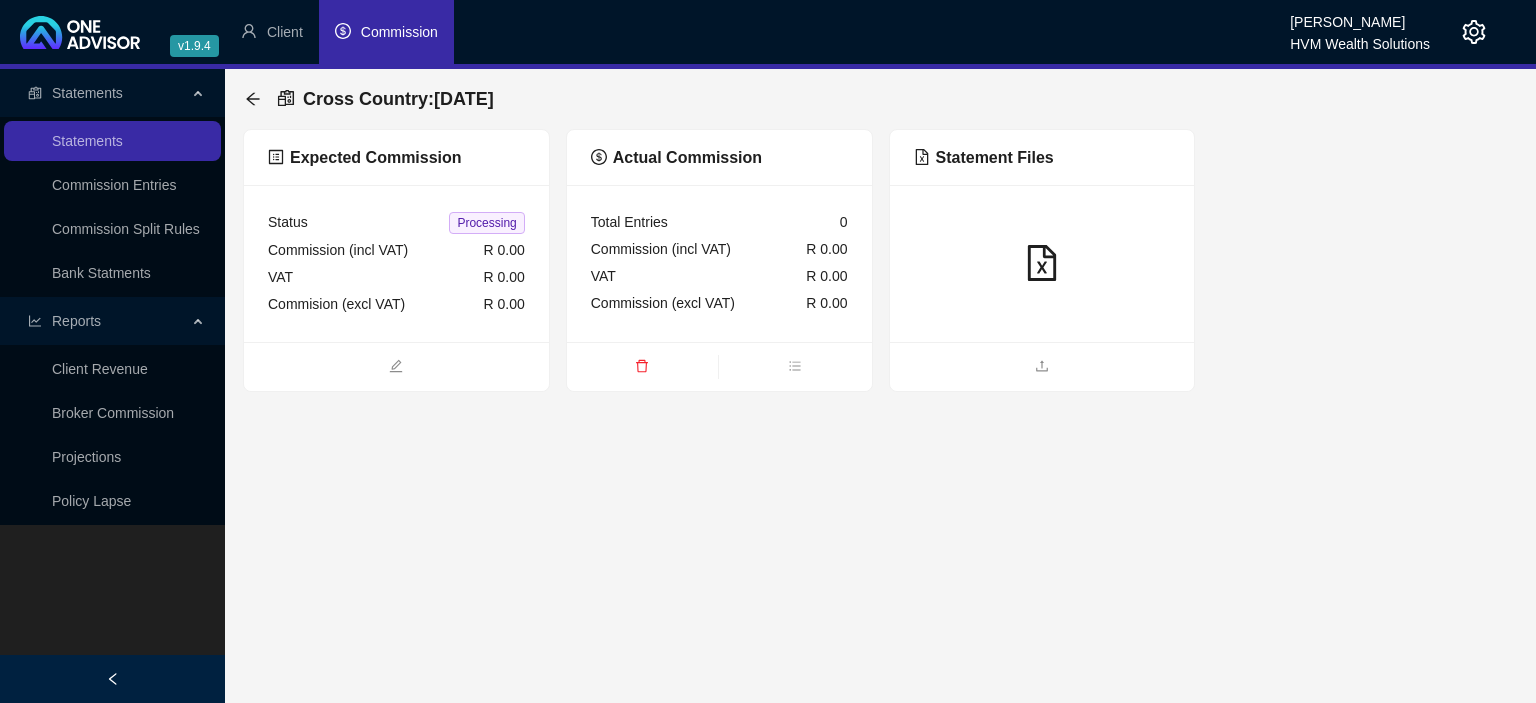 click at bounding box center [1042, 367] 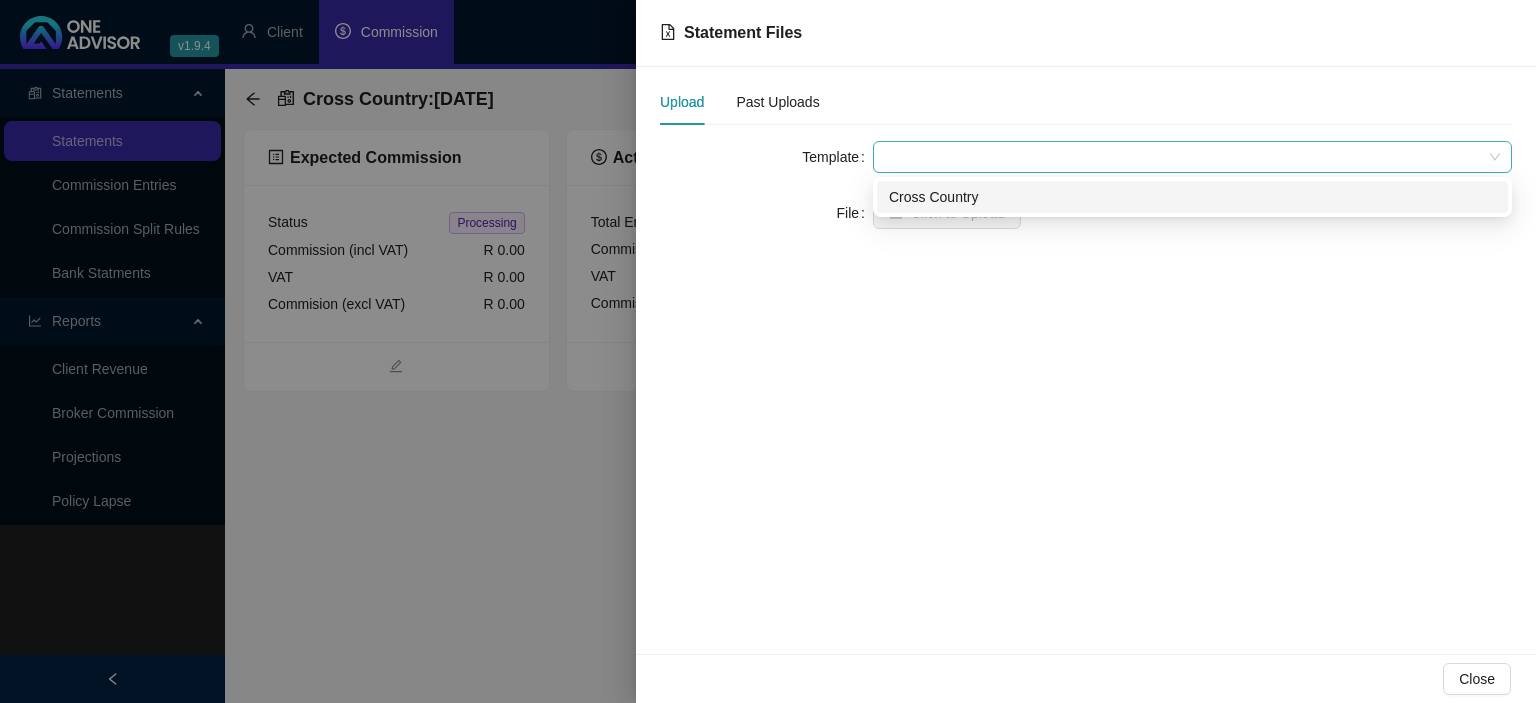 click at bounding box center (1192, 157) 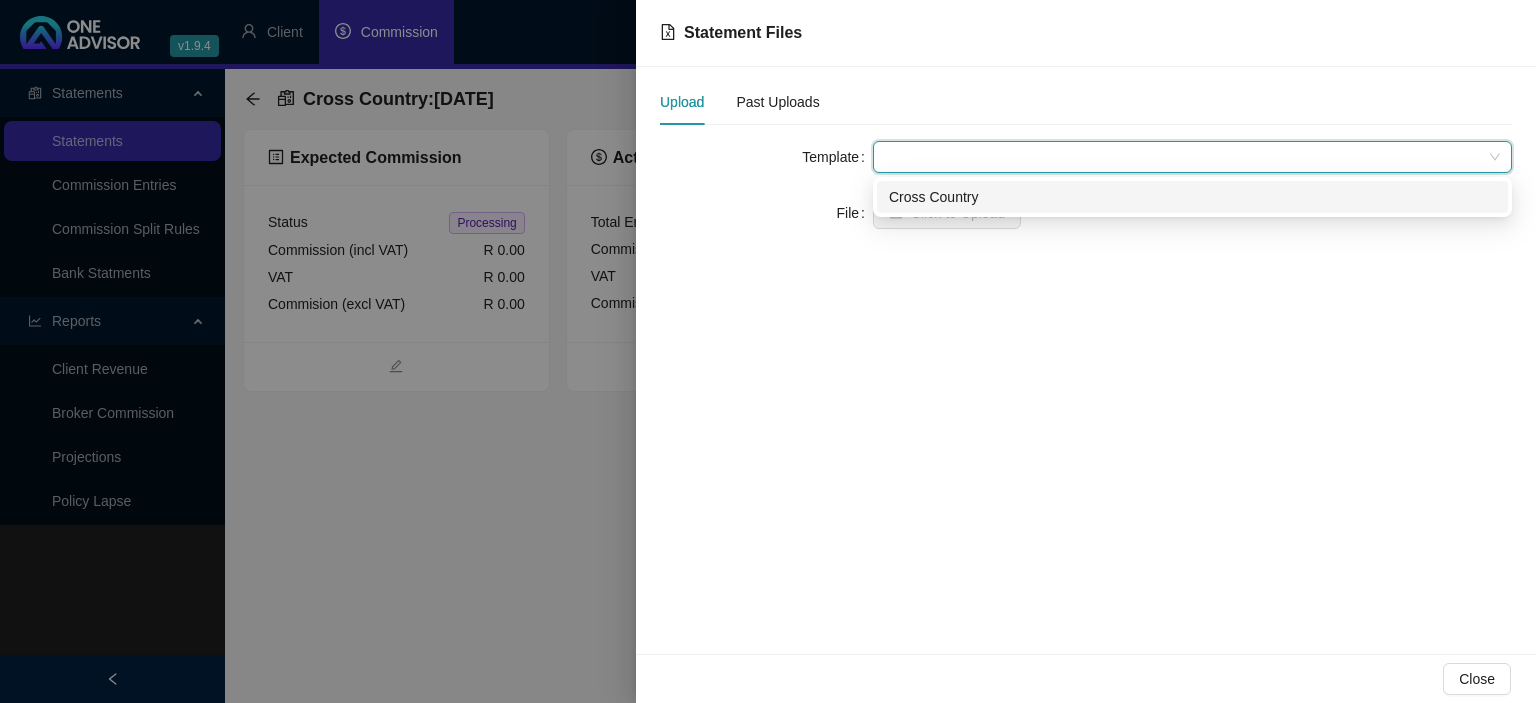 click on "Cross Country" at bounding box center [1192, 197] 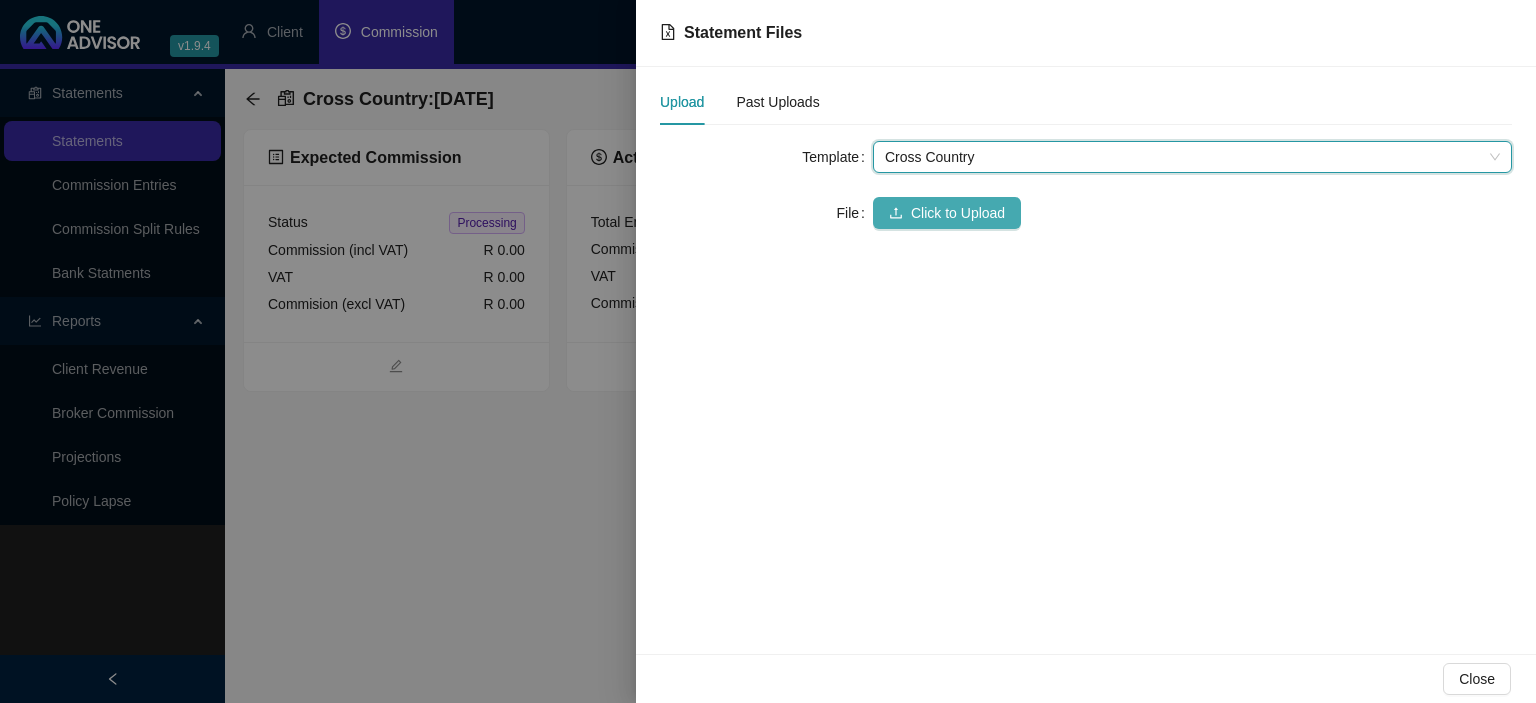 click on "Click to Upload" at bounding box center (947, 213) 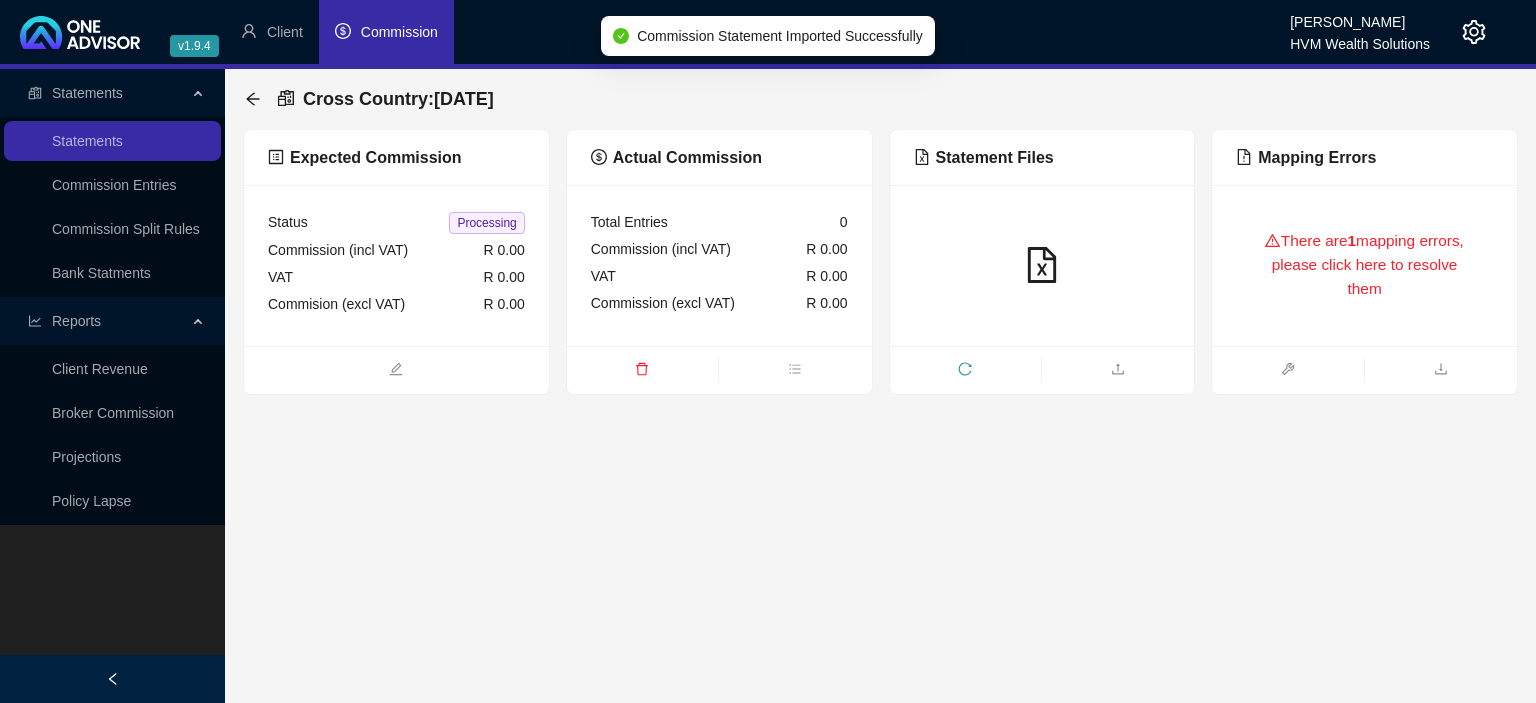 click on "There are  1  mapping errors, please click here to resolve them" at bounding box center [1364, 265] 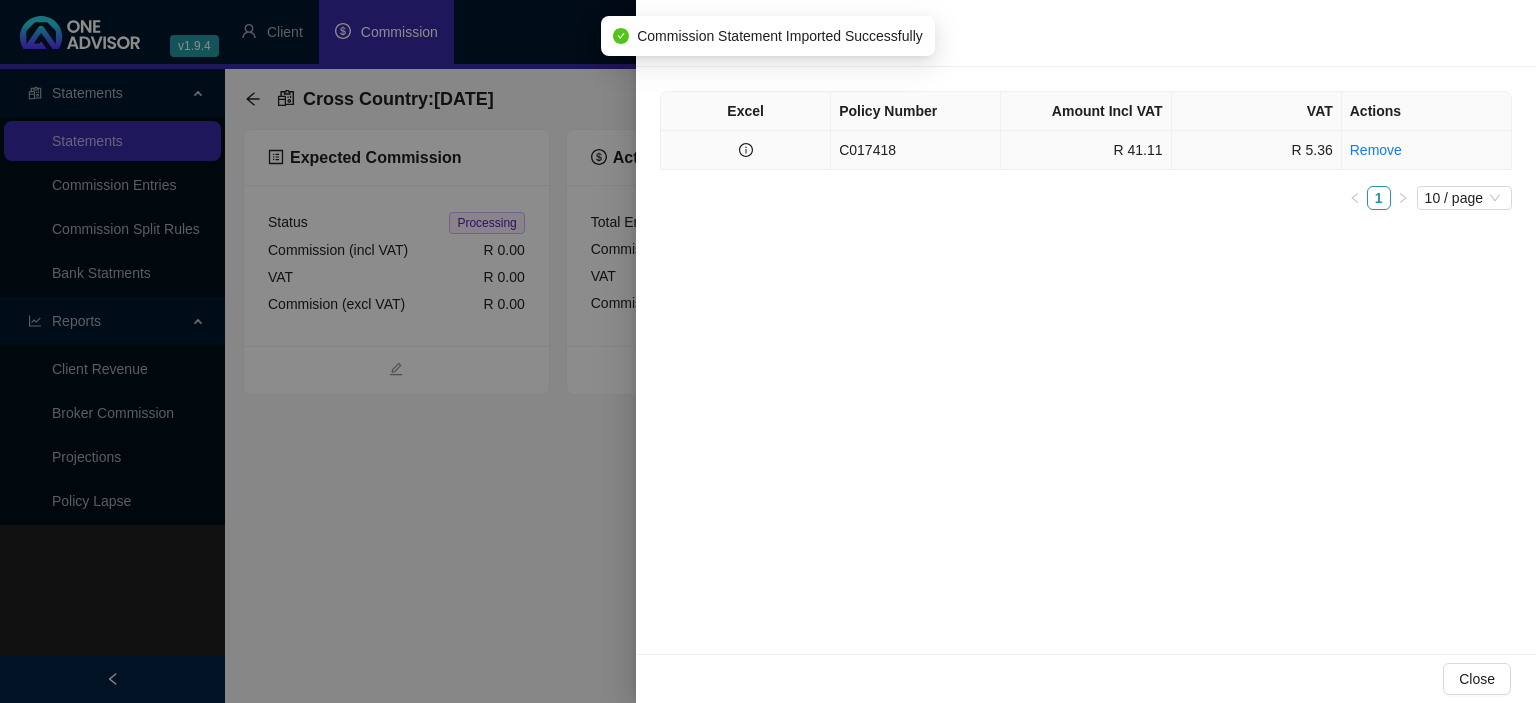 click on "C017418" at bounding box center [916, 150] 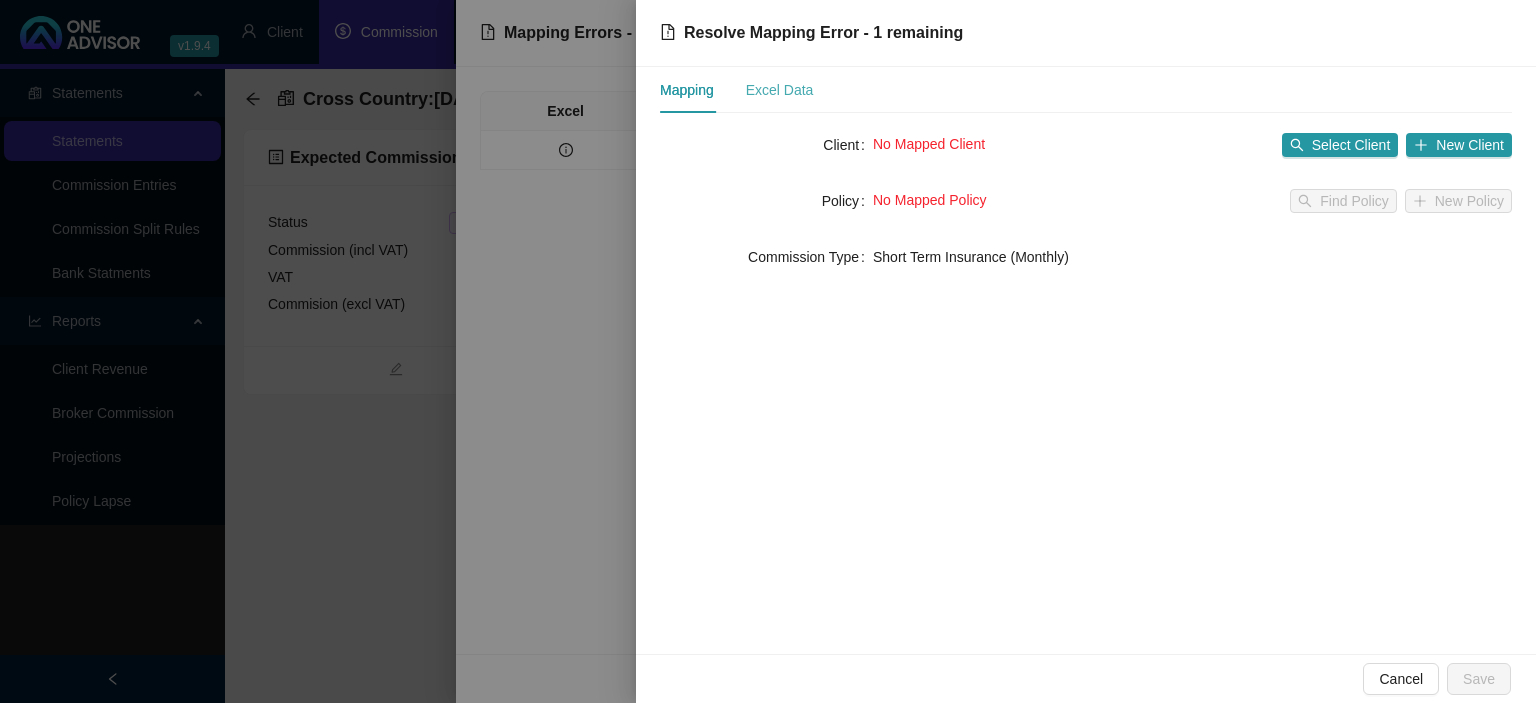 click on "Excel Data" at bounding box center (780, 90) 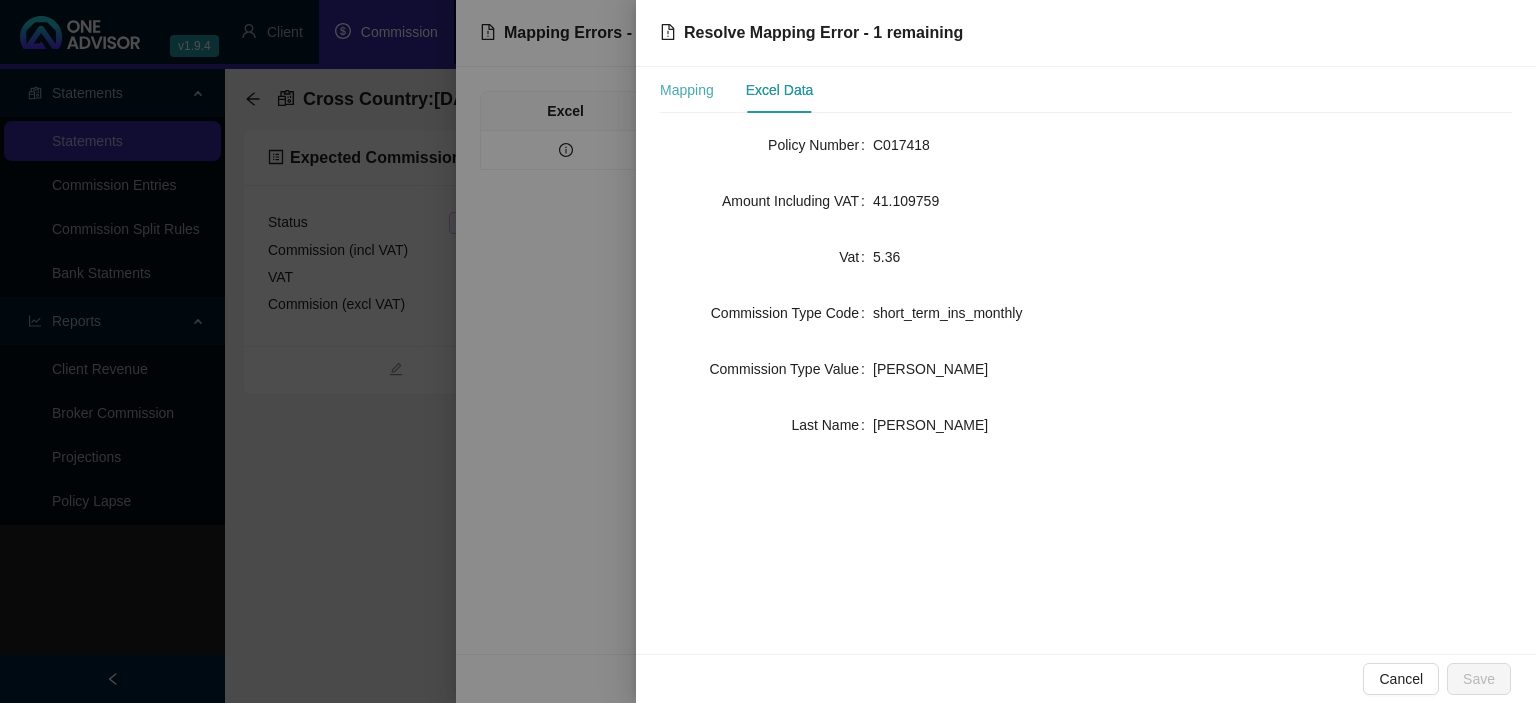 click on "Mapping" at bounding box center [687, 90] 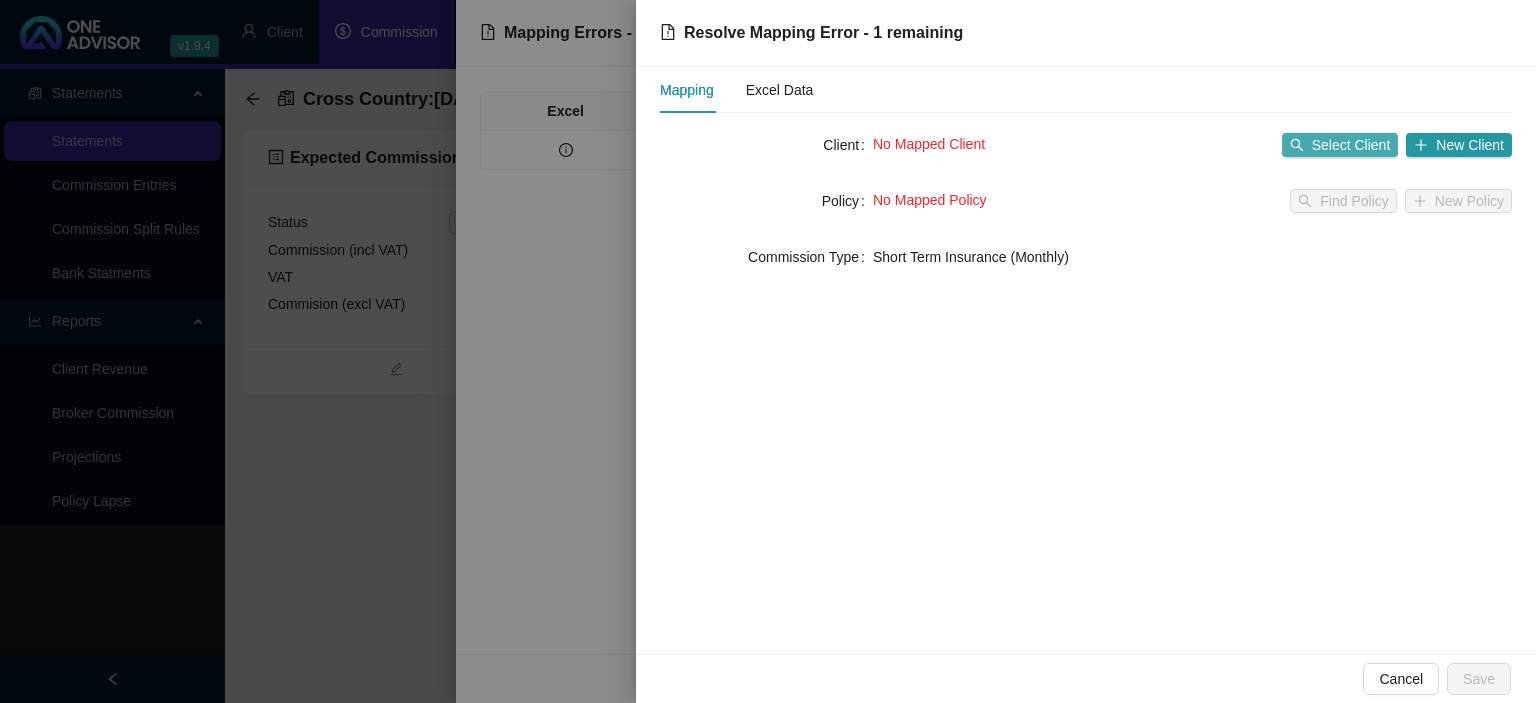 click on "Select Client" at bounding box center (1340, 145) 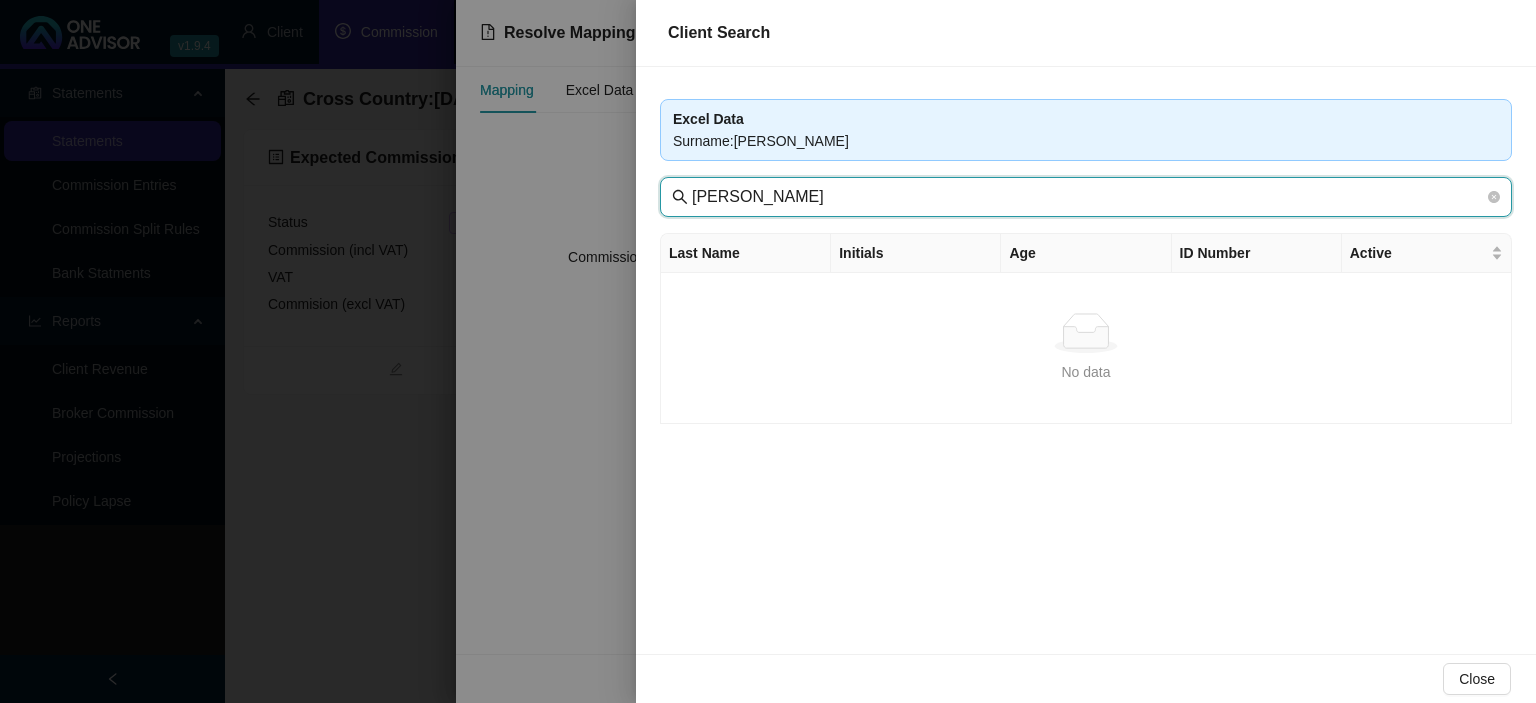 drag, startPoint x: 746, startPoint y: 196, endPoint x: 949, endPoint y: 198, distance: 203.00986 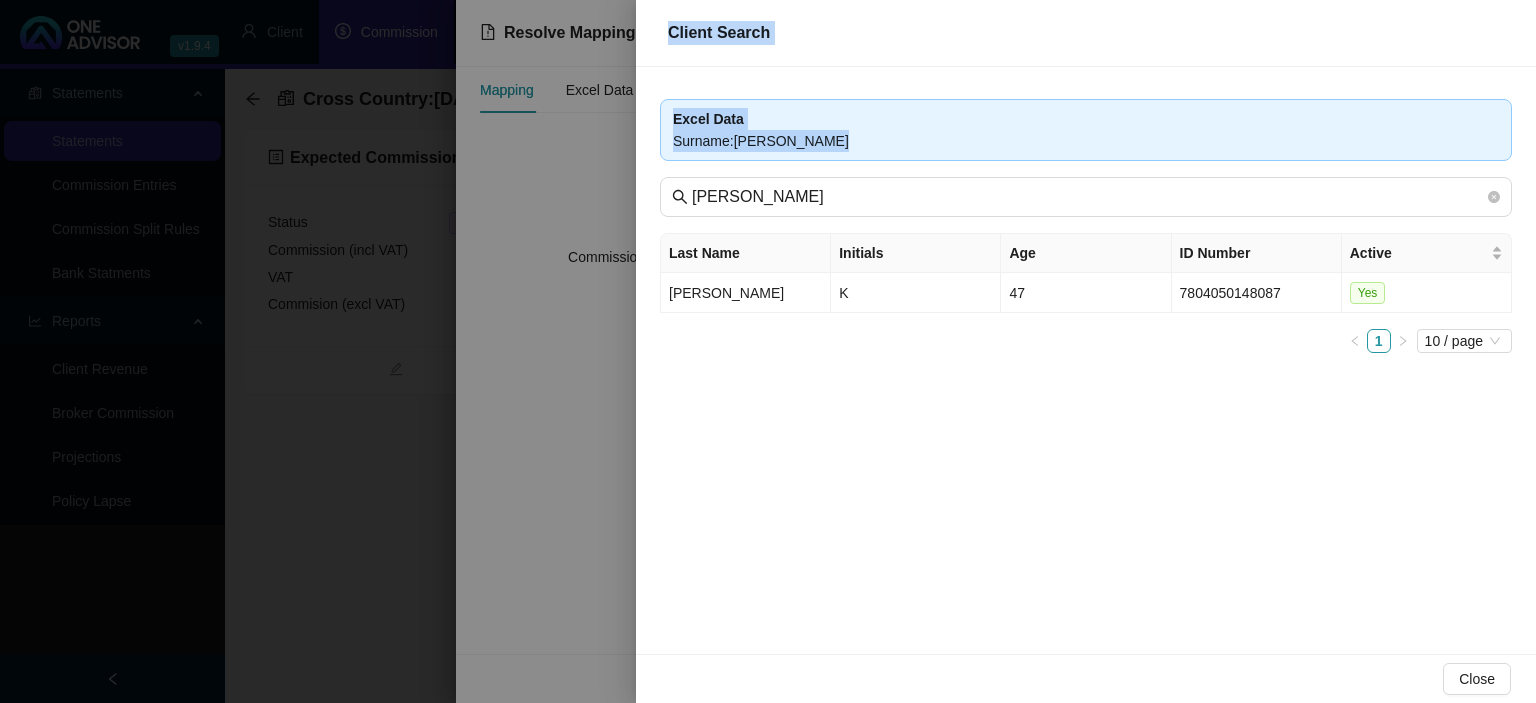 drag, startPoint x: 797, startPoint y: 211, endPoint x: 429, endPoint y: 206, distance: 368.03397 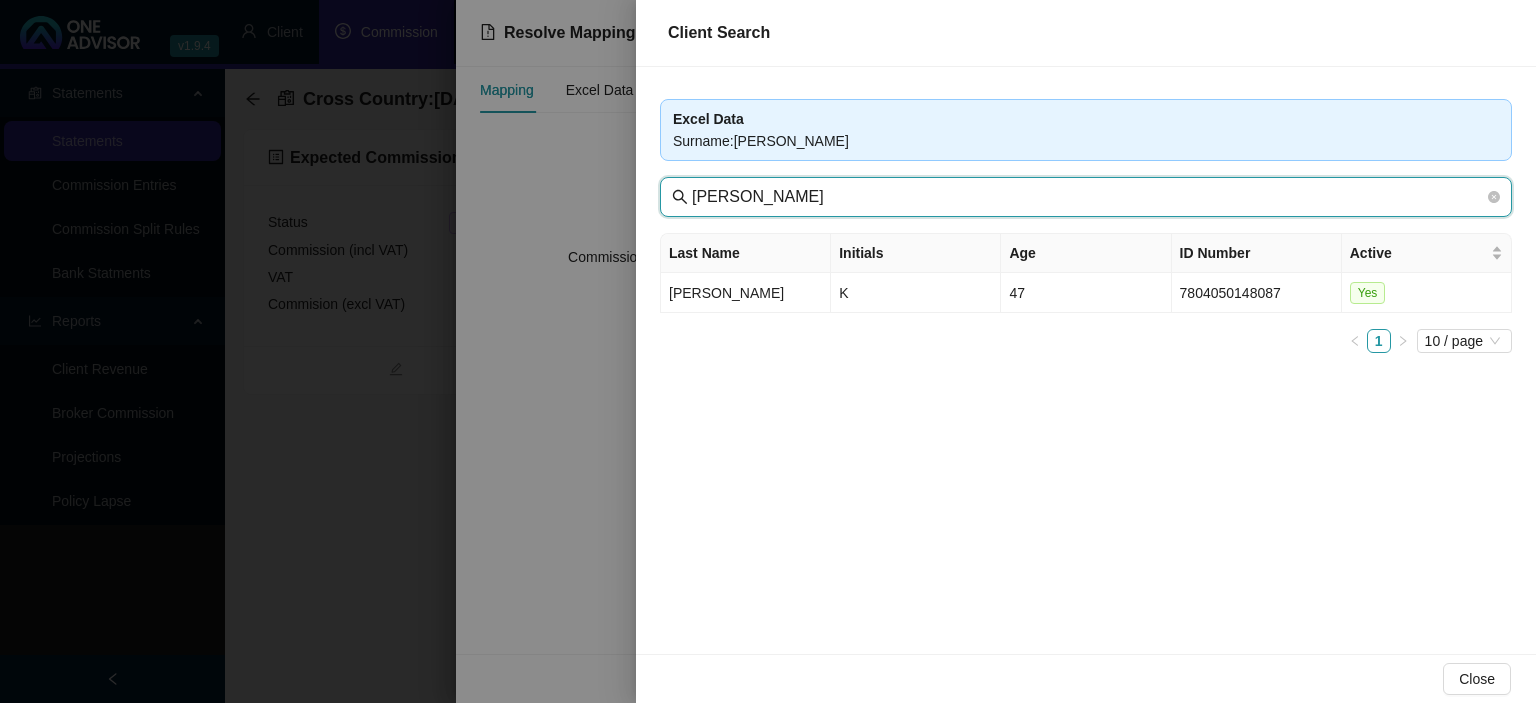 click on "[PERSON_NAME]" at bounding box center [1088, 197] 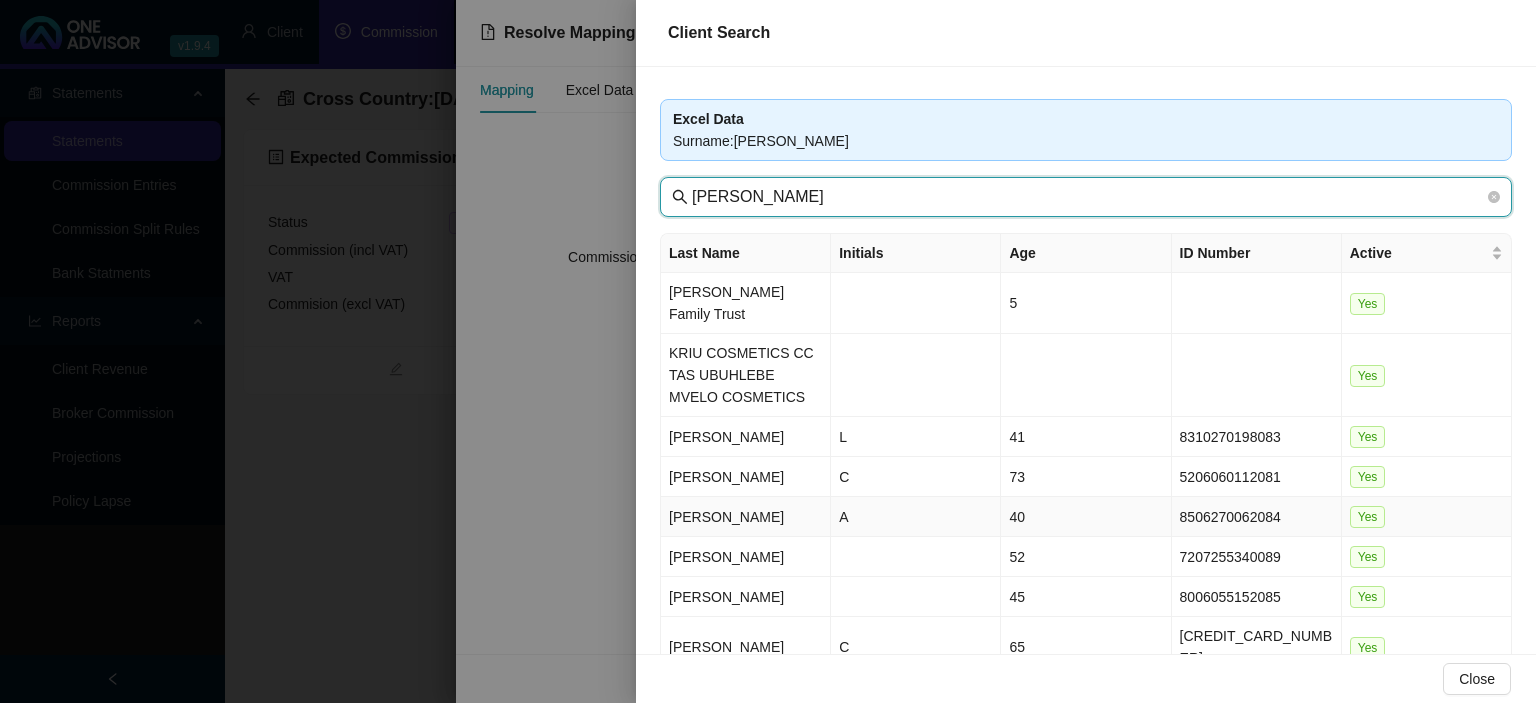 scroll, scrollTop: 159, scrollLeft: 0, axis: vertical 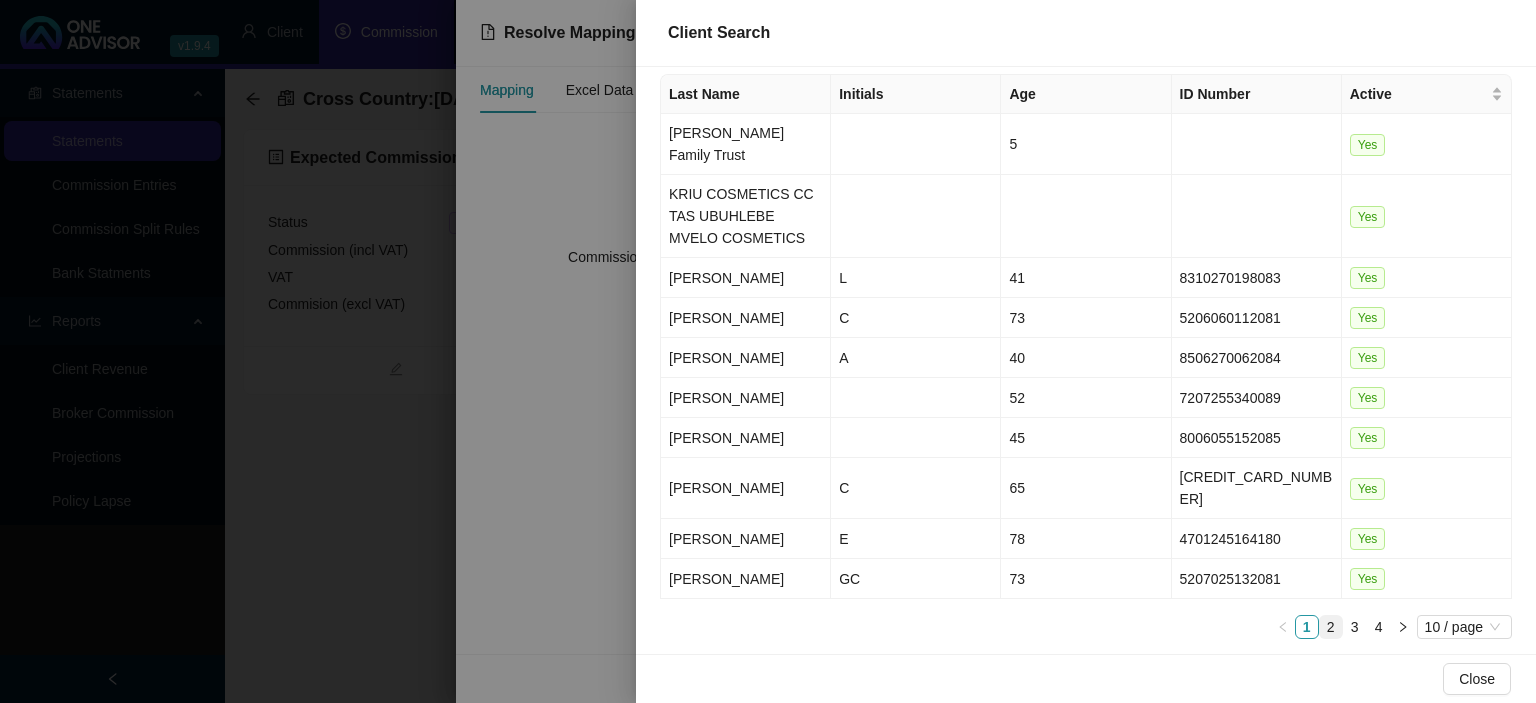 click on "2" at bounding box center [1331, 627] 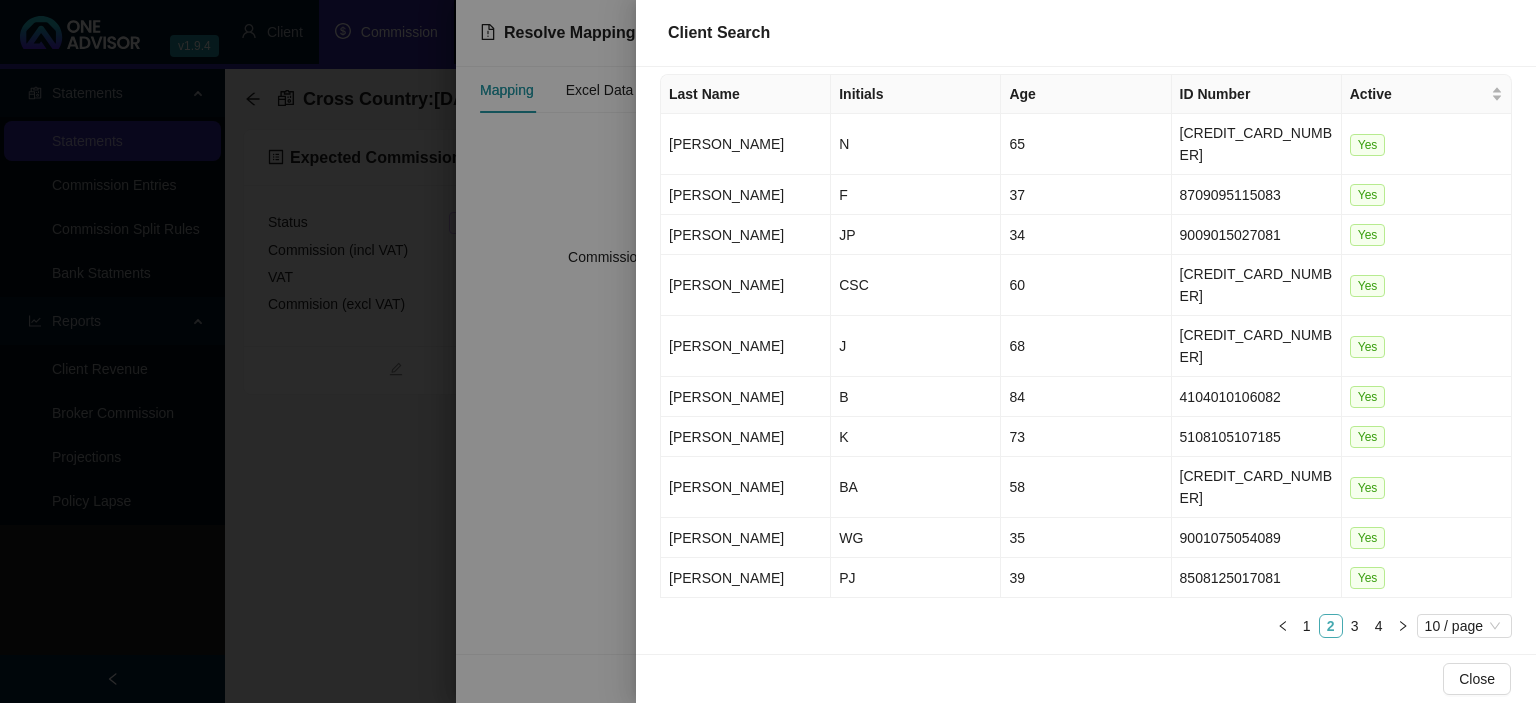 scroll, scrollTop: 95, scrollLeft: 0, axis: vertical 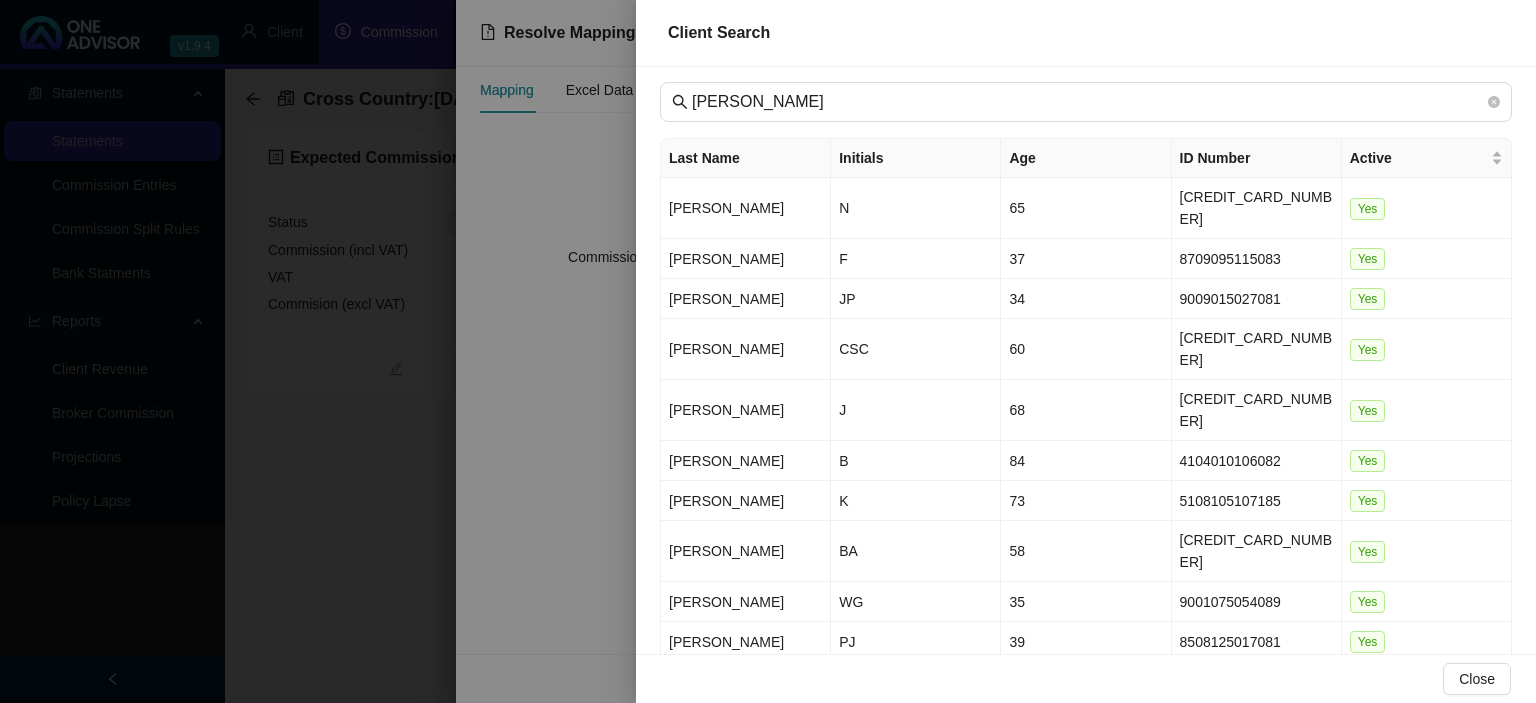 click on "3" at bounding box center (1355, 690) 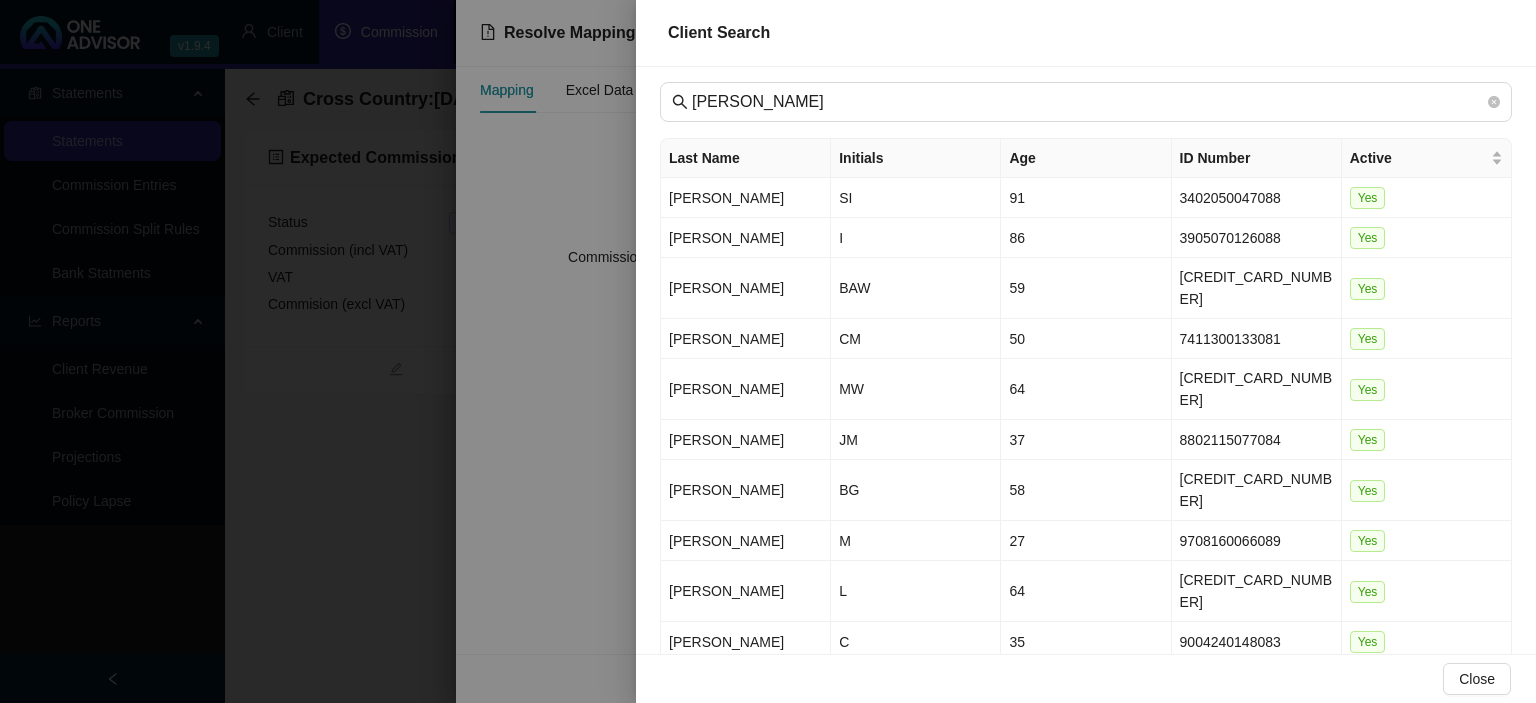 click on "4" at bounding box center [1379, 690] 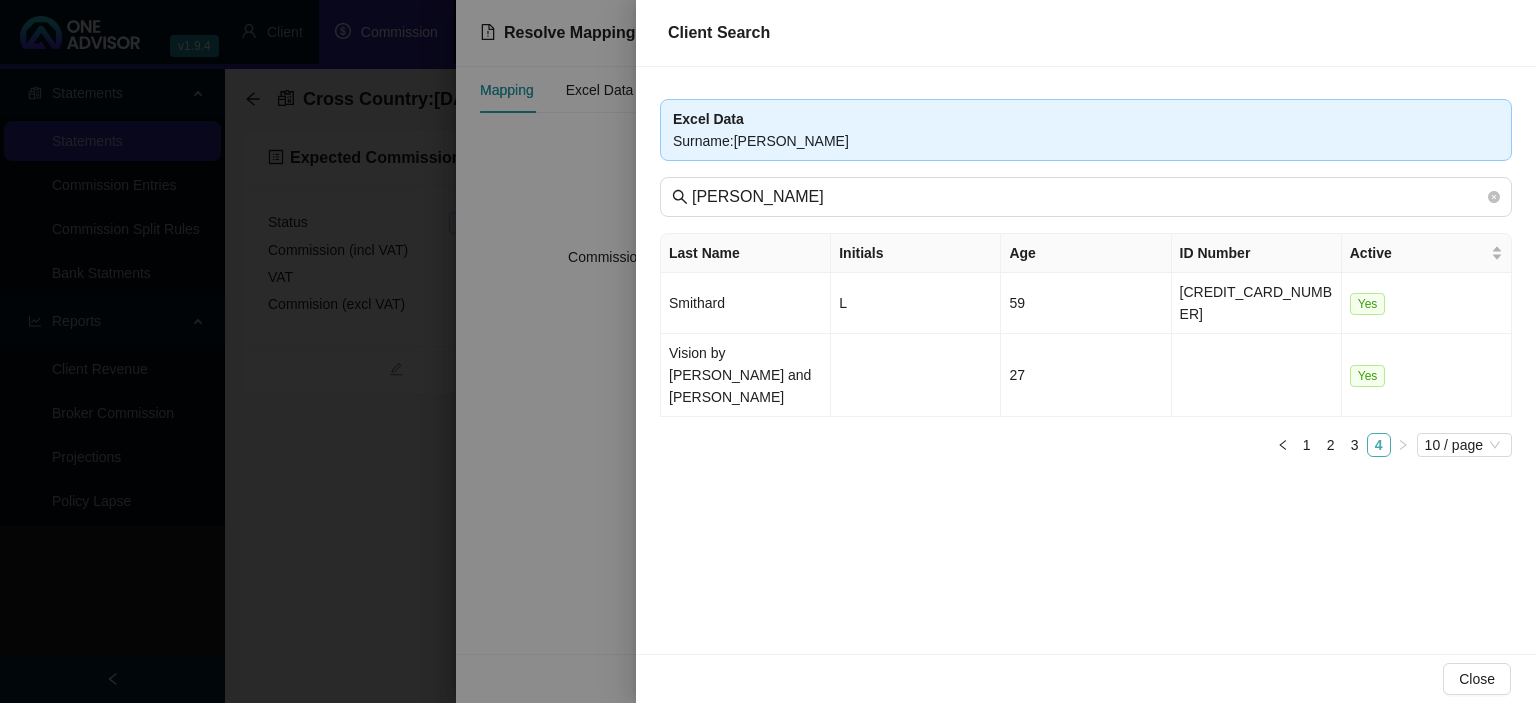 scroll, scrollTop: 0, scrollLeft: 0, axis: both 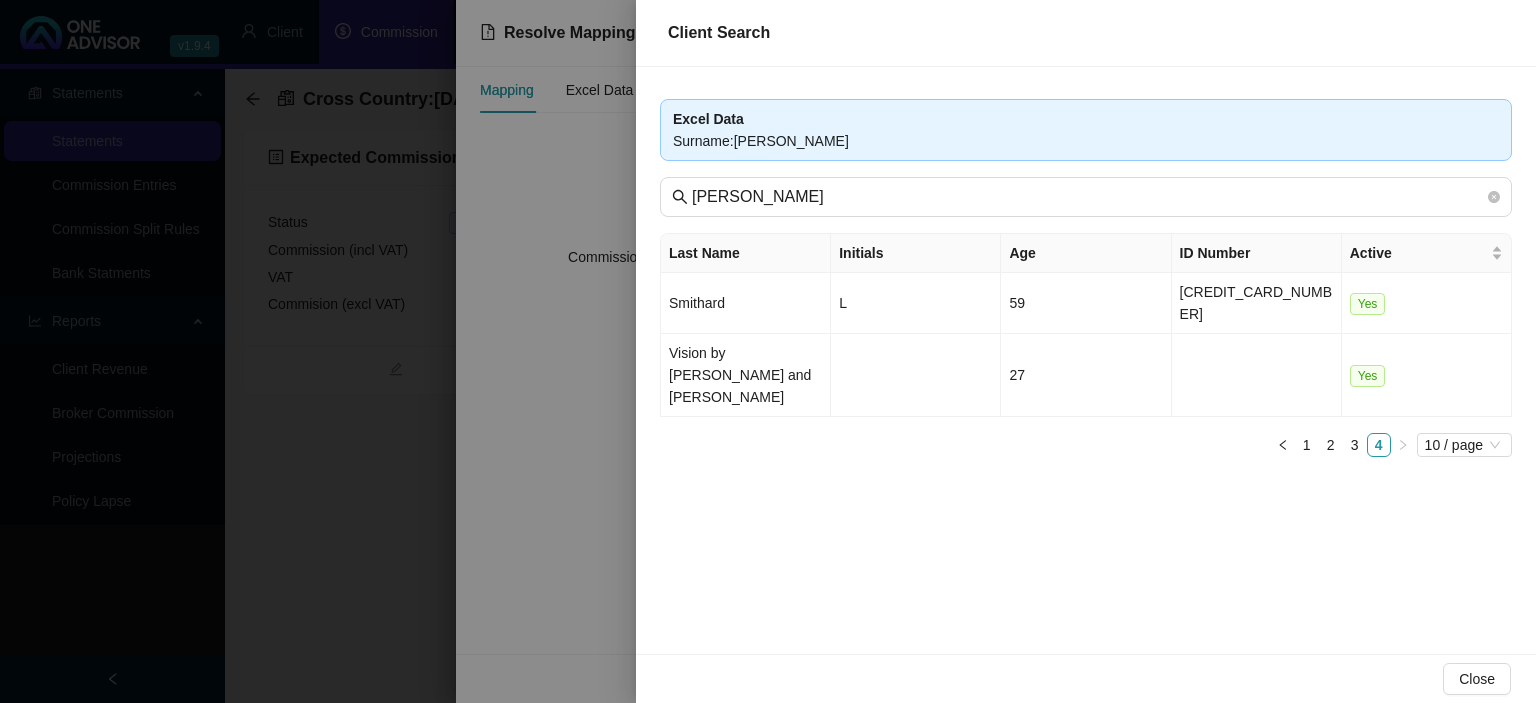 click at bounding box center [768, 351] 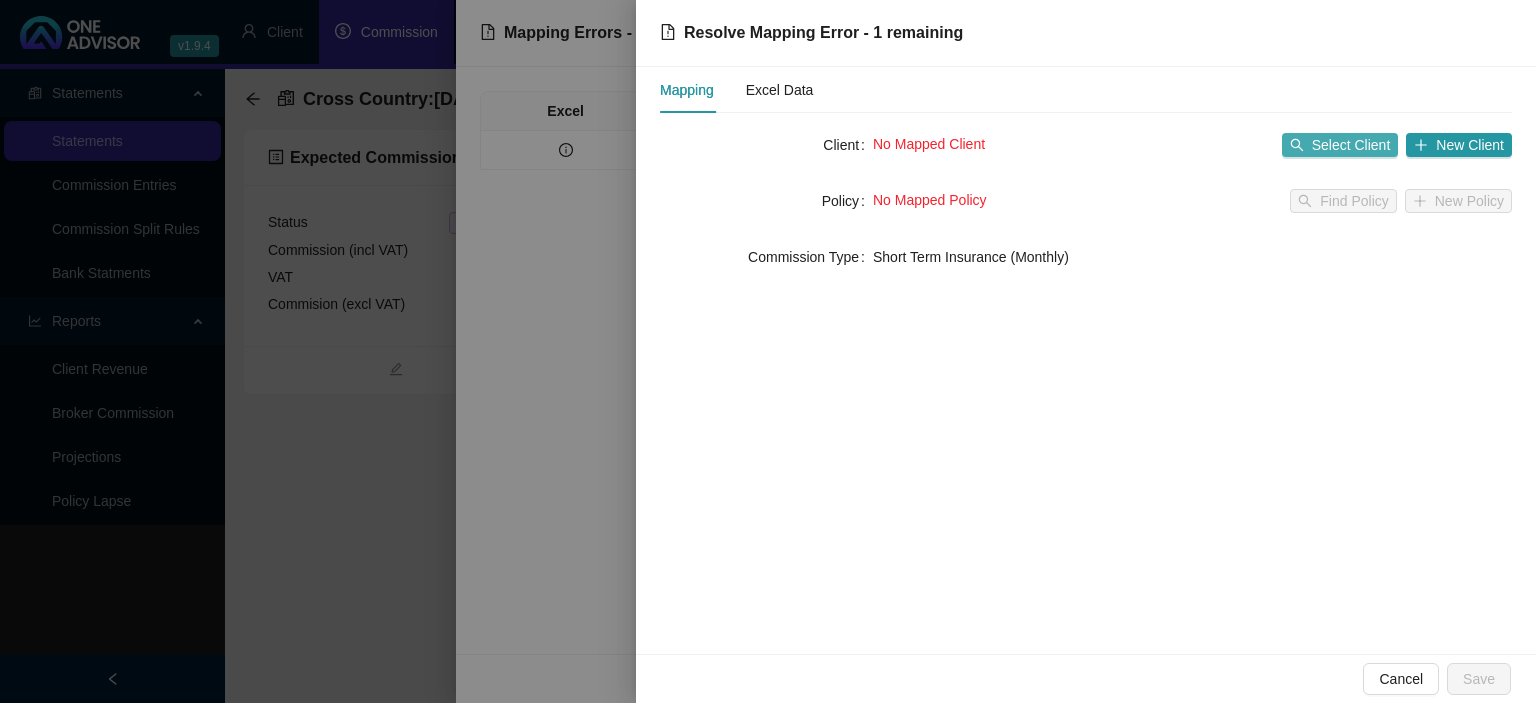 click 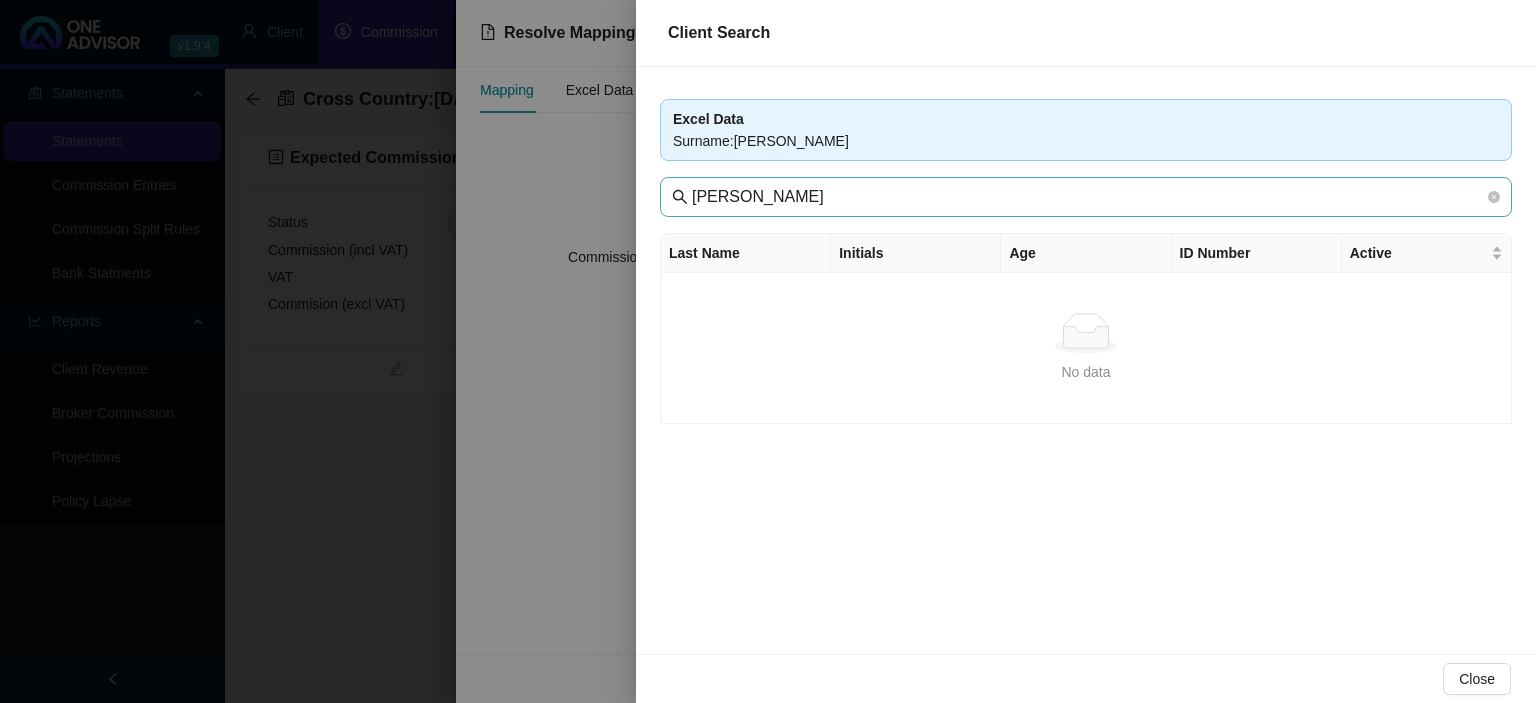 drag, startPoint x: 743, startPoint y: 203, endPoint x: 484, endPoint y: 198, distance: 259.04825 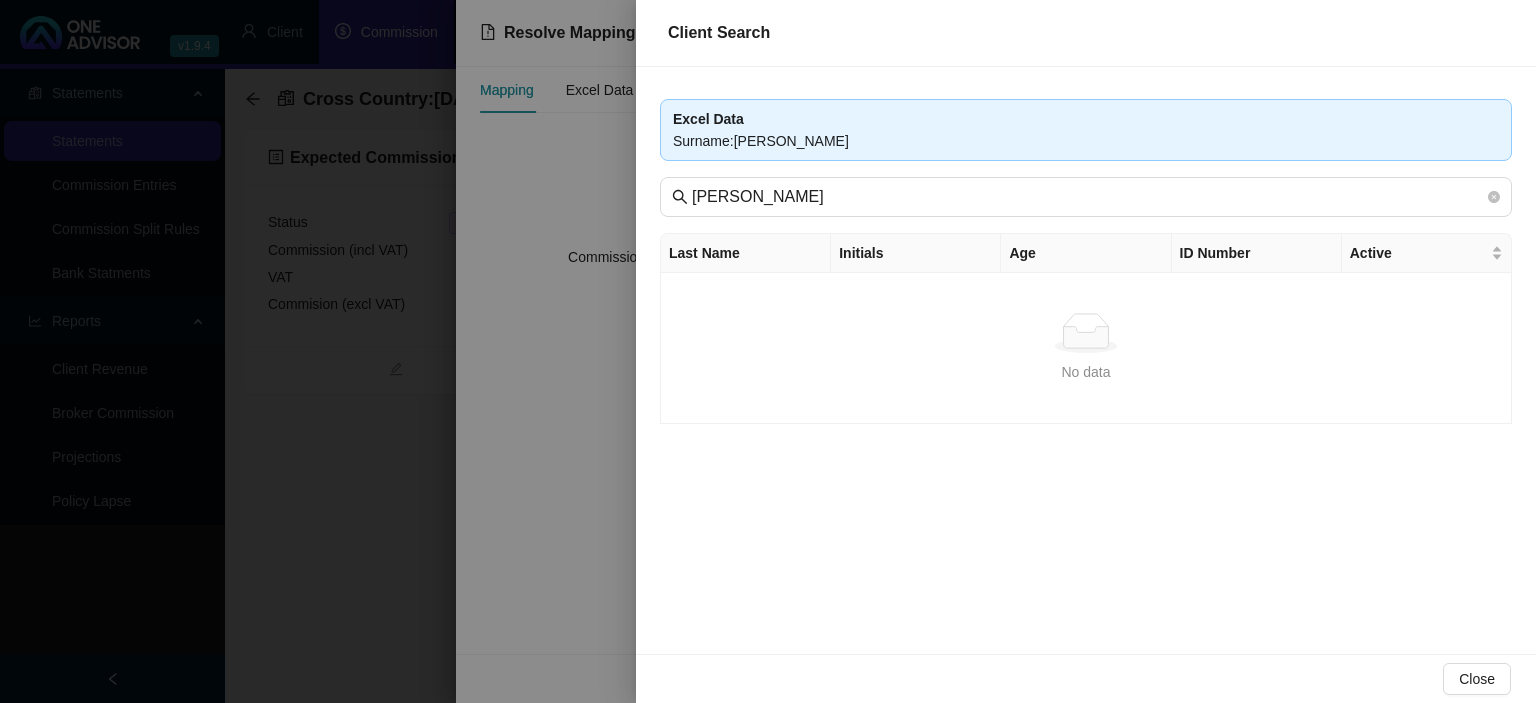 click on "[PERSON_NAME]" at bounding box center [1088, 197] 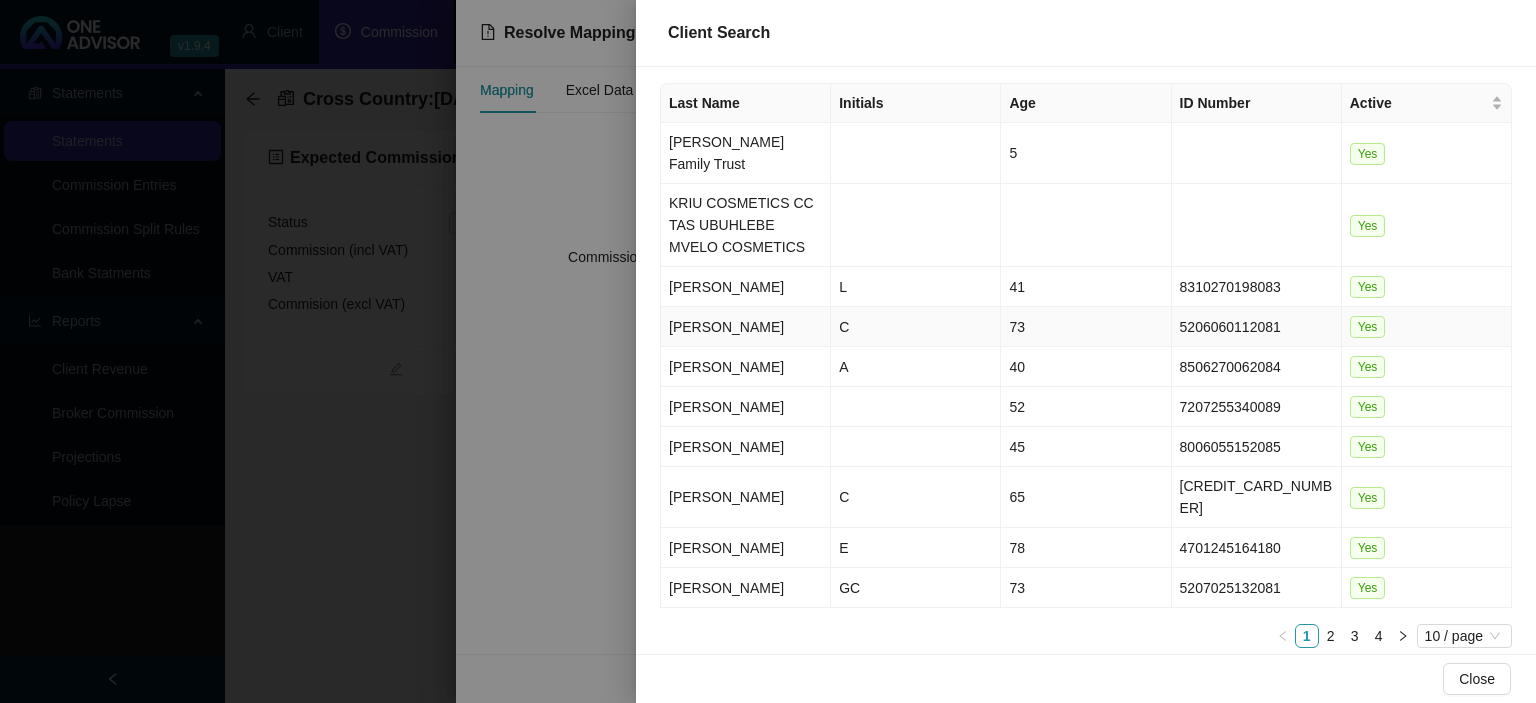 scroll, scrollTop: 159, scrollLeft: 0, axis: vertical 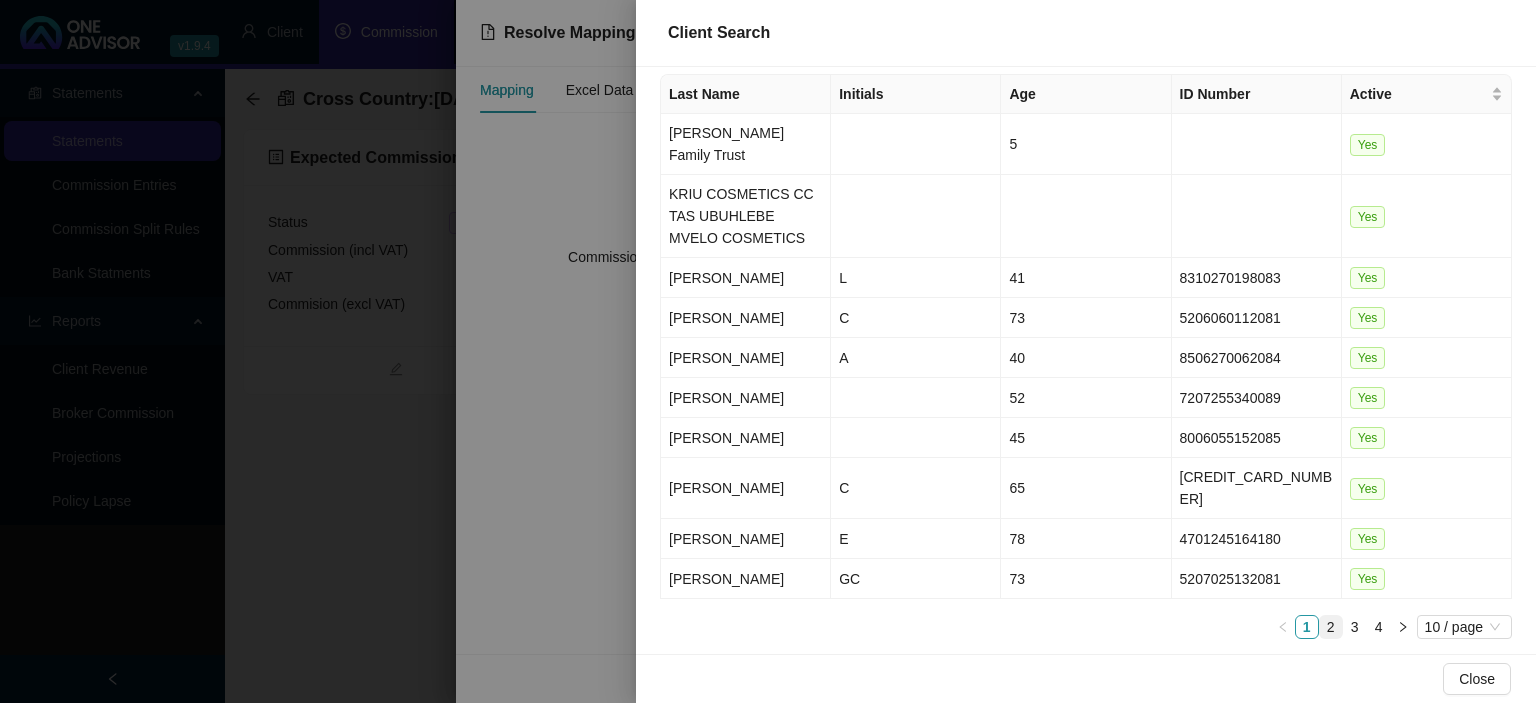 click on "2" at bounding box center (1331, 627) 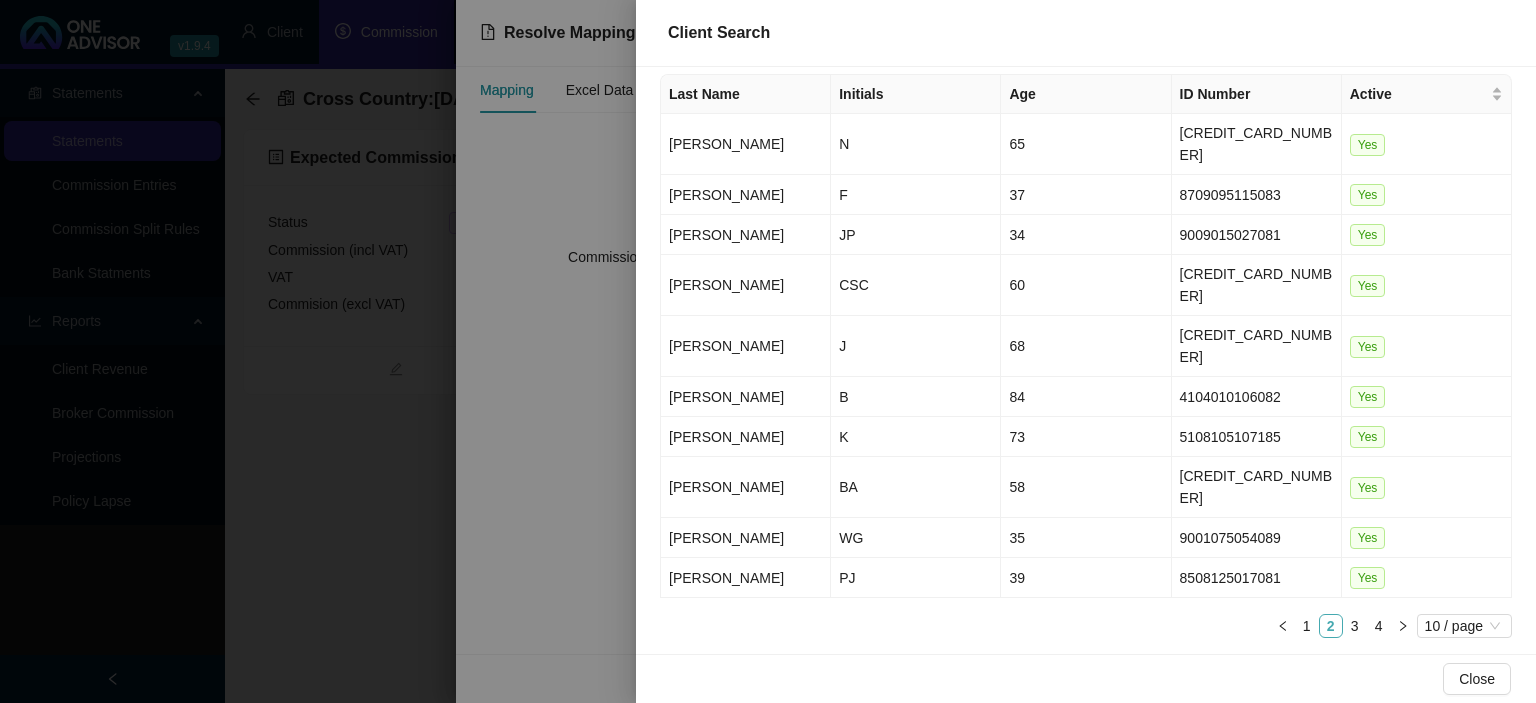 scroll, scrollTop: 95, scrollLeft: 0, axis: vertical 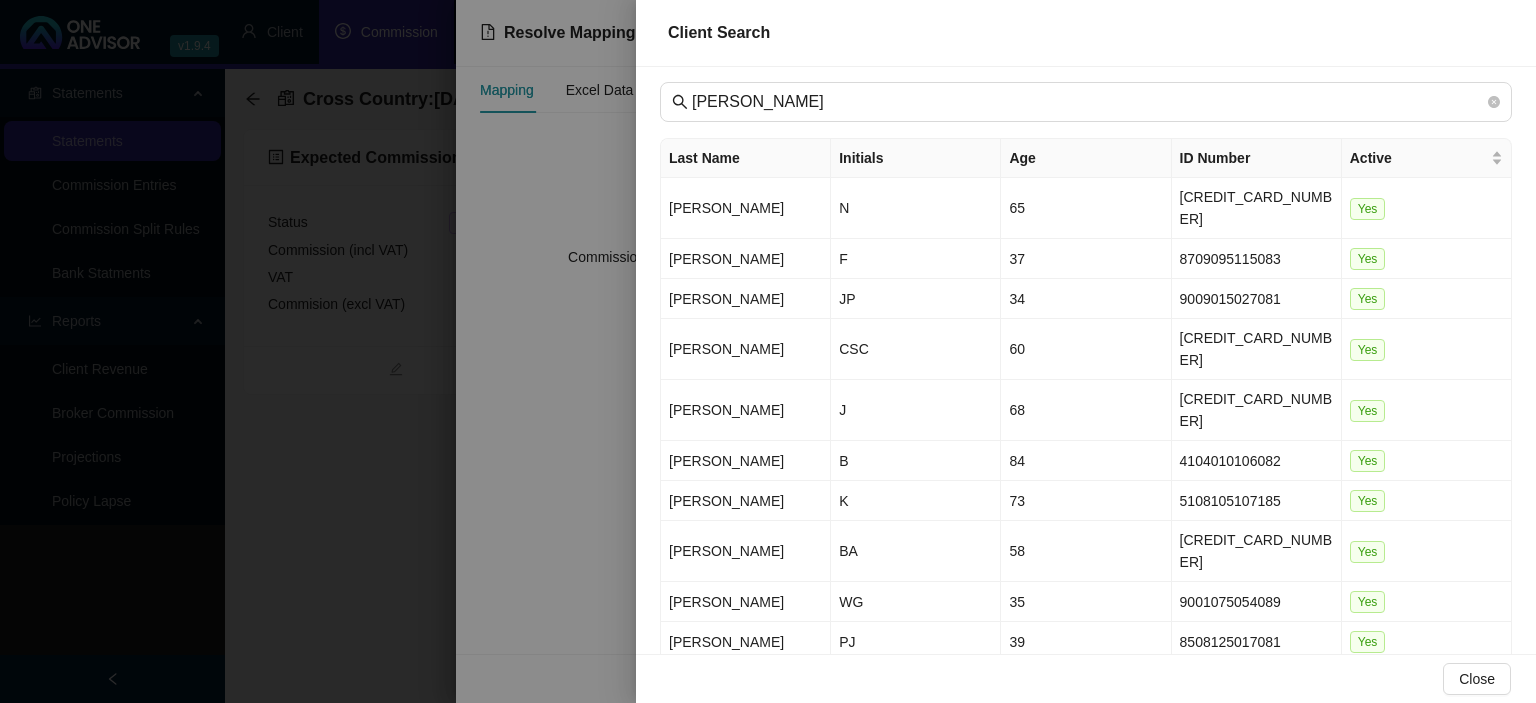 click on "3" at bounding box center [1355, 690] 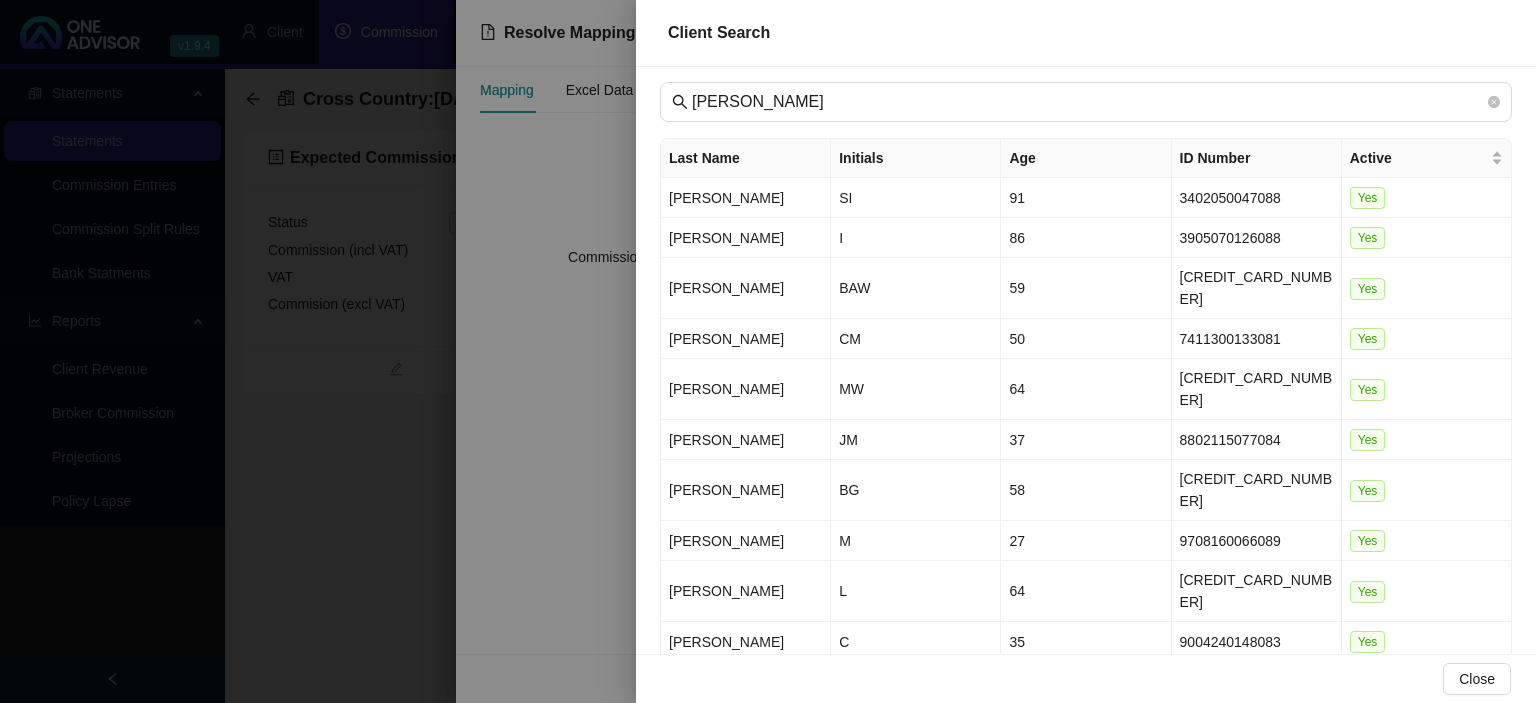 click on "4" at bounding box center [1379, 690] 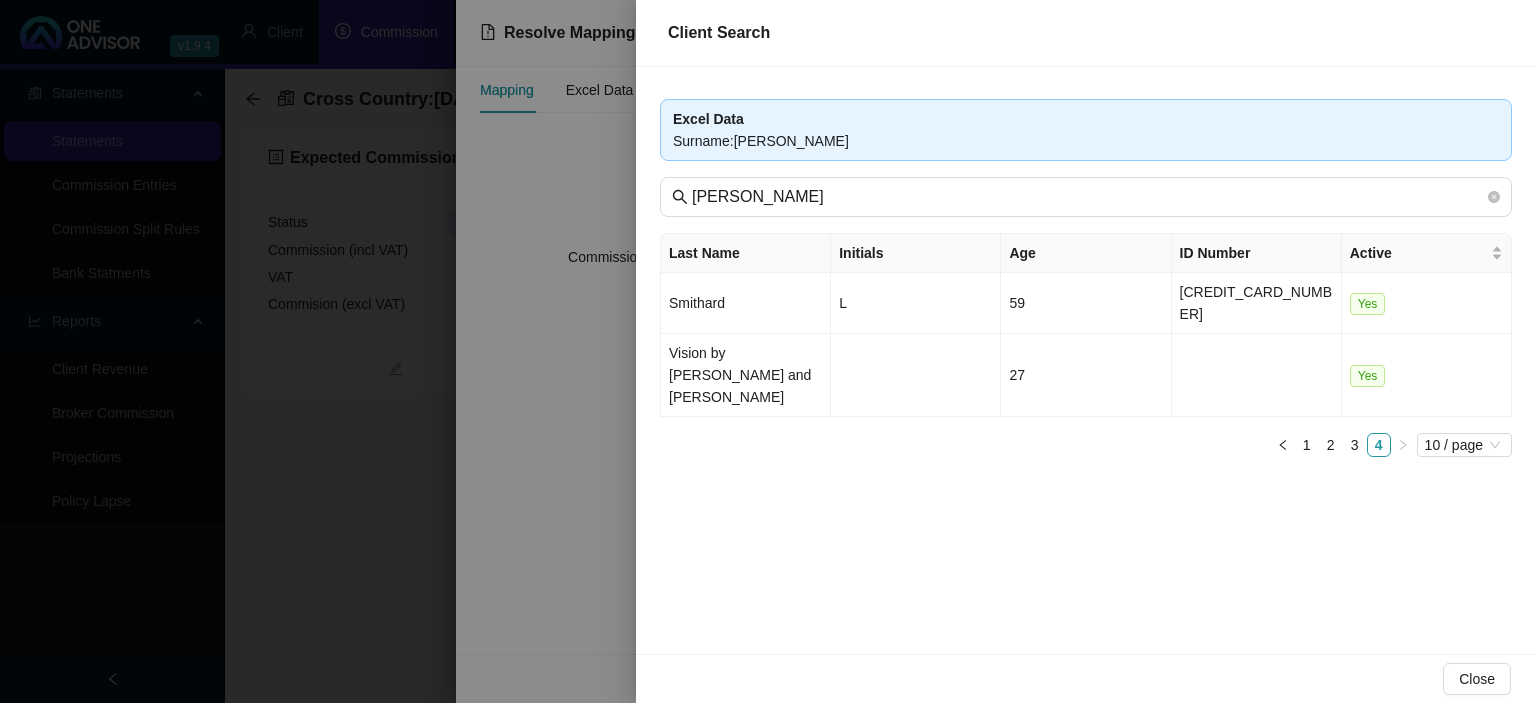 click at bounding box center [768, 351] 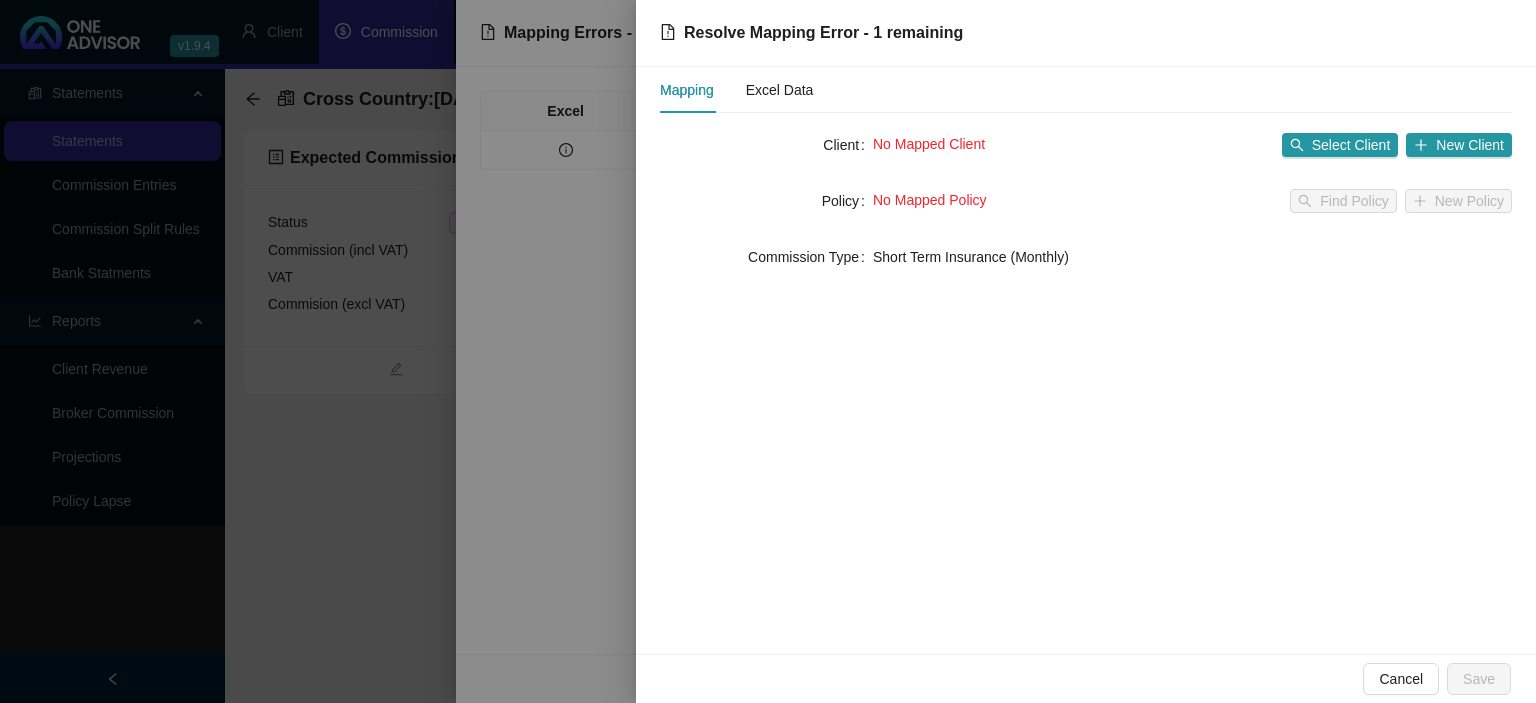 click at bounding box center (768, 351) 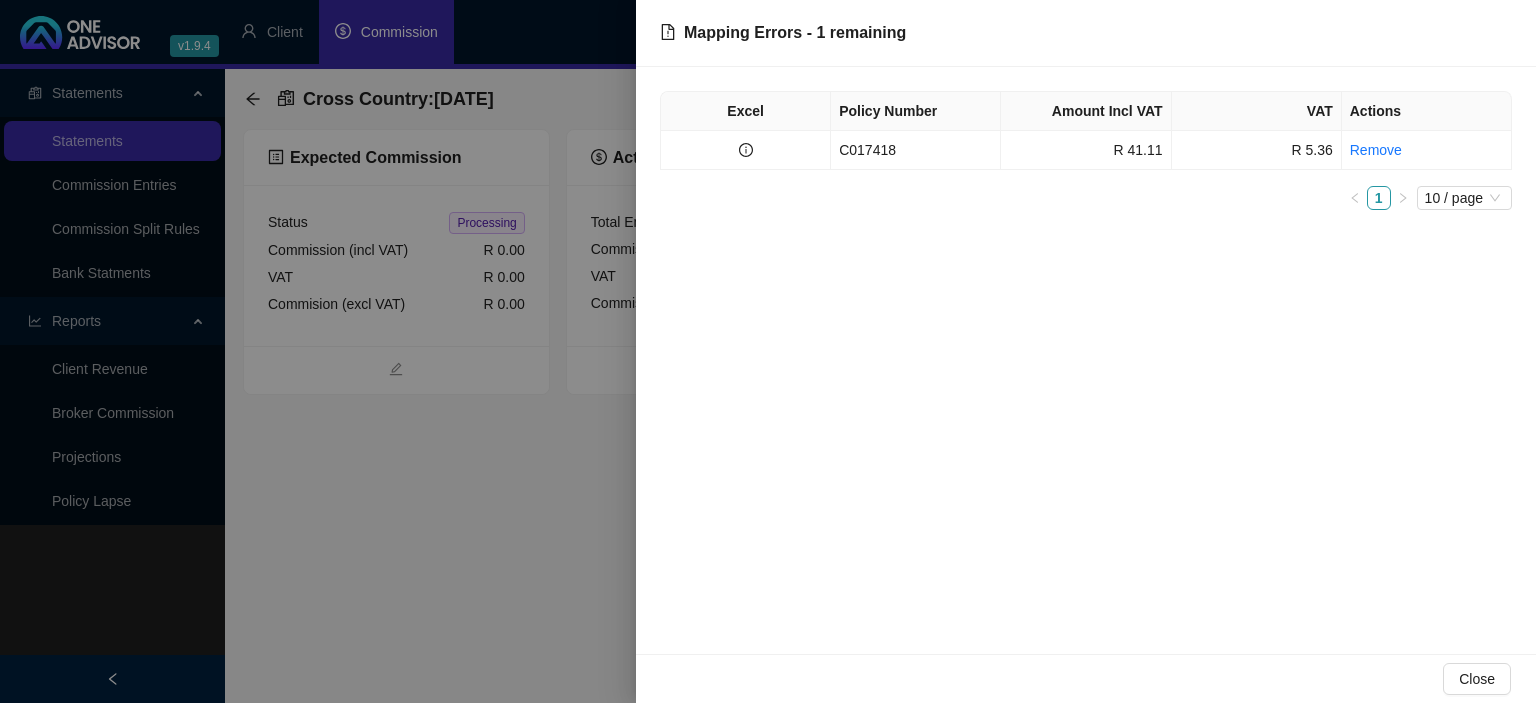 click at bounding box center [768, 351] 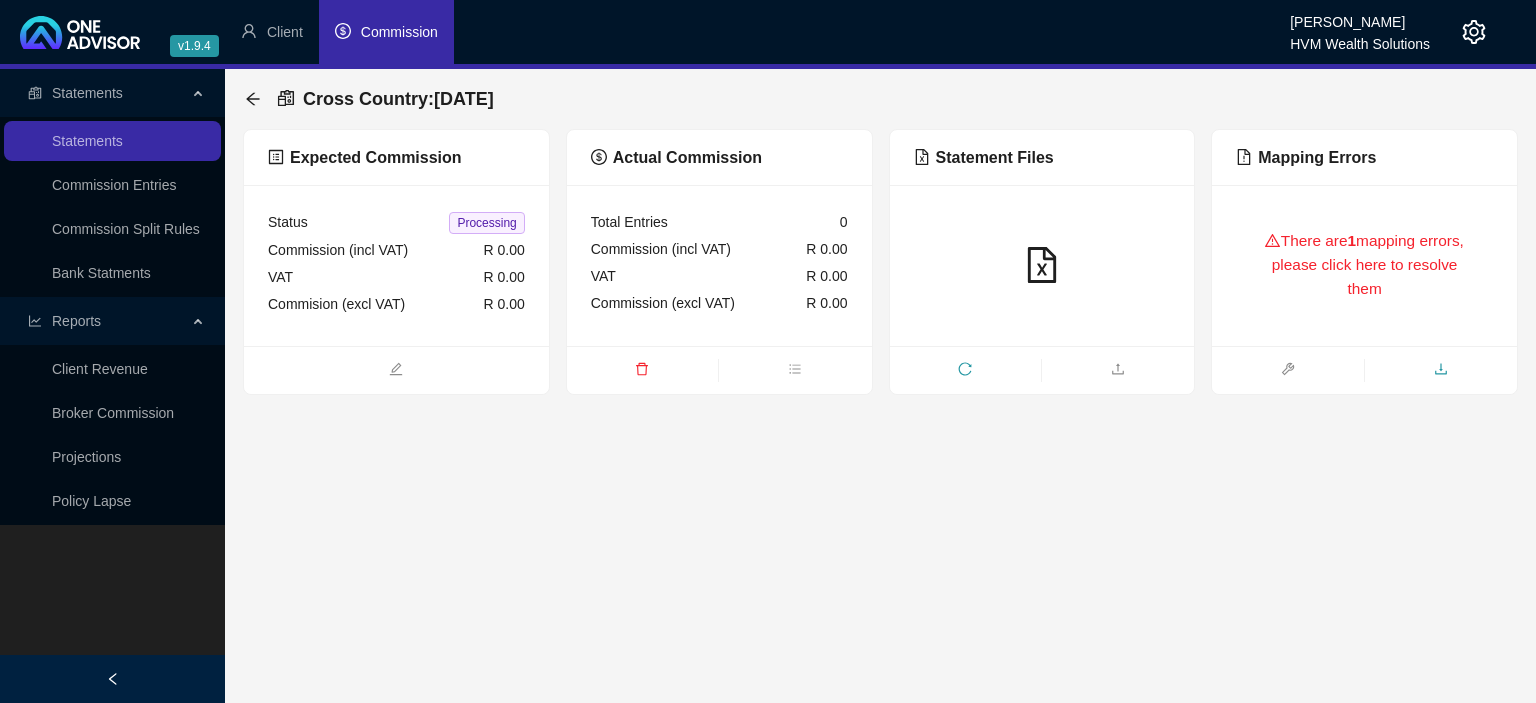 click 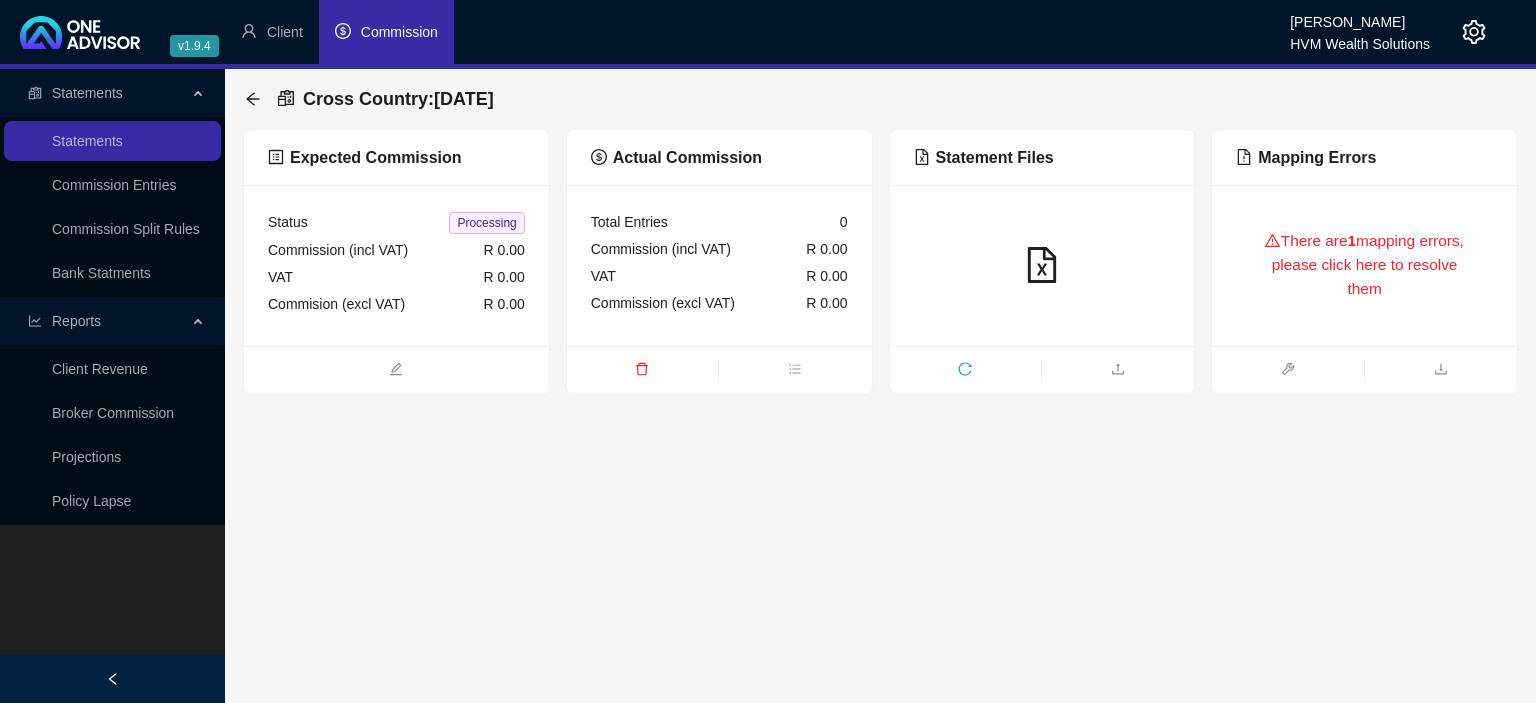 click on "Statements Statements Commission Entries Commission Split Rules Bank Statments Reports Client Revenue Broker Commission Projections Policy Lapse Cross Country :  [DATE] Expected Commission Status Processing Commission (incl VAT) R 0.00 VAT R 0.00 Commision (excl VAT) R 0.00 Actual Commission Total Entries 0 Commission (incl VAT) R 0.00 VAT R 0.00 Commission (excl VAT) R 0.00 Statement Files Mapping Errors  There are  1  mapping errors, please click here to resolve them" at bounding box center (768, 386) 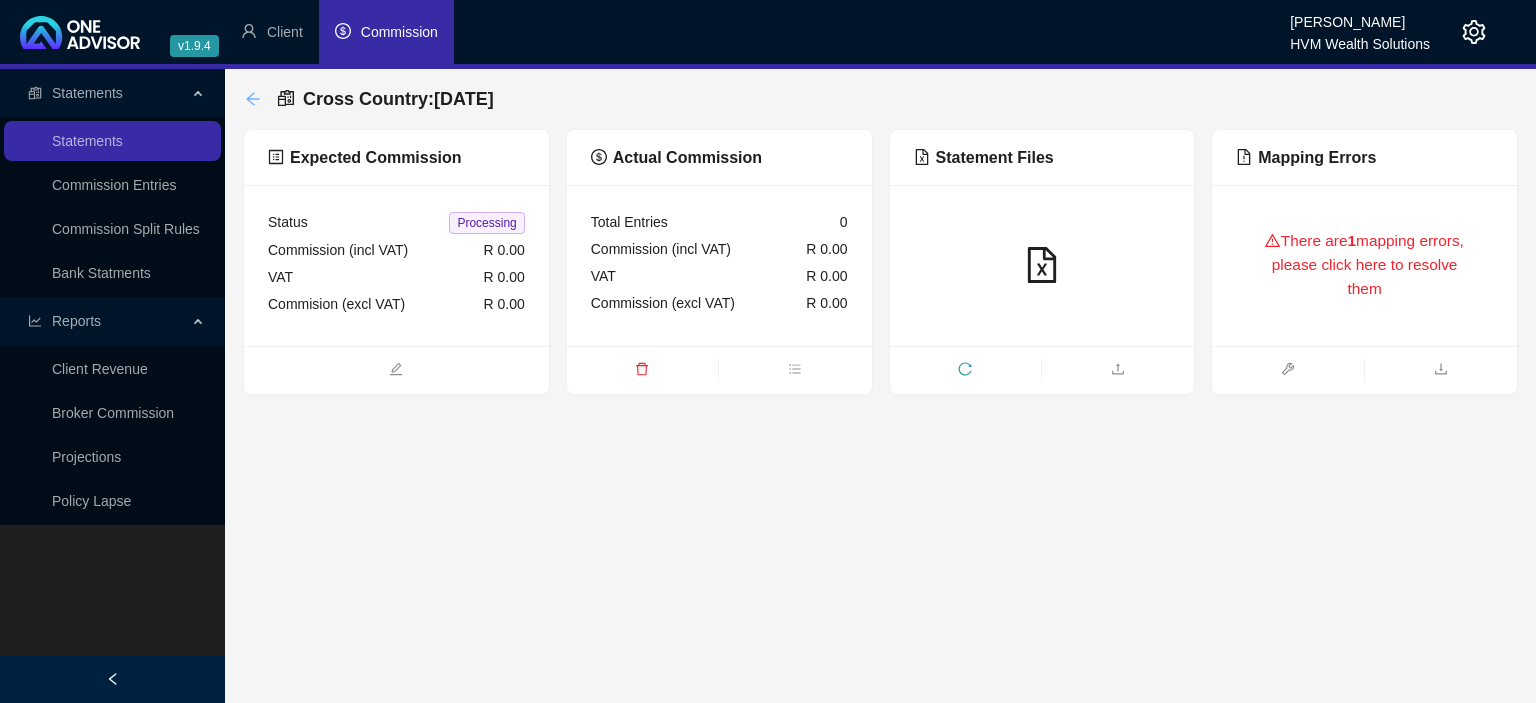 click 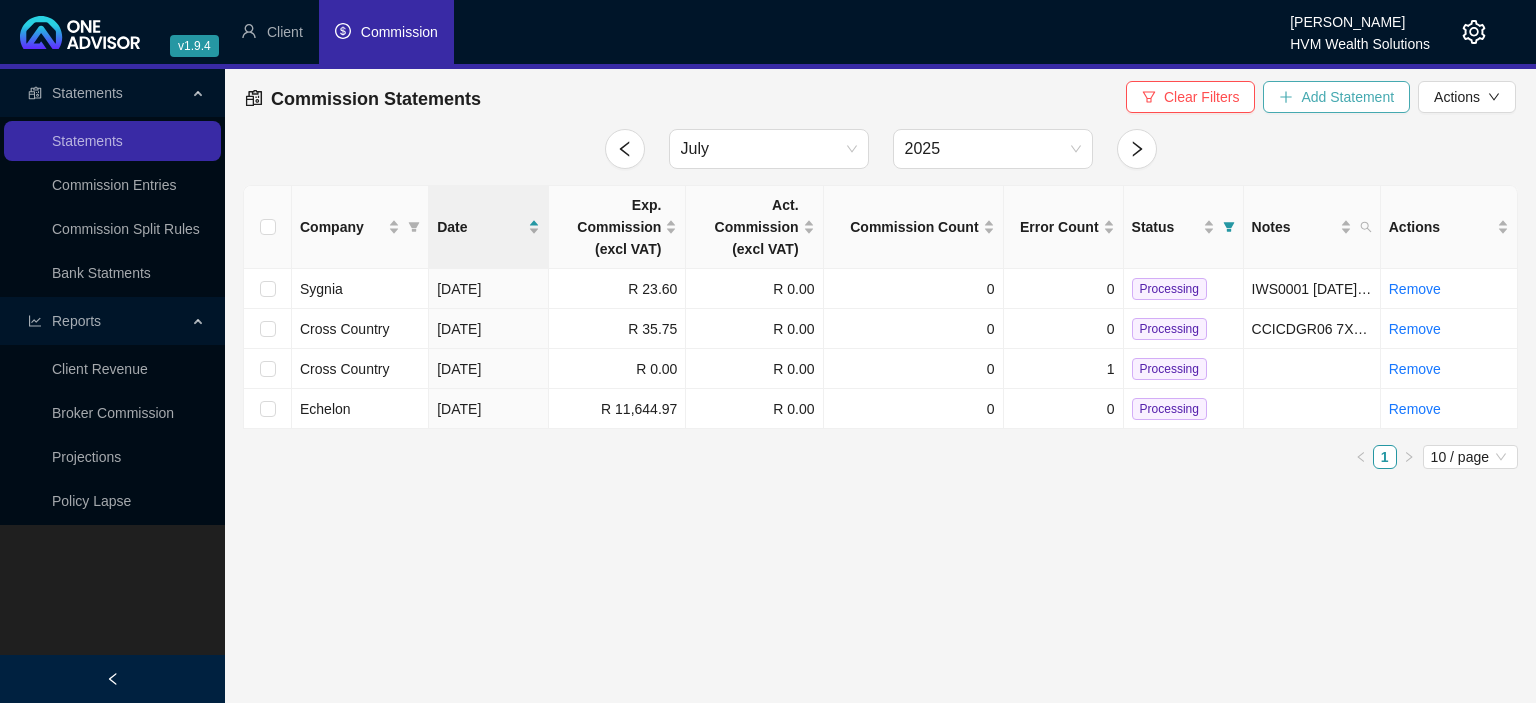 click on "Add Statement" at bounding box center (1347, 97) 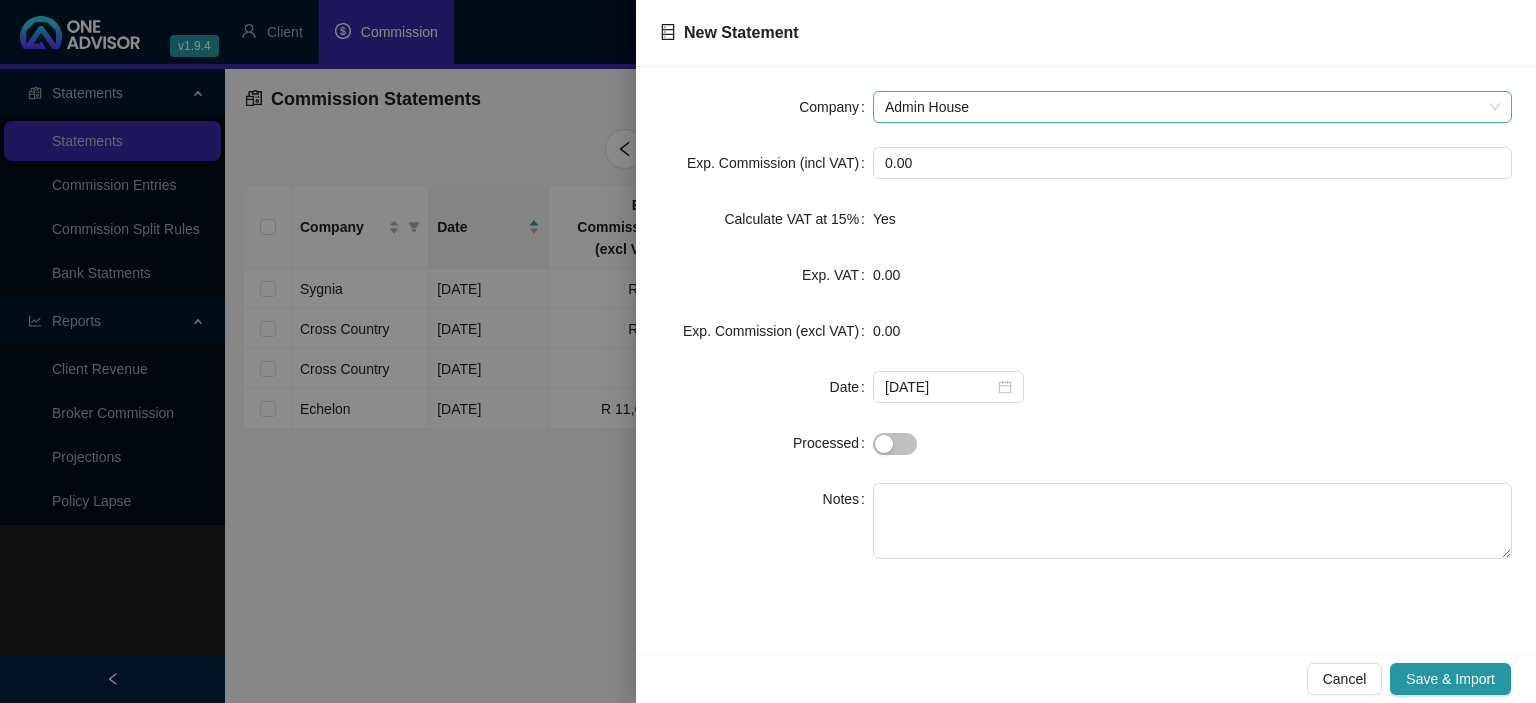 click on "Admin House" at bounding box center (1192, 107) 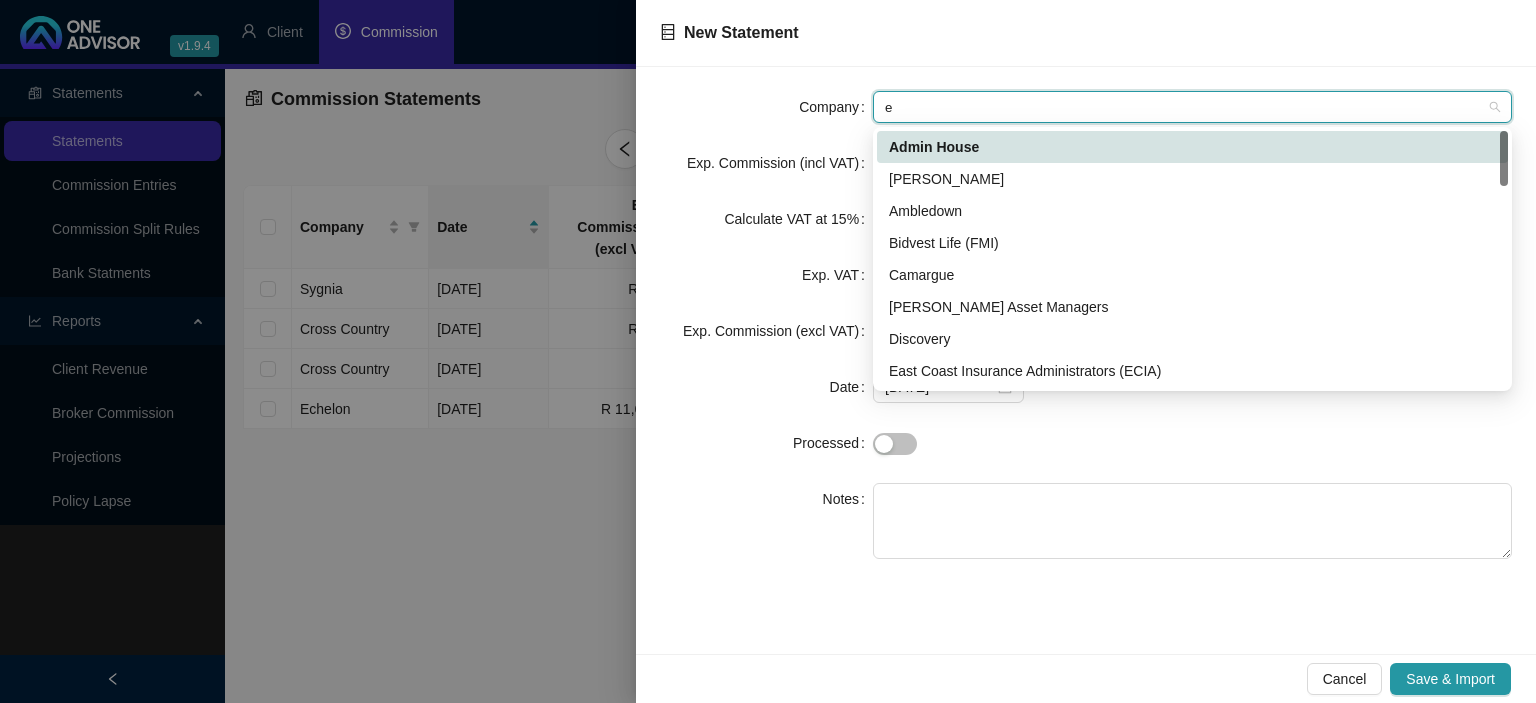 type on "ec" 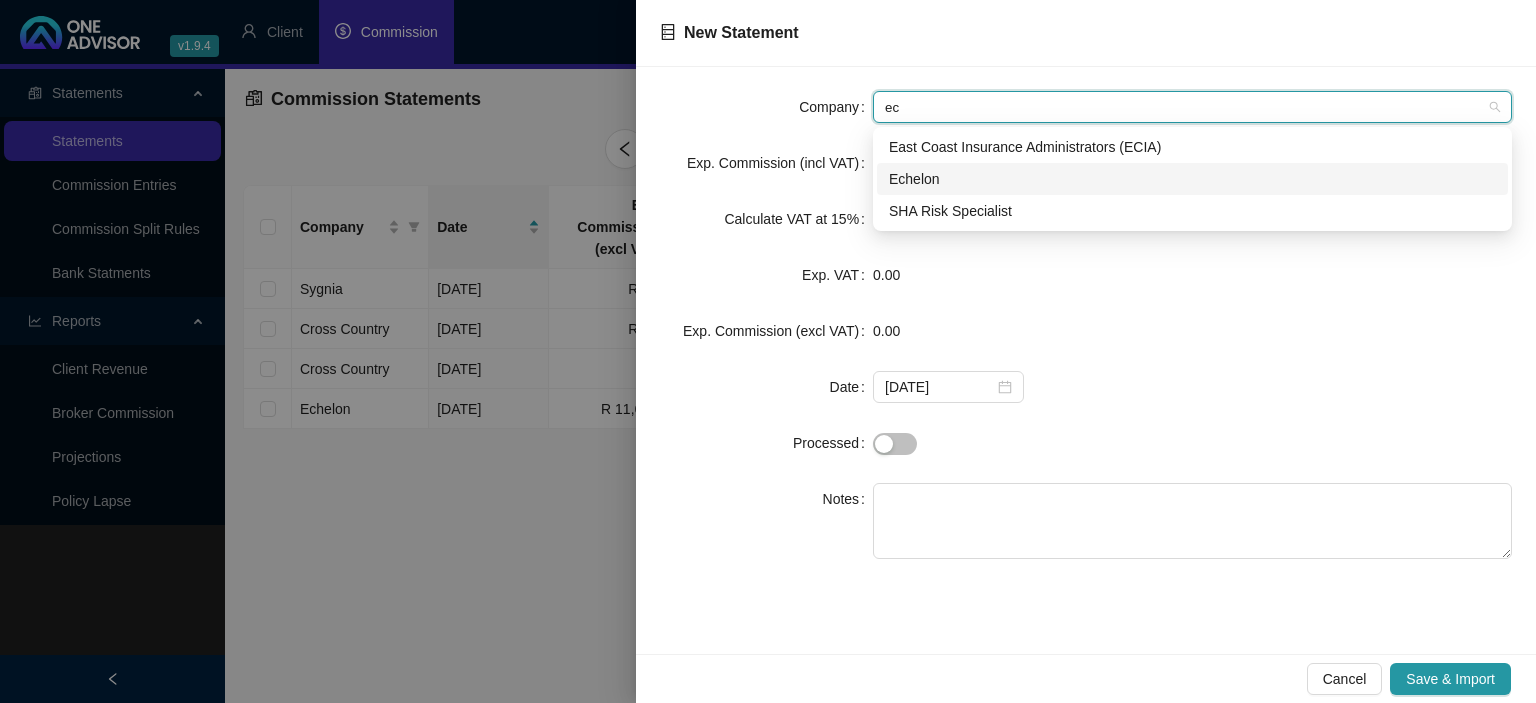 click on "Echelon" at bounding box center [1192, 179] 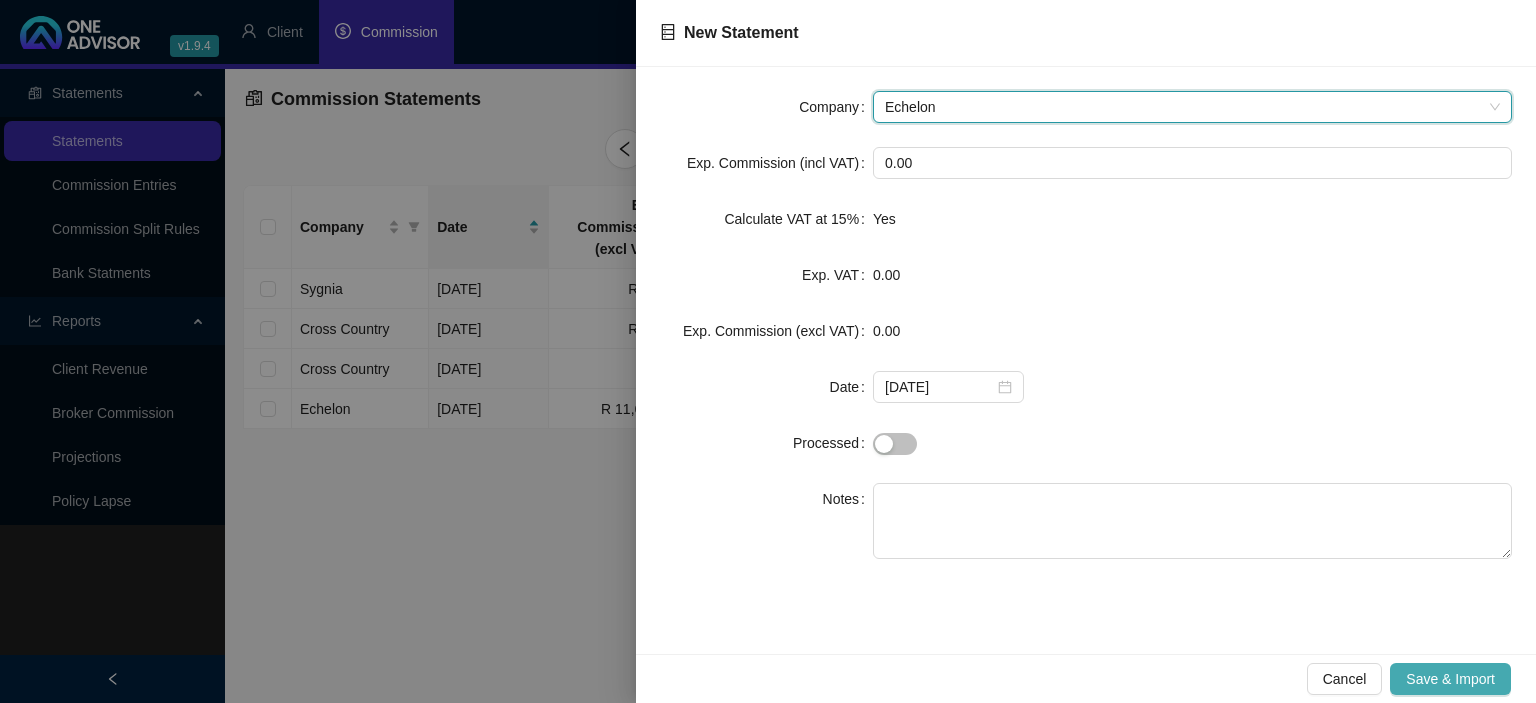 click on "Save & Import" at bounding box center [1450, 679] 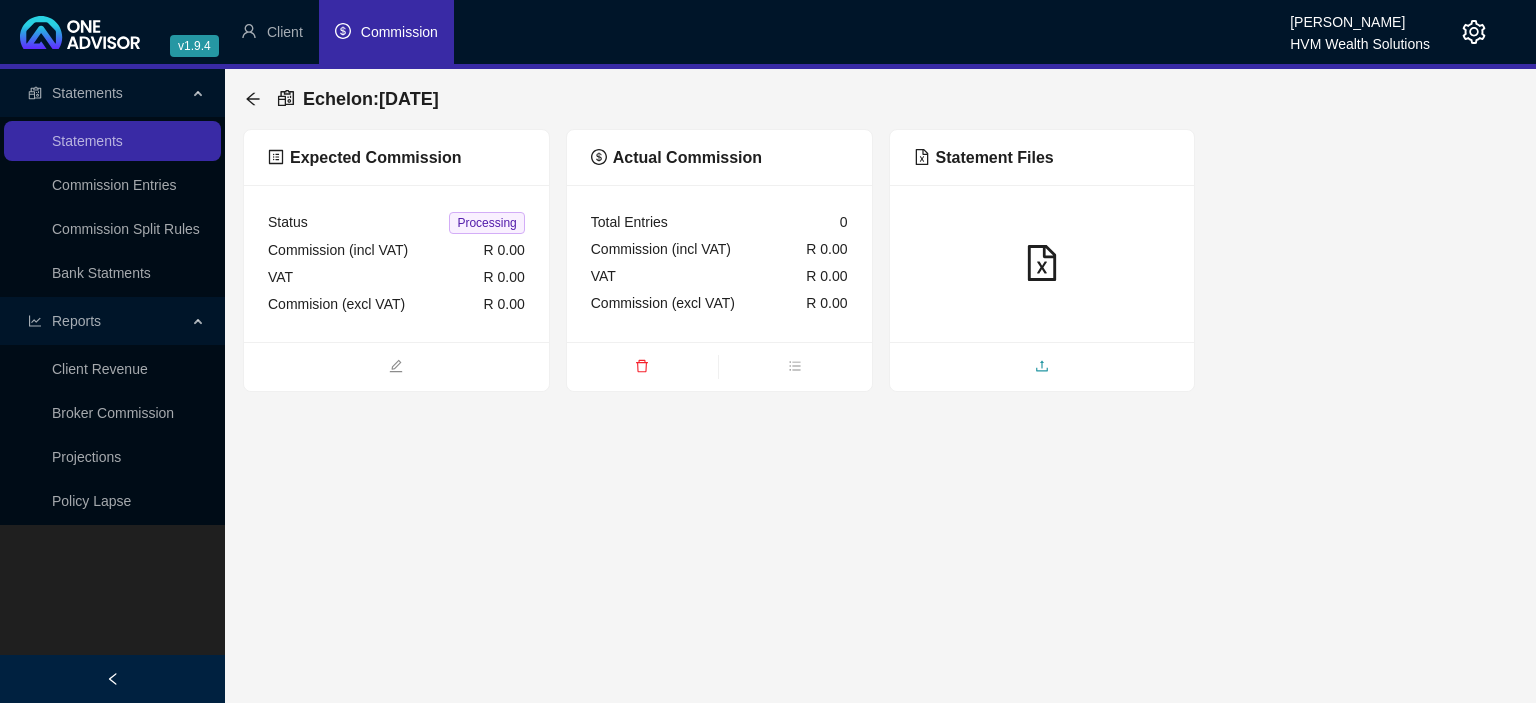 click at bounding box center (1042, 368) 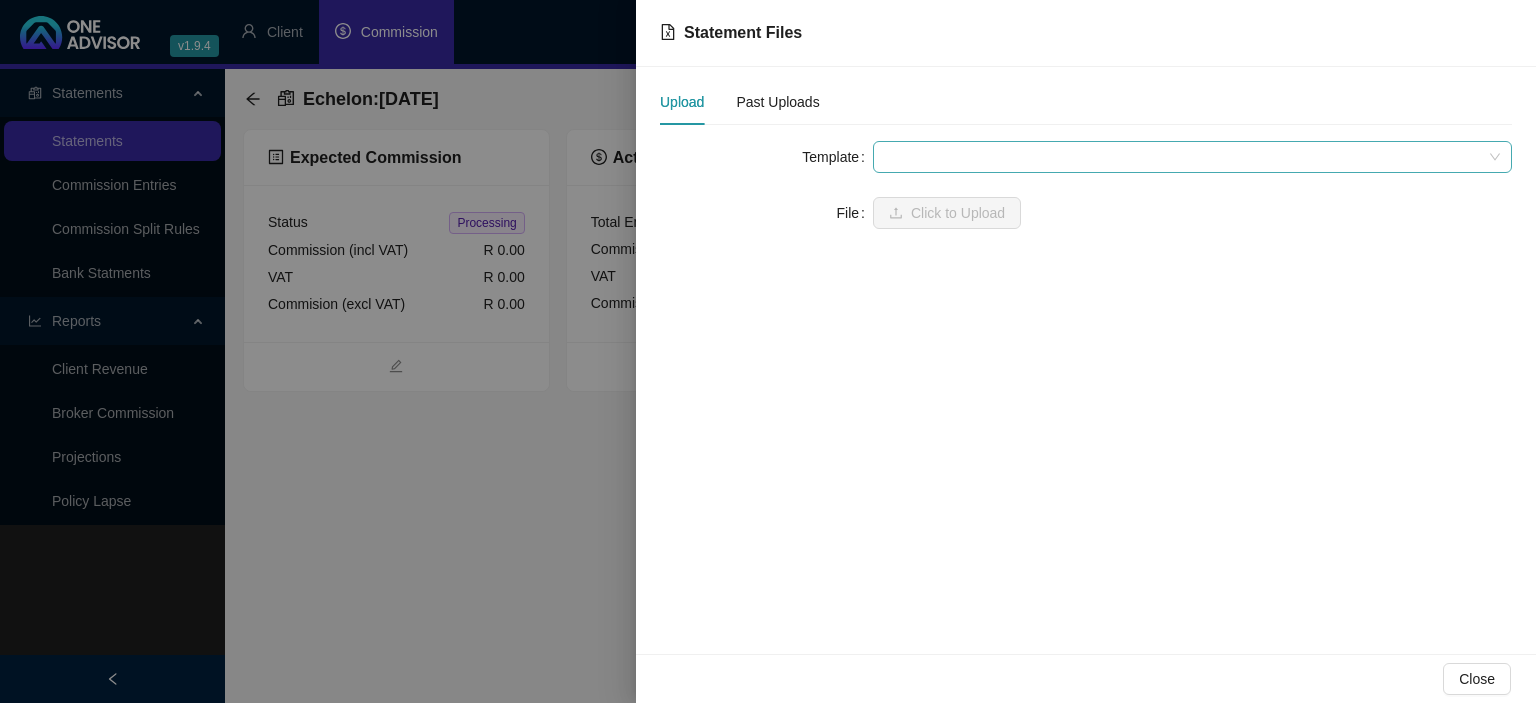 click at bounding box center [1192, 157] 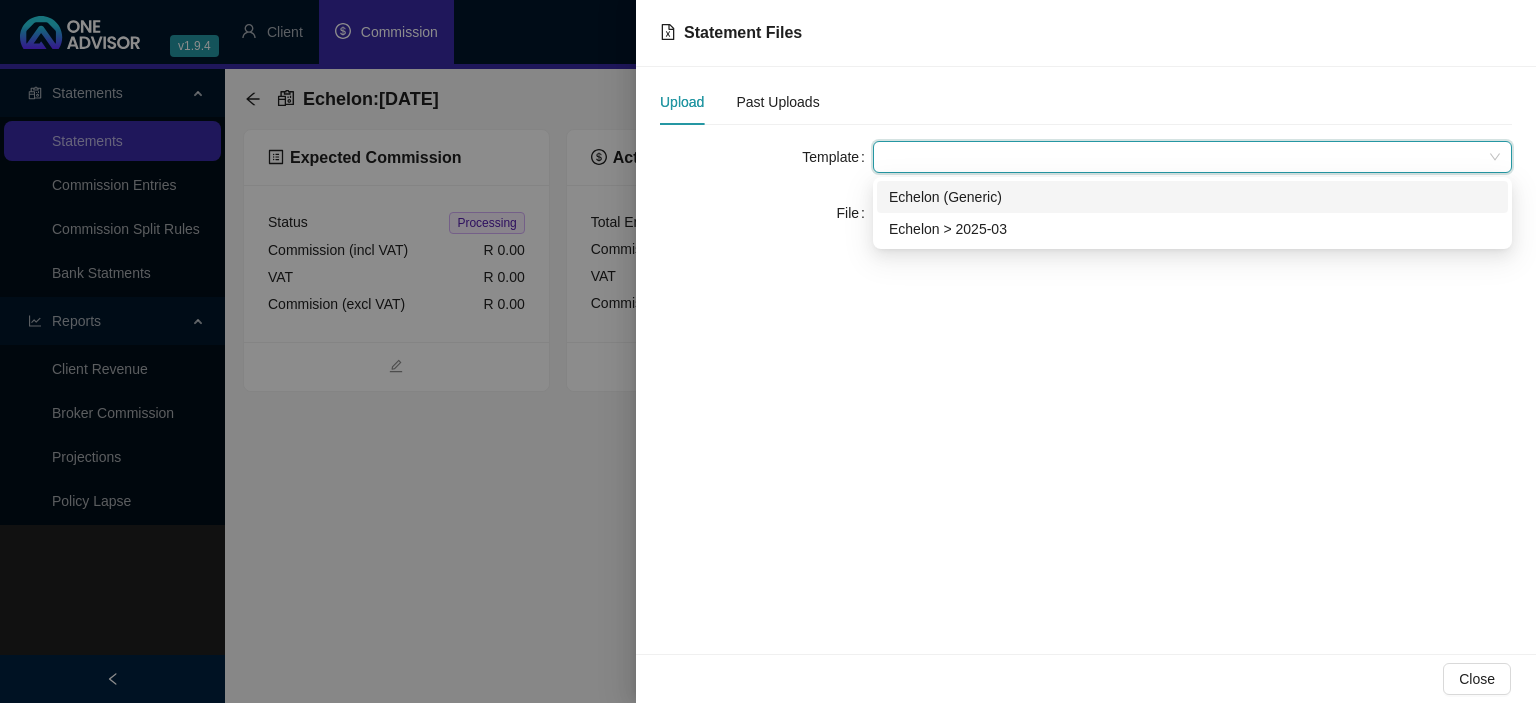 click on "Echelon (Generic)" at bounding box center [1192, 197] 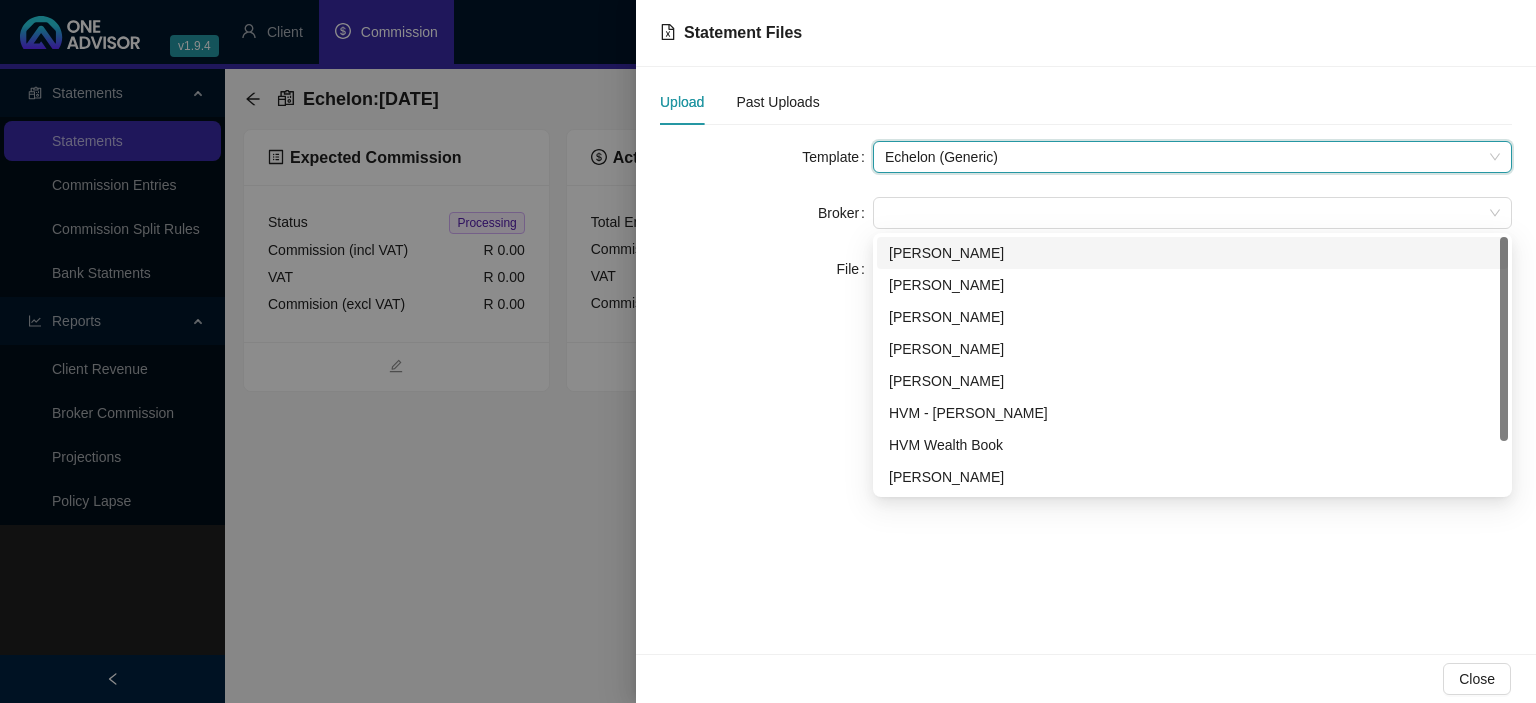 click at bounding box center (1192, 213) 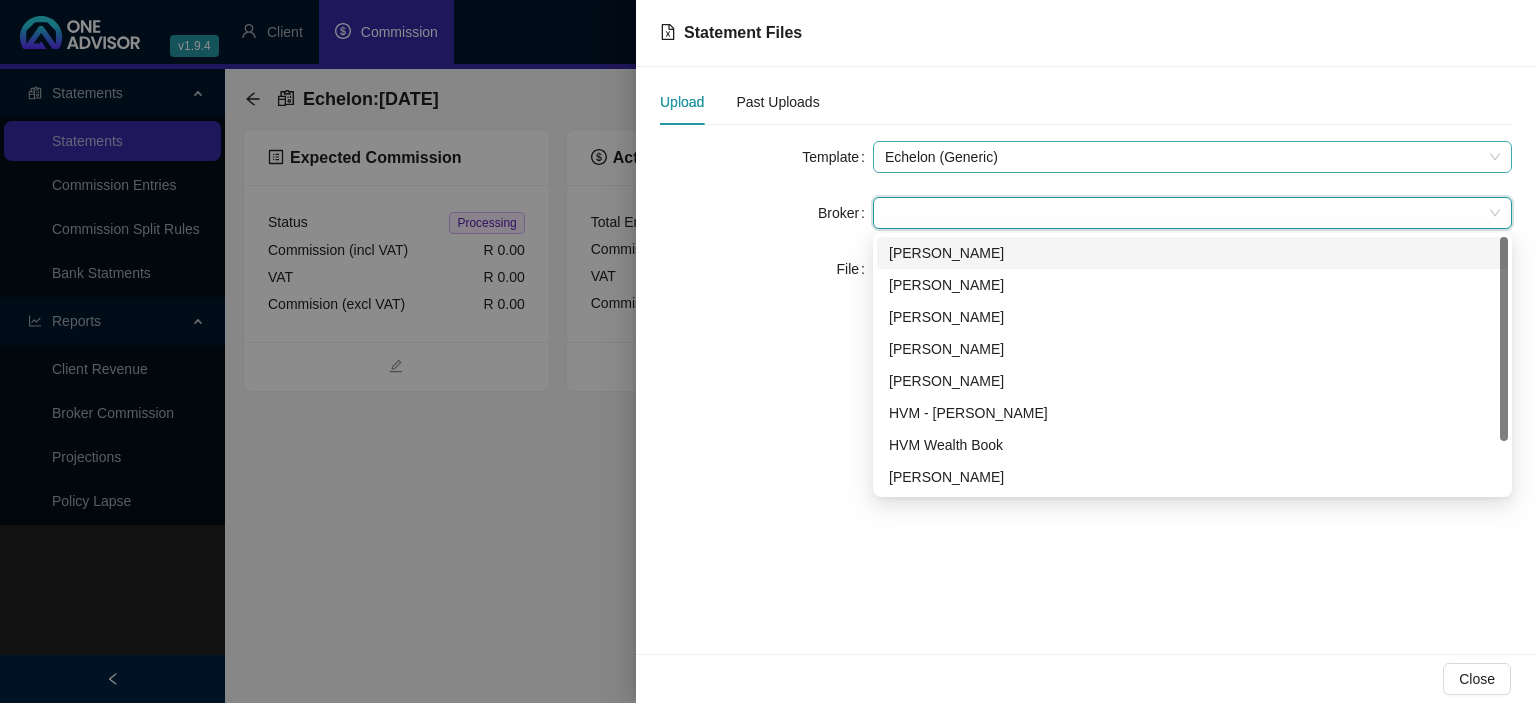 click on "Echelon (Generic)" at bounding box center [1192, 157] 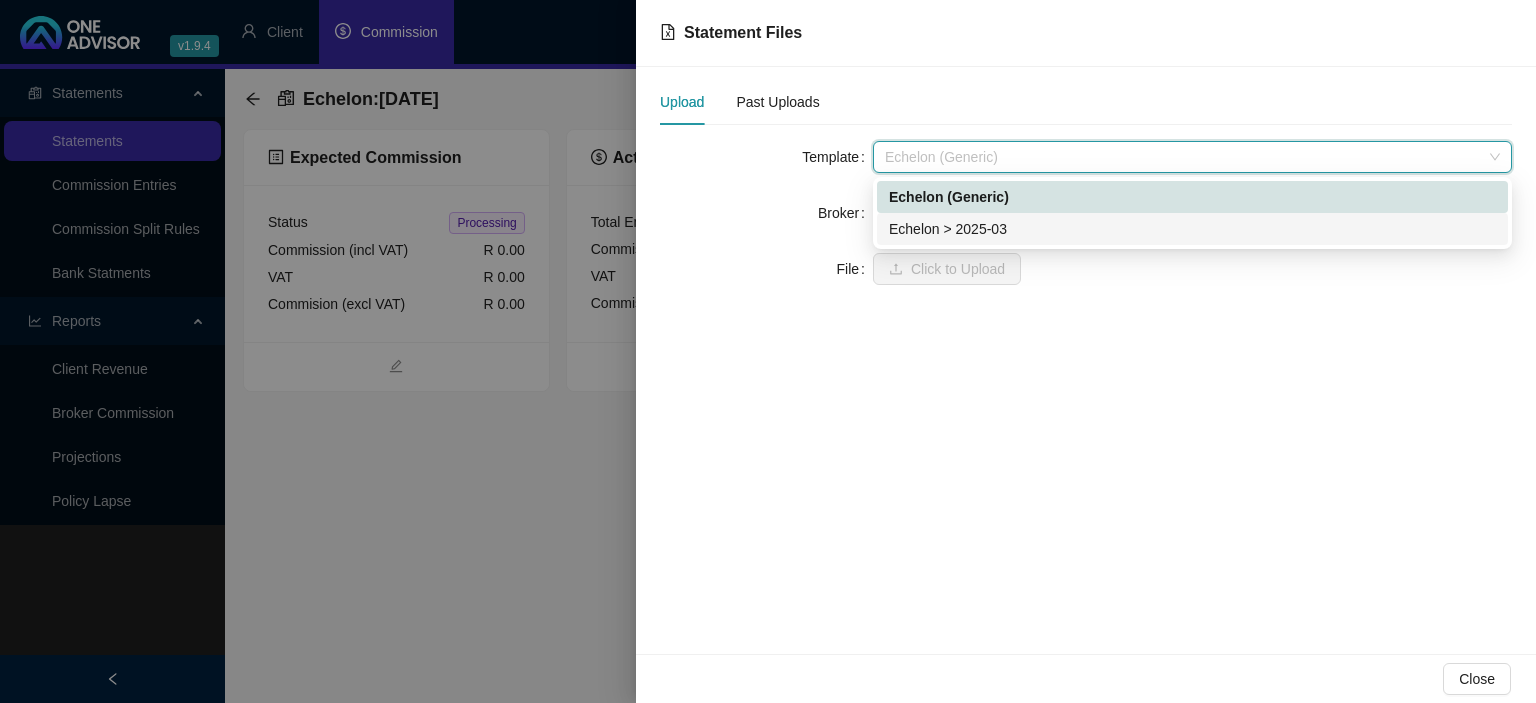 click on "Echelon > 2025-03" at bounding box center [1192, 229] 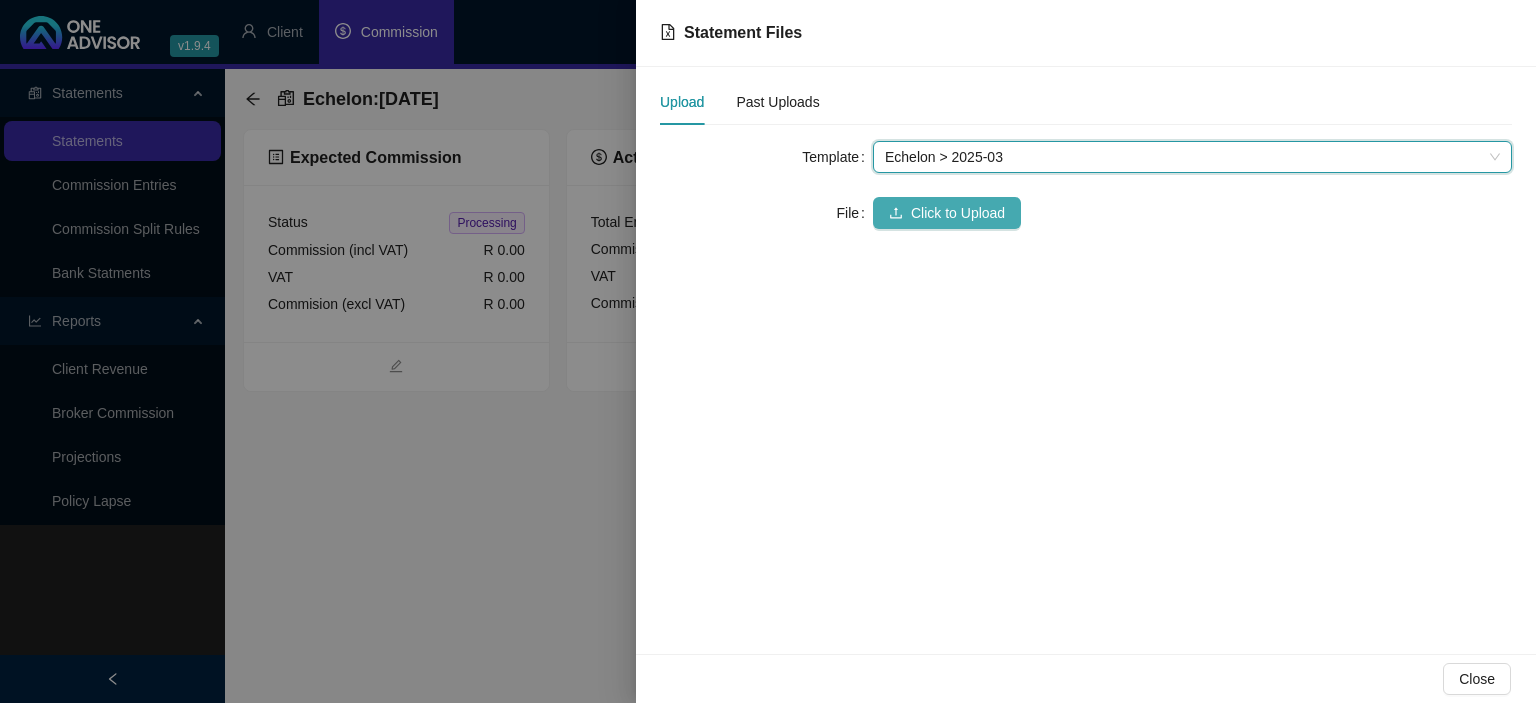 click on "Click to Upload" at bounding box center (958, 213) 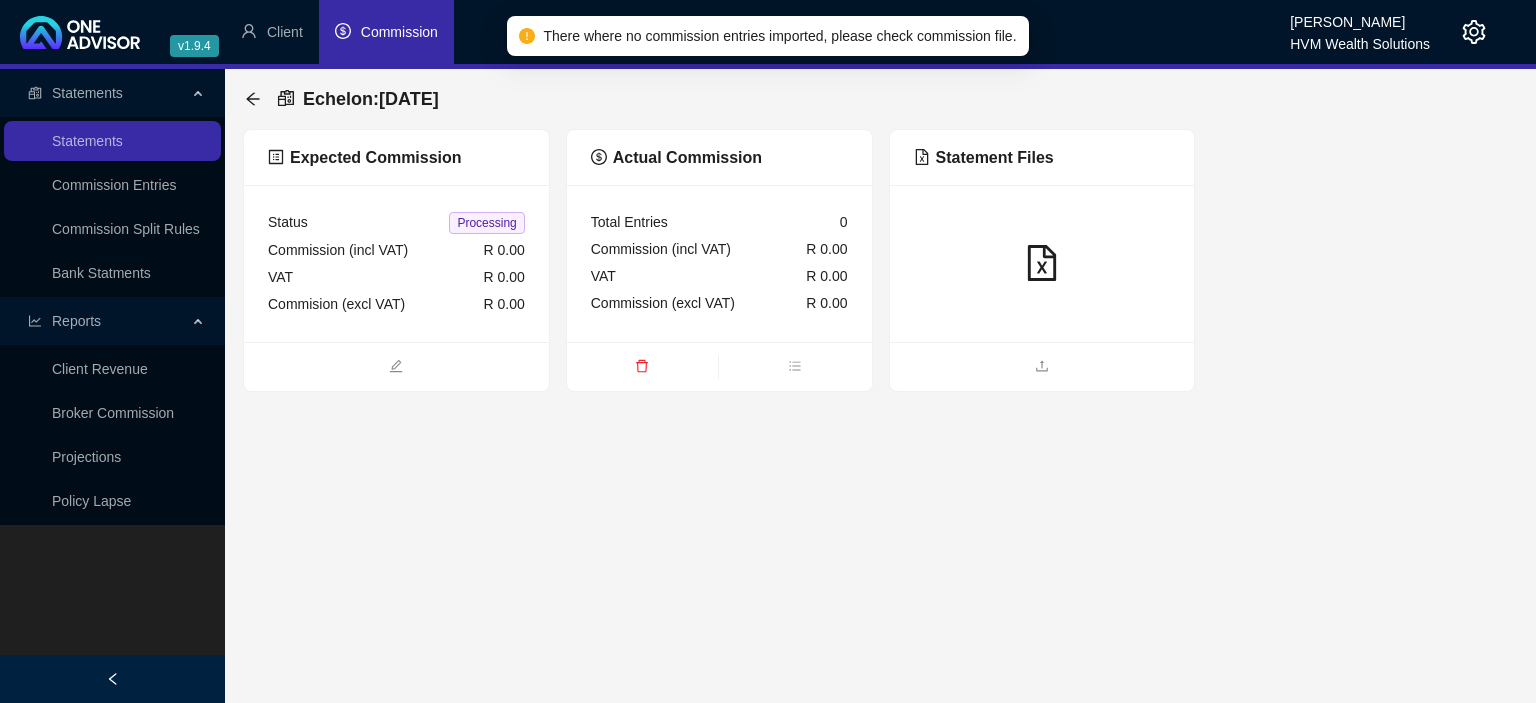 click 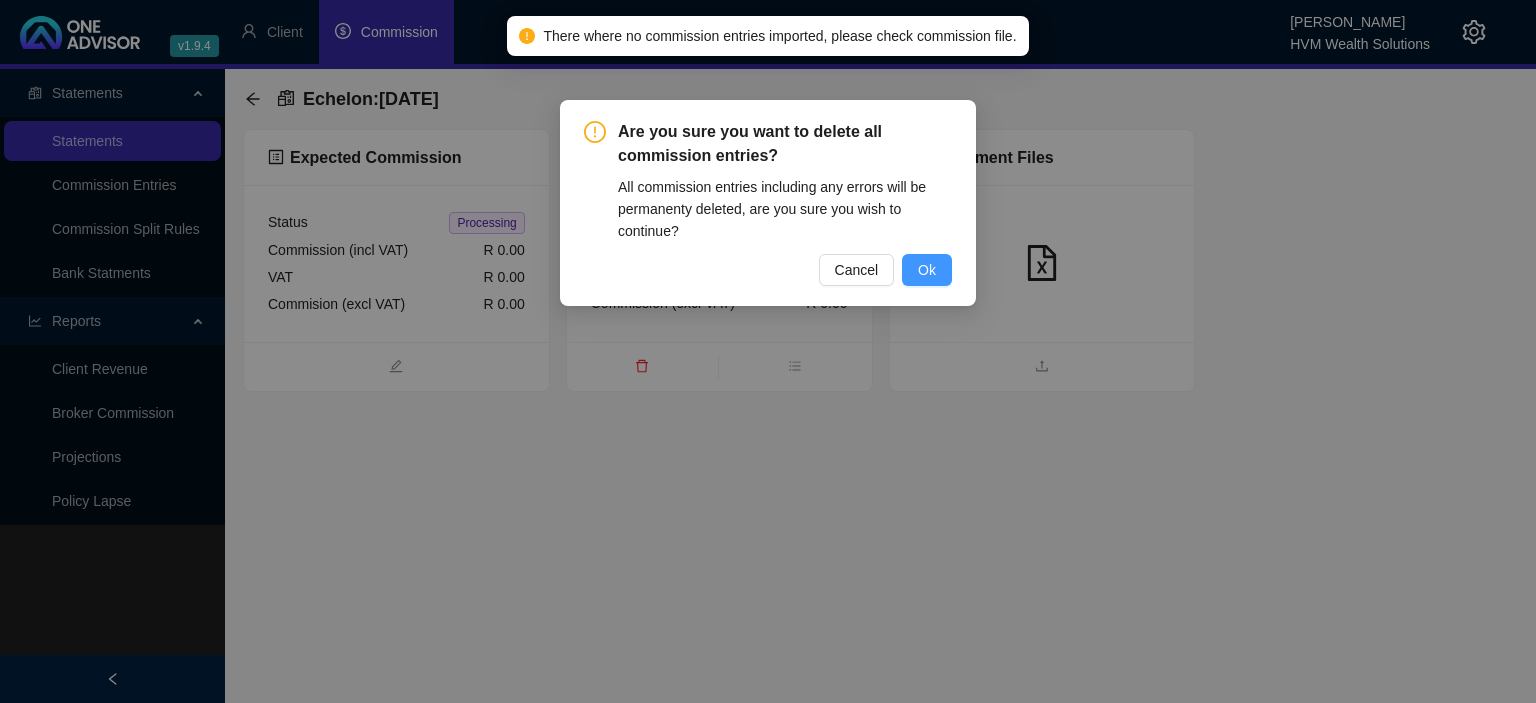 click on "Ok" at bounding box center [927, 270] 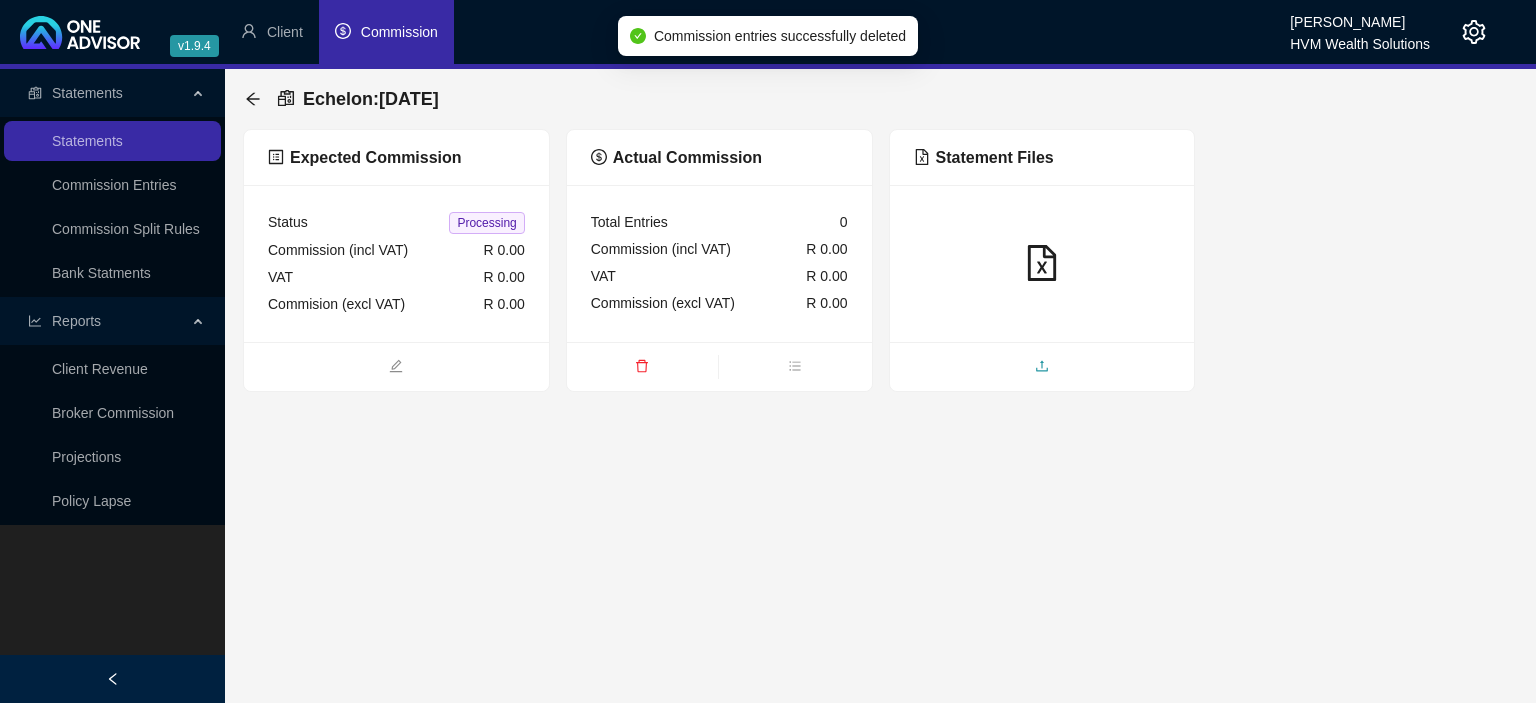 click at bounding box center (1042, 368) 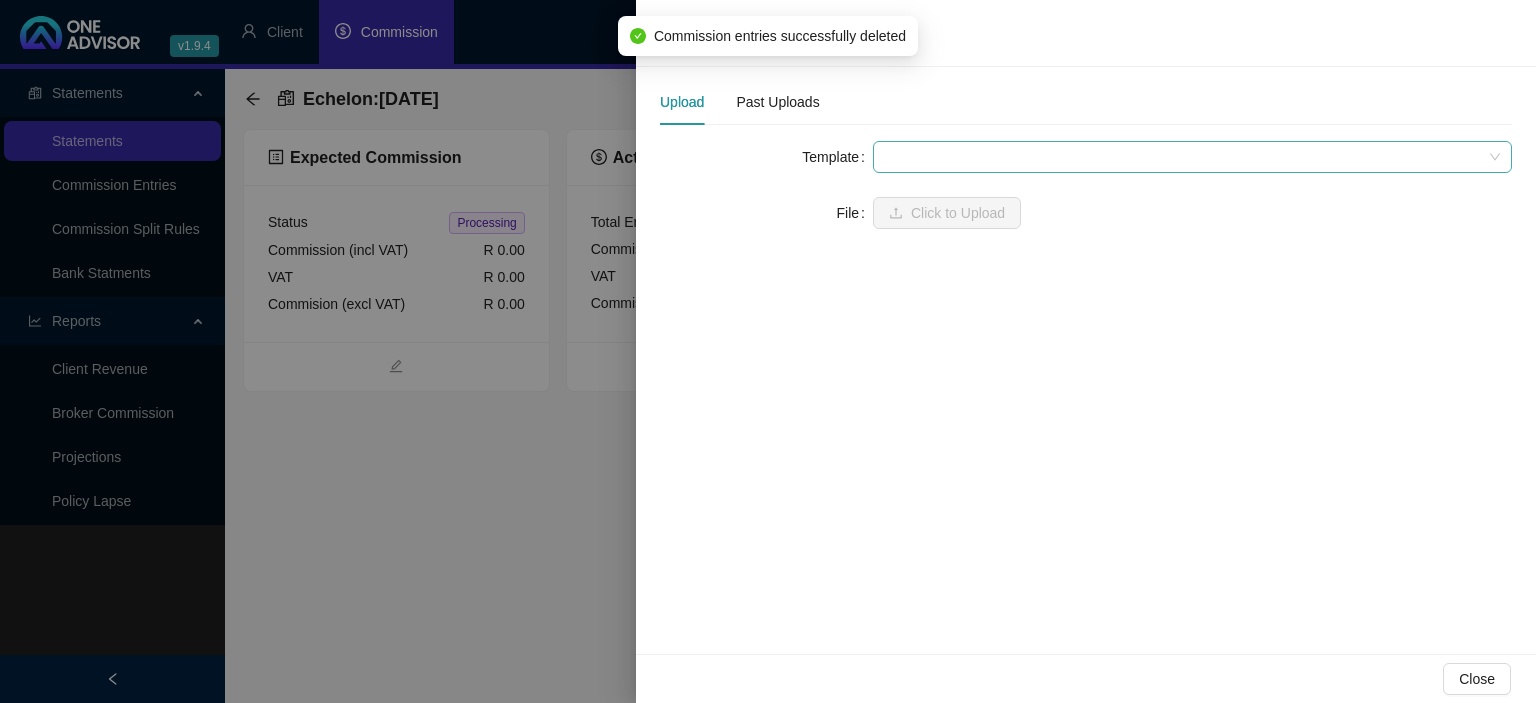 click at bounding box center [1192, 157] 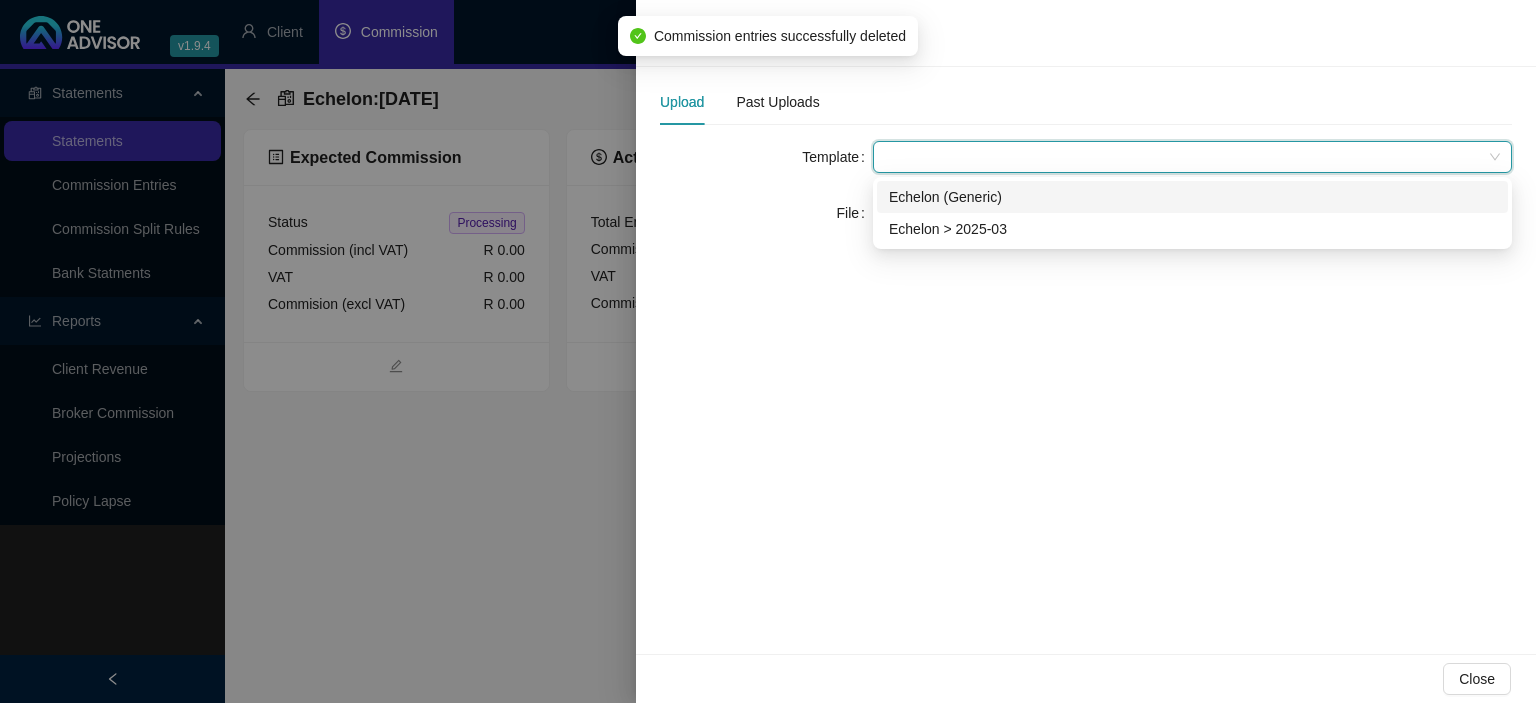click on "Echelon (Generic)" at bounding box center [1192, 197] 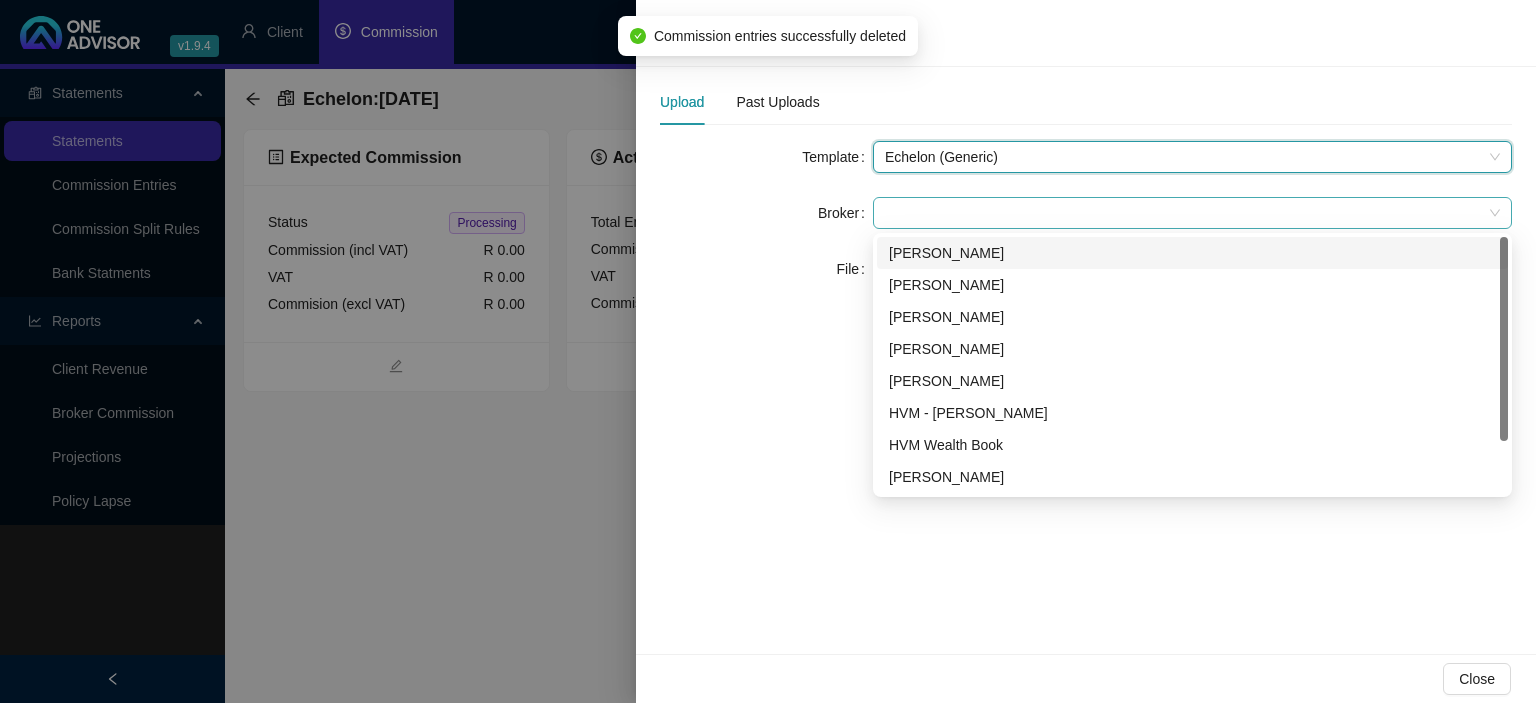 click at bounding box center [1192, 213] 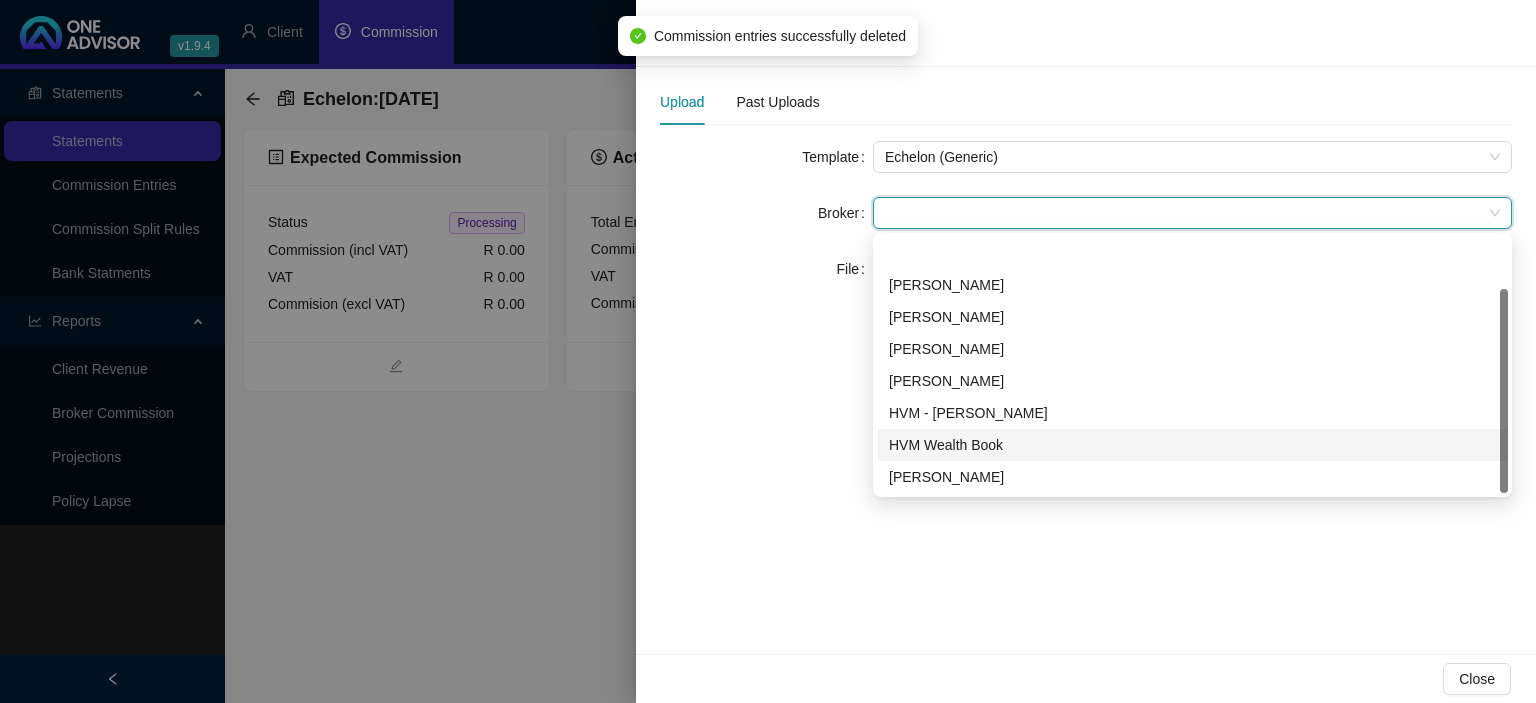 scroll, scrollTop: 64, scrollLeft: 0, axis: vertical 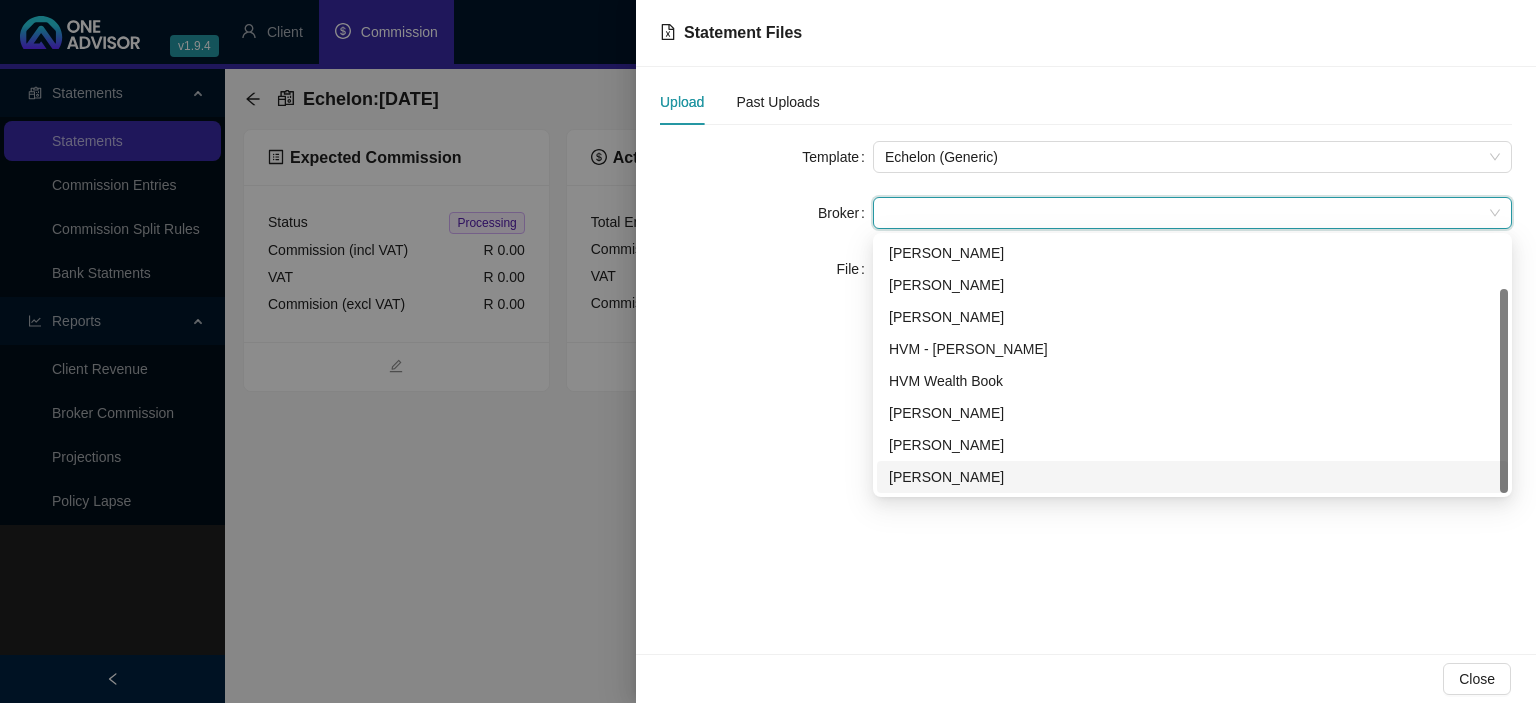 click on "[PERSON_NAME]" at bounding box center (1192, 477) 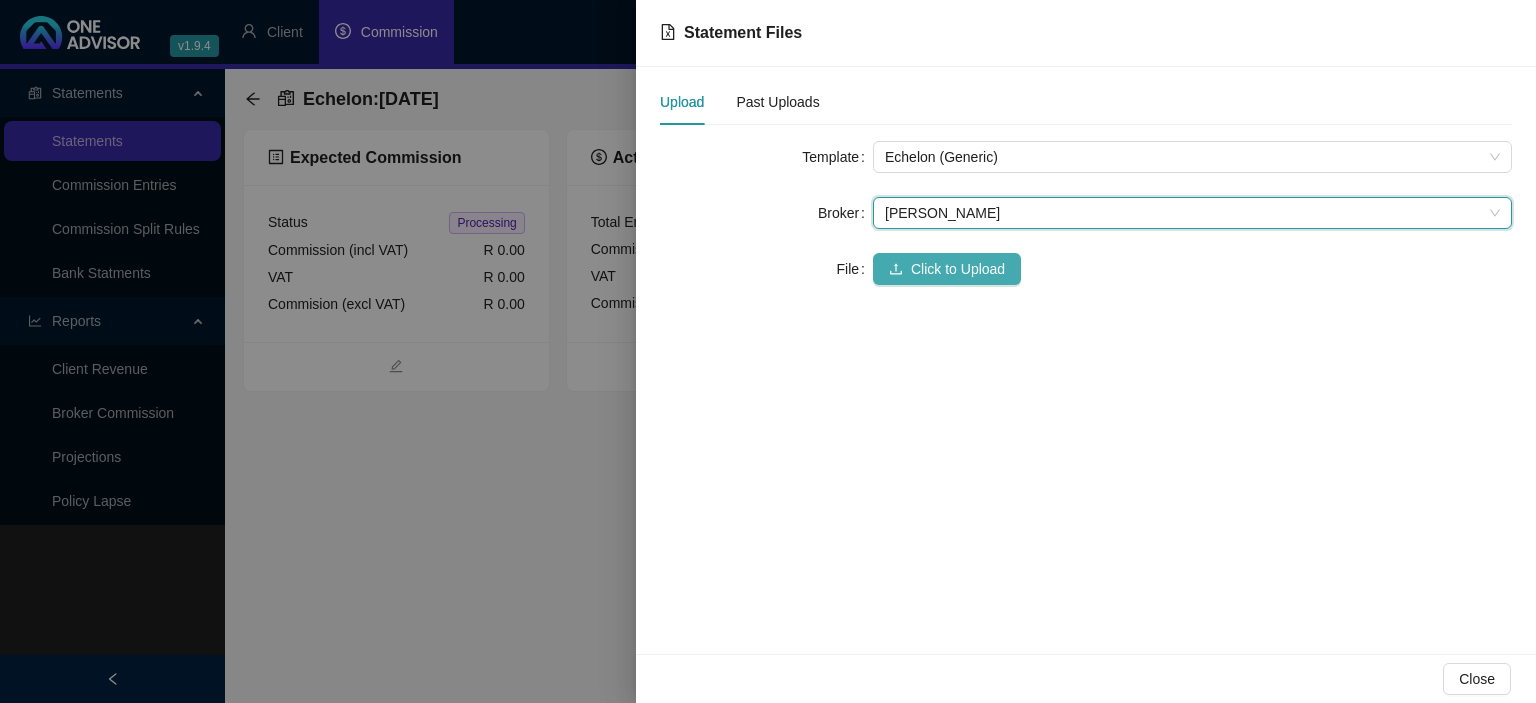 click on "Click to Upload" at bounding box center (958, 269) 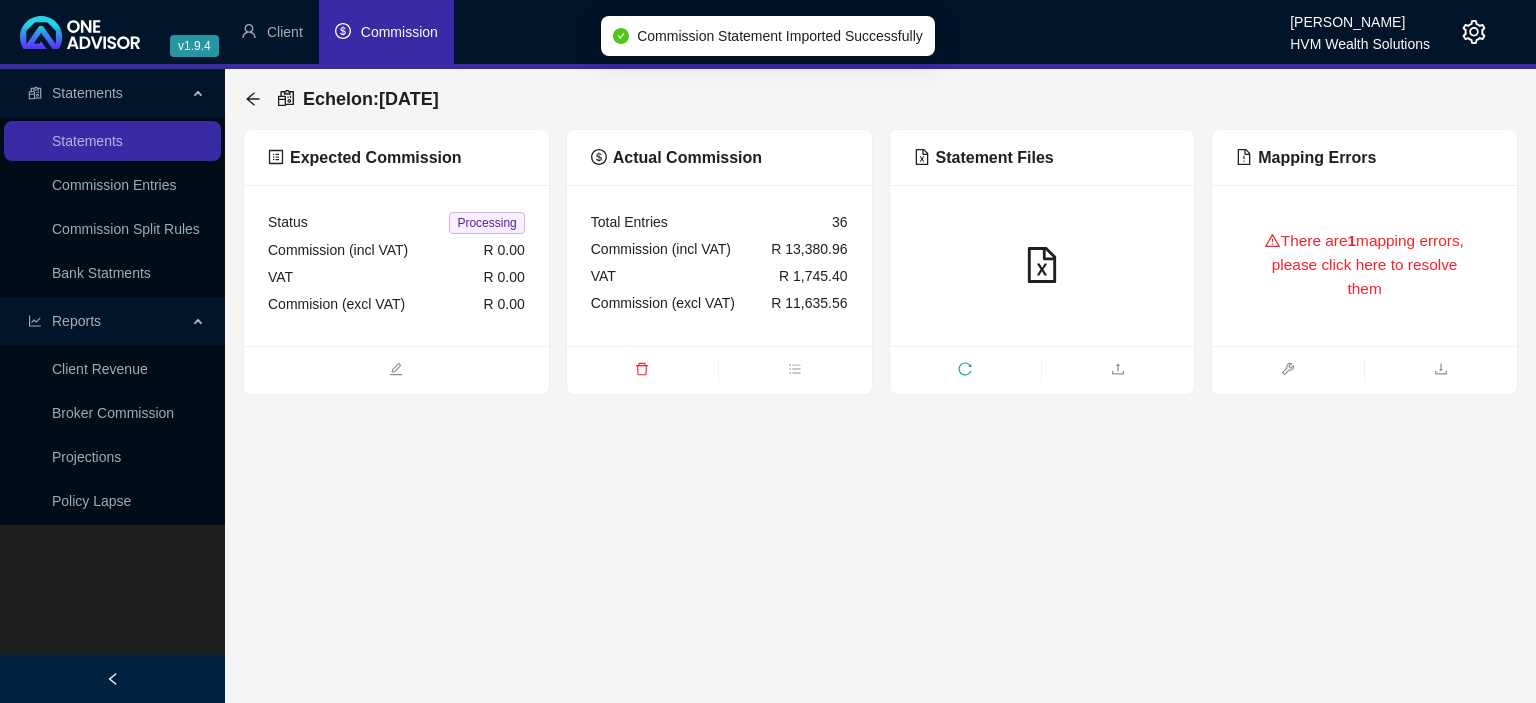 click on "There are  1  mapping errors, please click here to resolve them" at bounding box center (1364, 265) 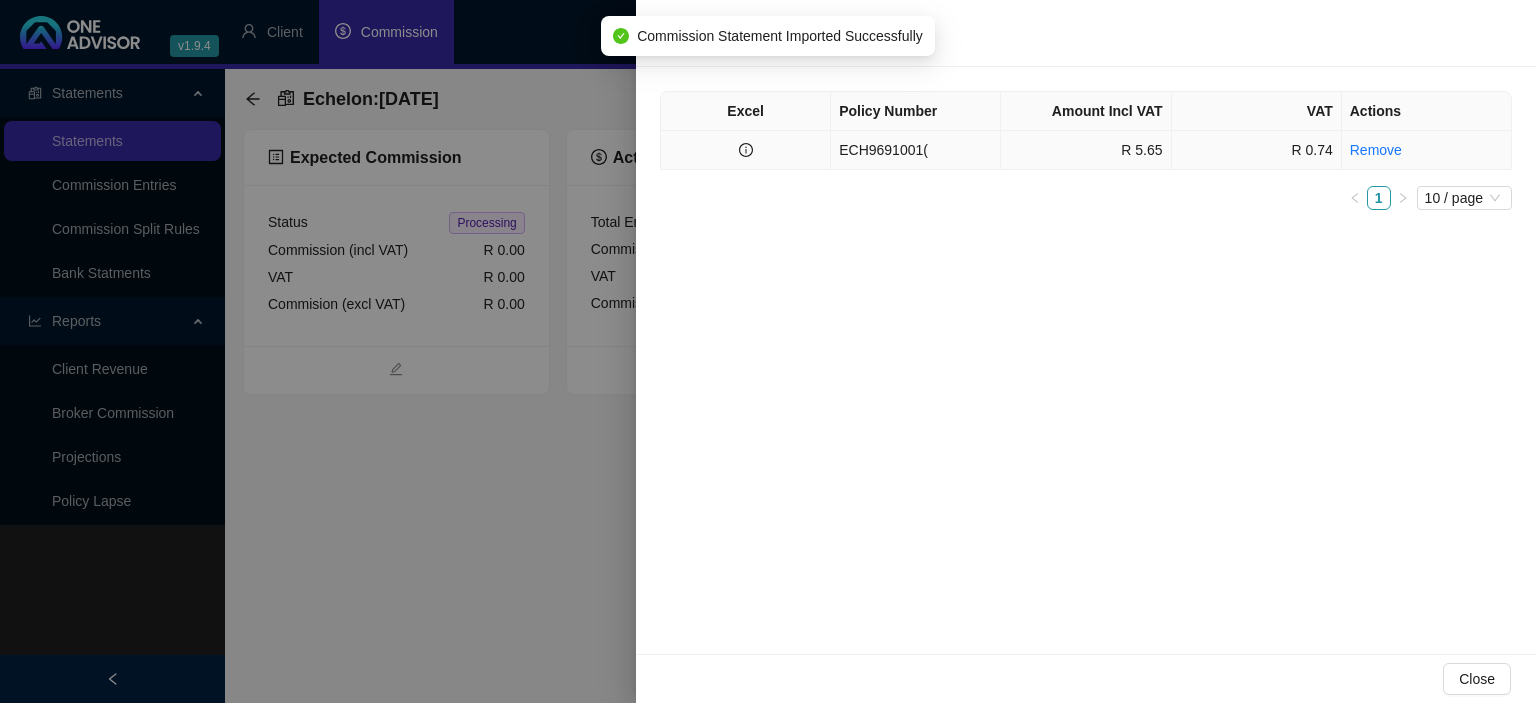 click on "ECH9691001(" at bounding box center (916, 150) 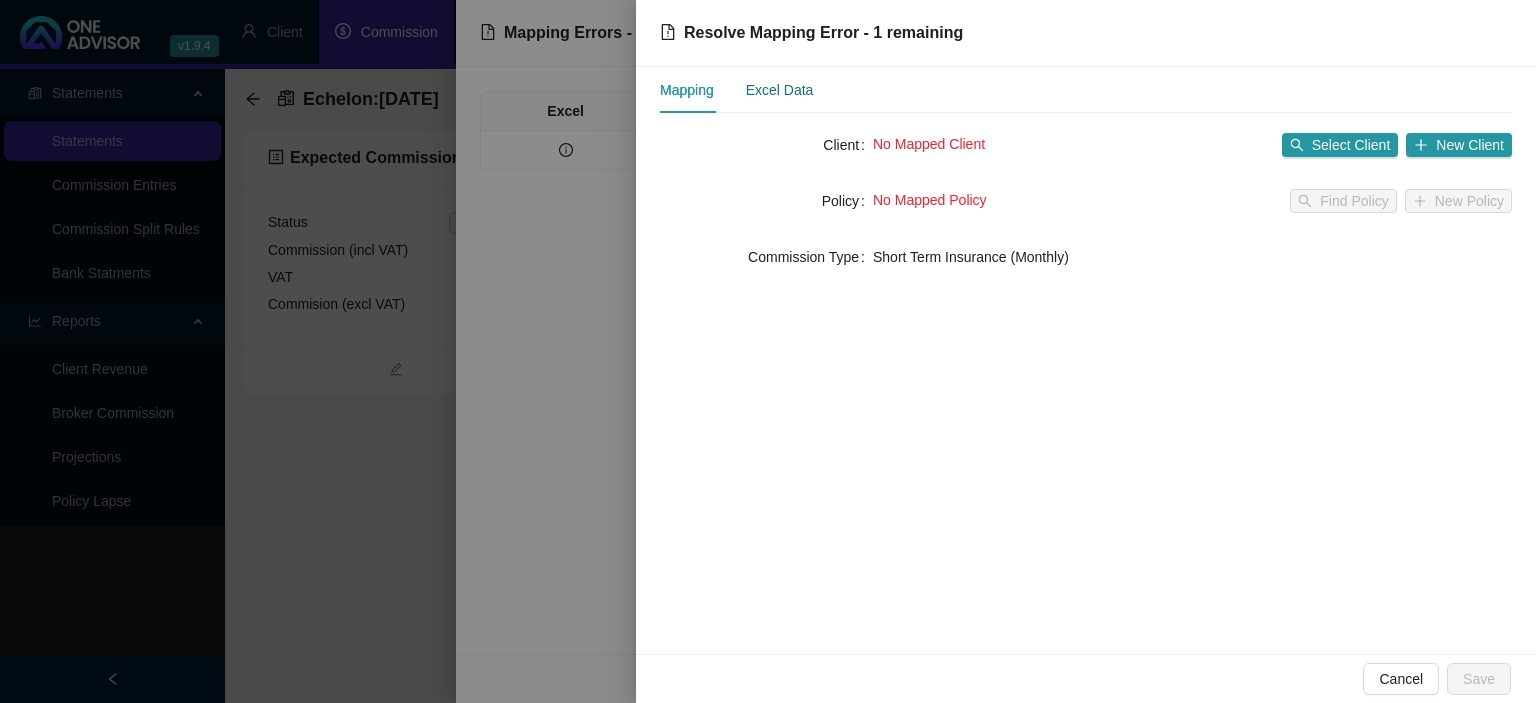 click on "Excel Data" at bounding box center [780, 90] 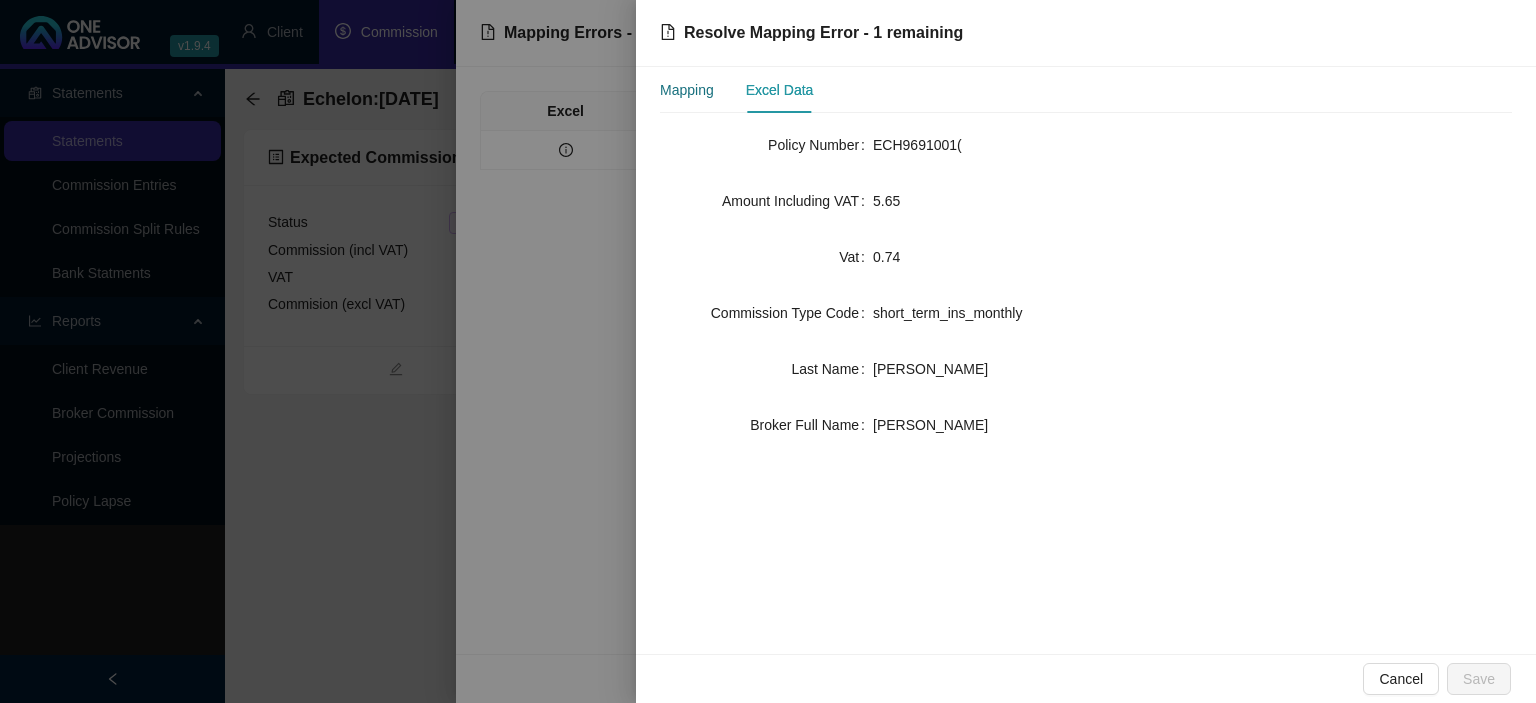 click on "Mapping" at bounding box center [687, 90] 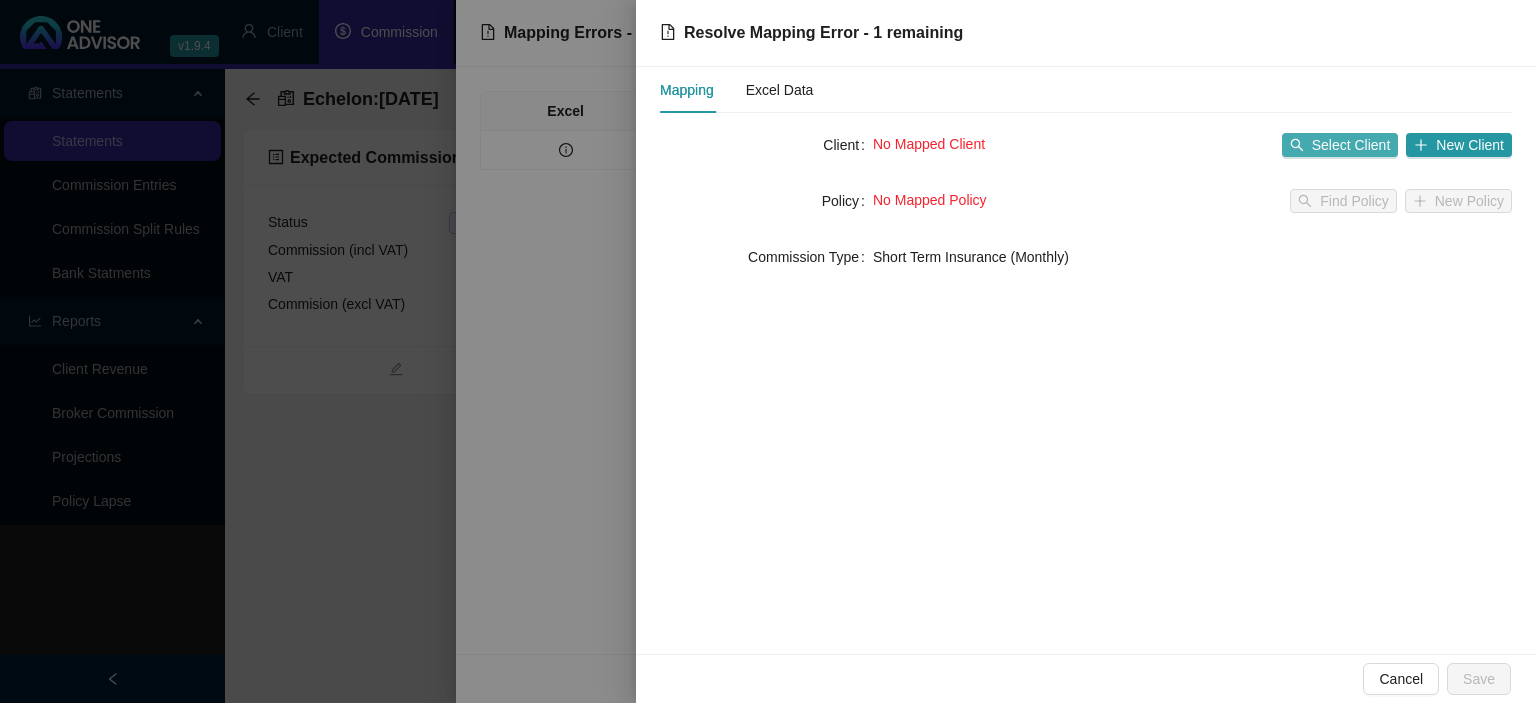 click on "Select Client" at bounding box center (1351, 145) 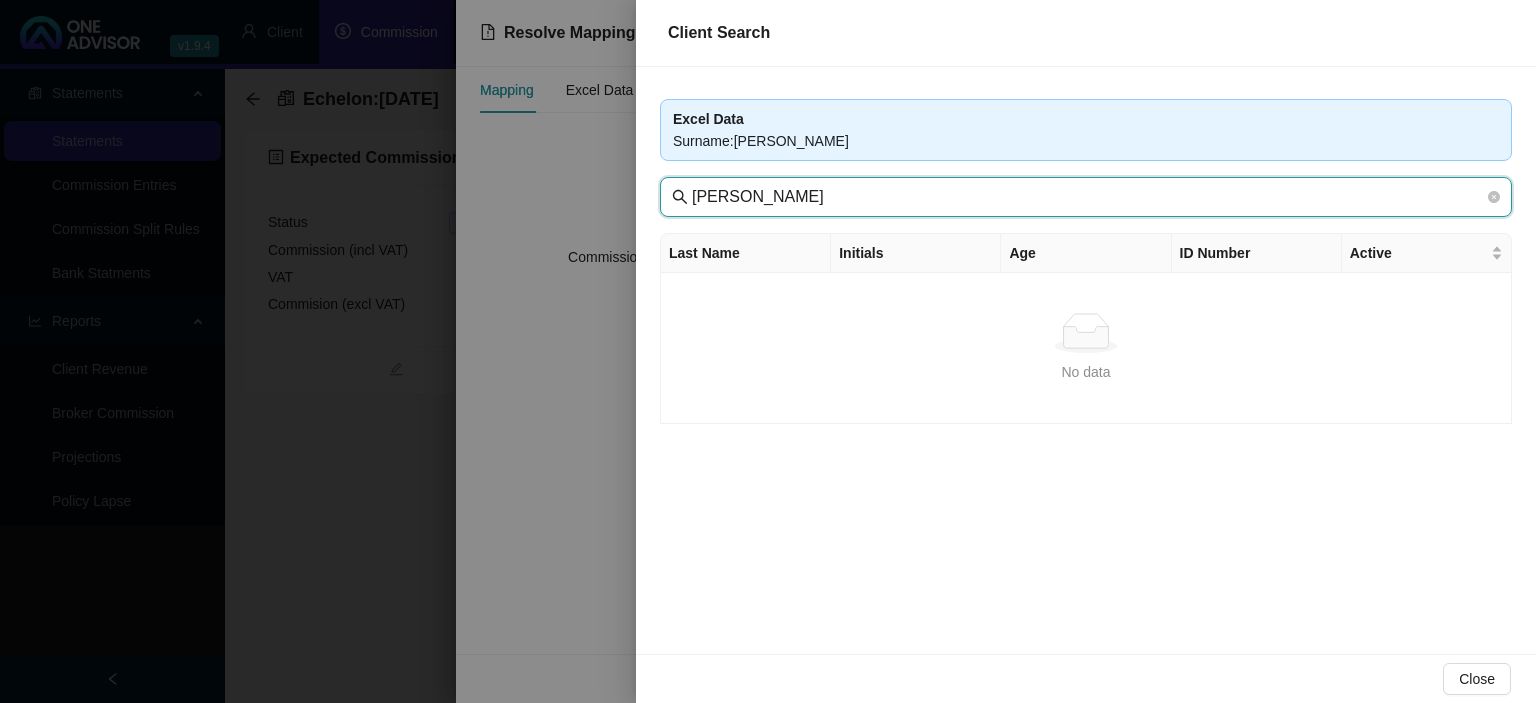 drag, startPoint x: 740, startPoint y: 188, endPoint x: 825, endPoint y: 194, distance: 85.2115 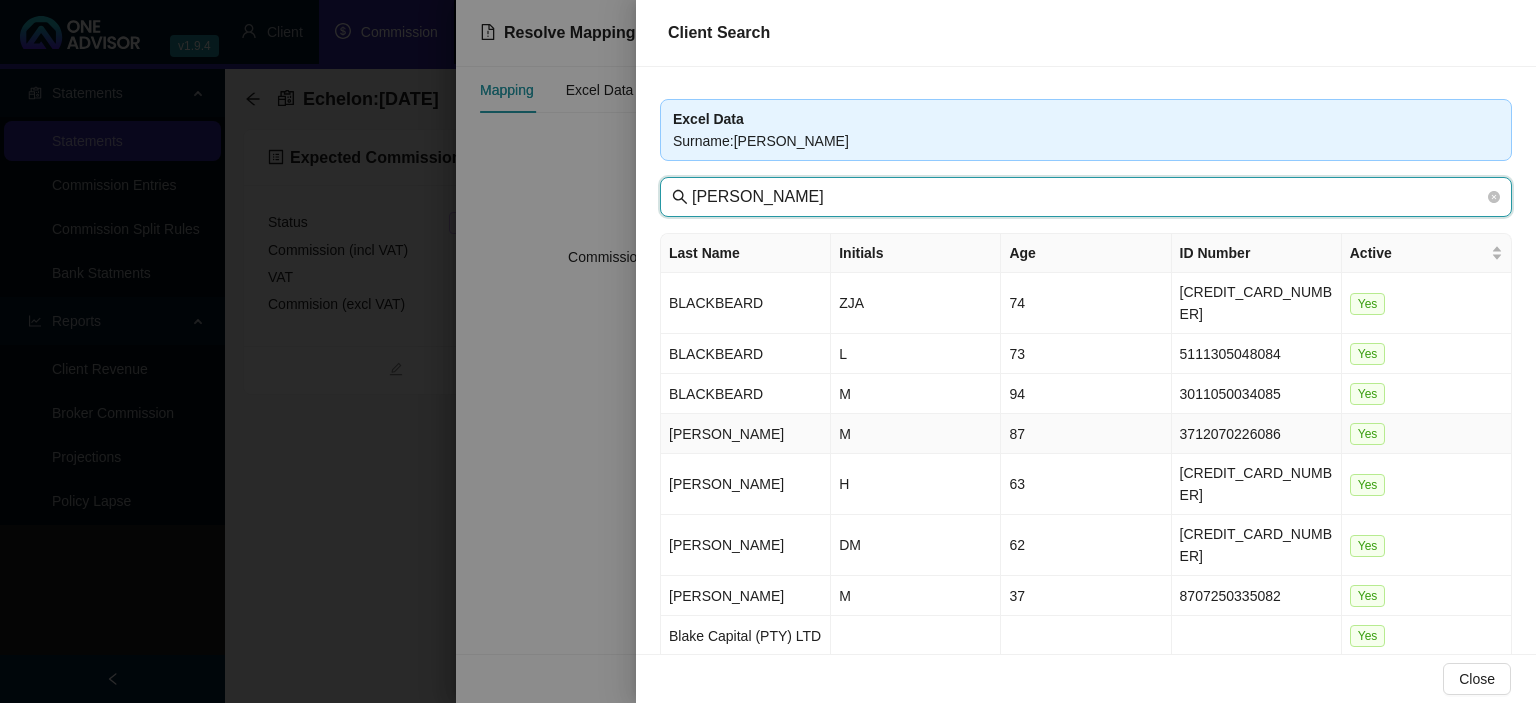 scroll, scrollTop: 55, scrollLeft: 0, axis: vertical 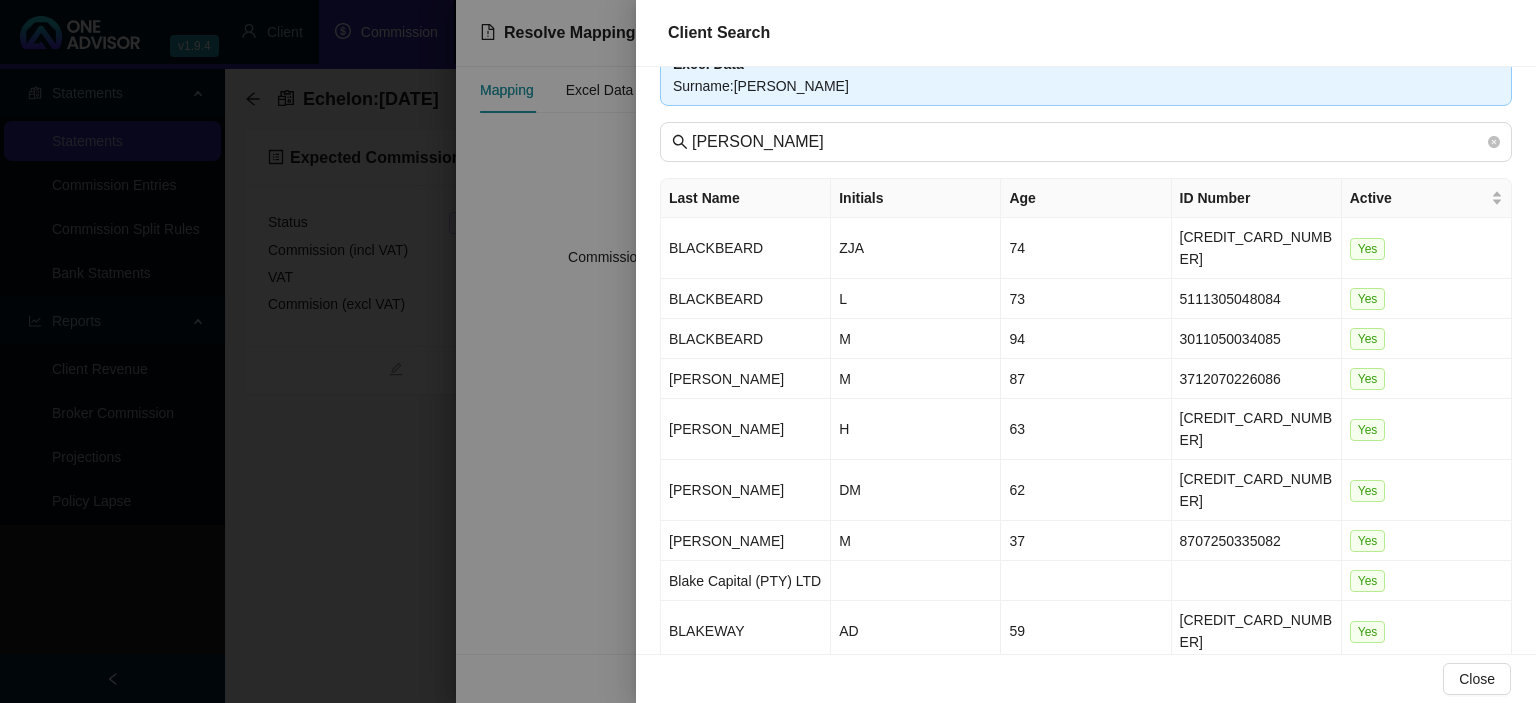click at bounding box center (768, 351) 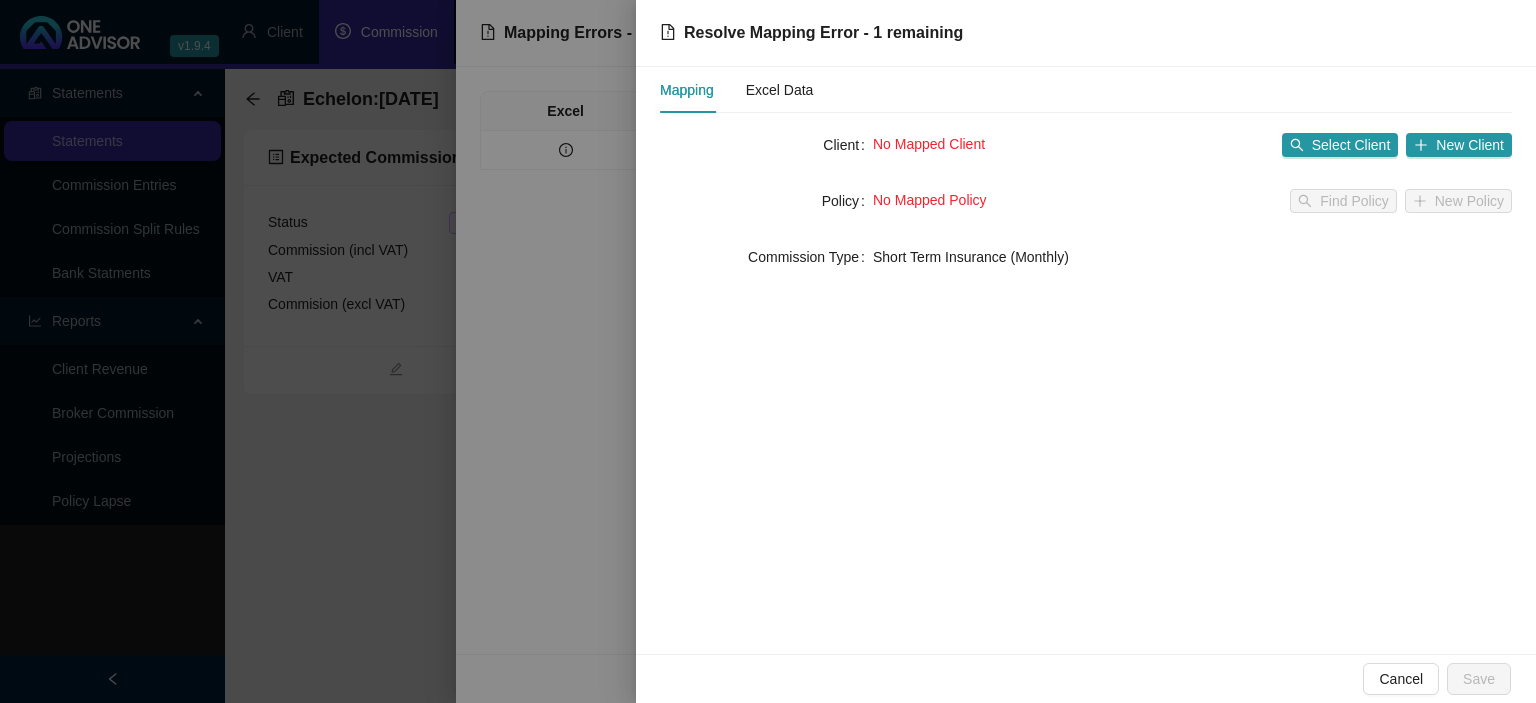 click at bounding box center [768, 351] 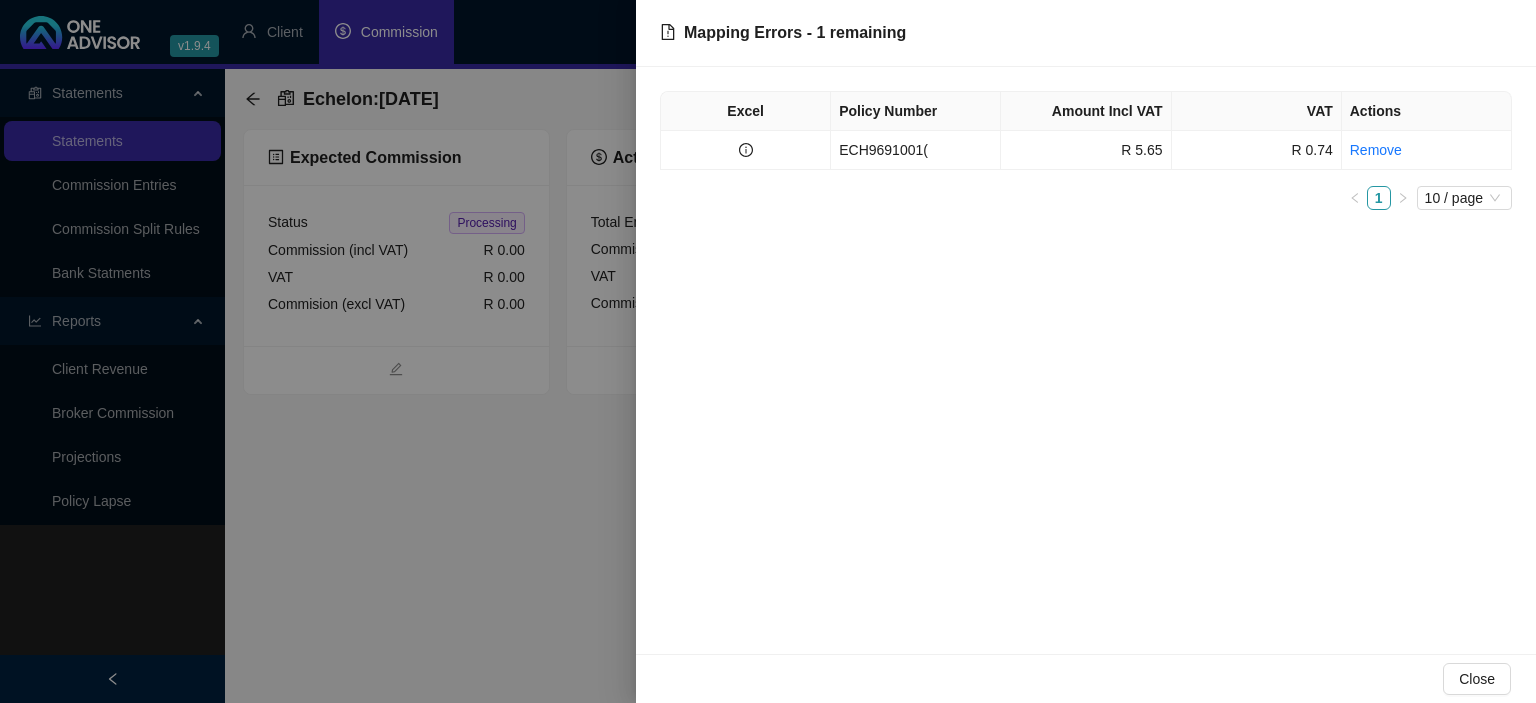 click on "Excel Policy Number Amount Incl VAT VAT Actions ECH9691001( R 5.65 R 0.74 Remove 1 10 / page" at bounding box center [1086, 360] 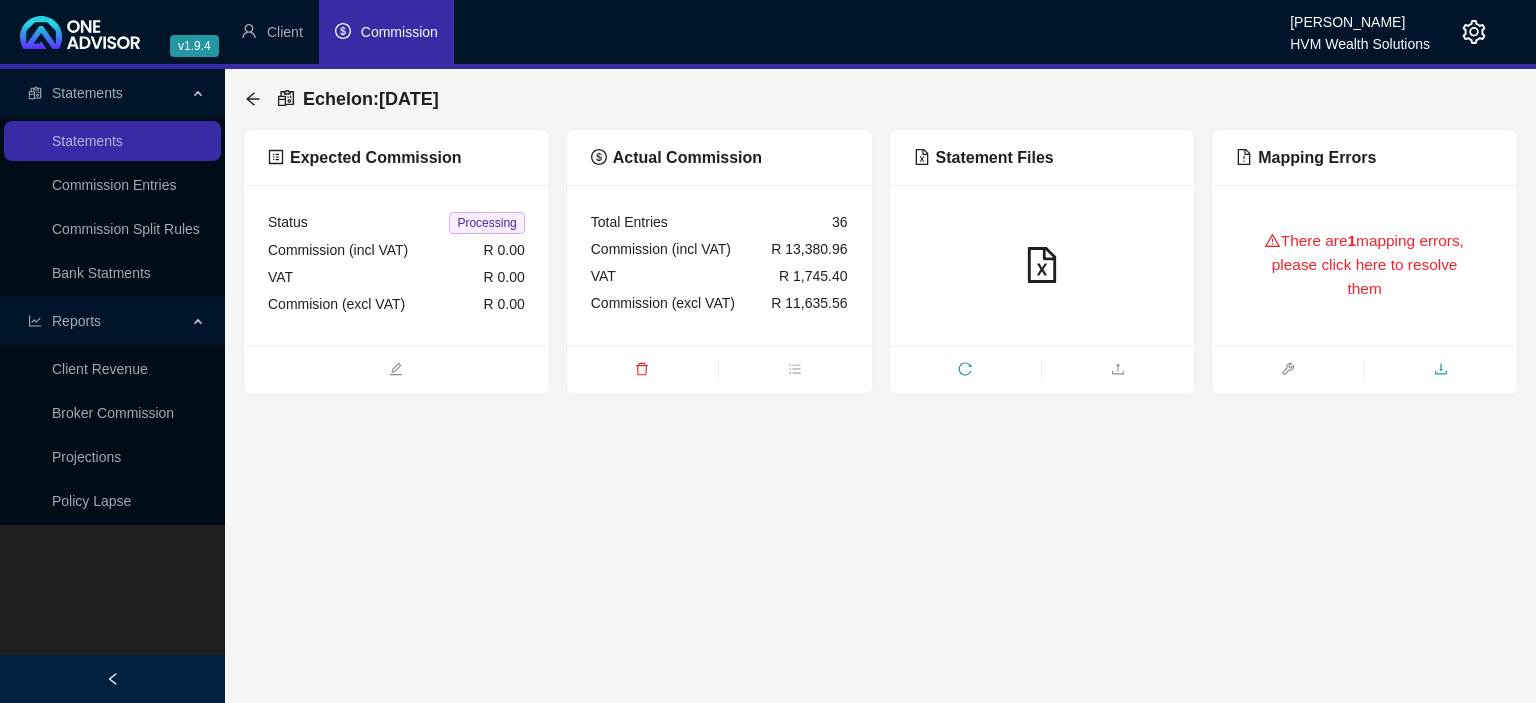 click 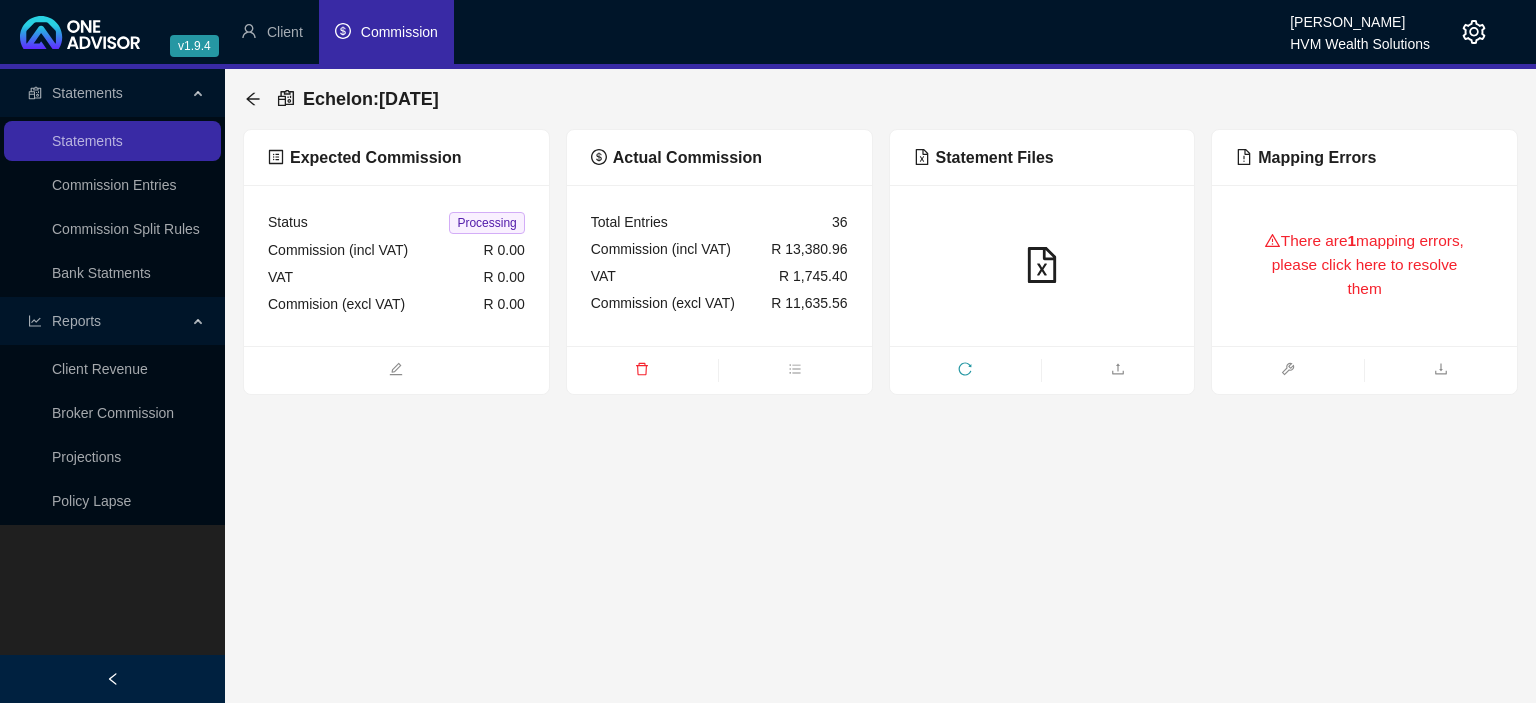 click on "There are  1  mapping errors, please click here to resolve them" at bounding box center (1364, 265) 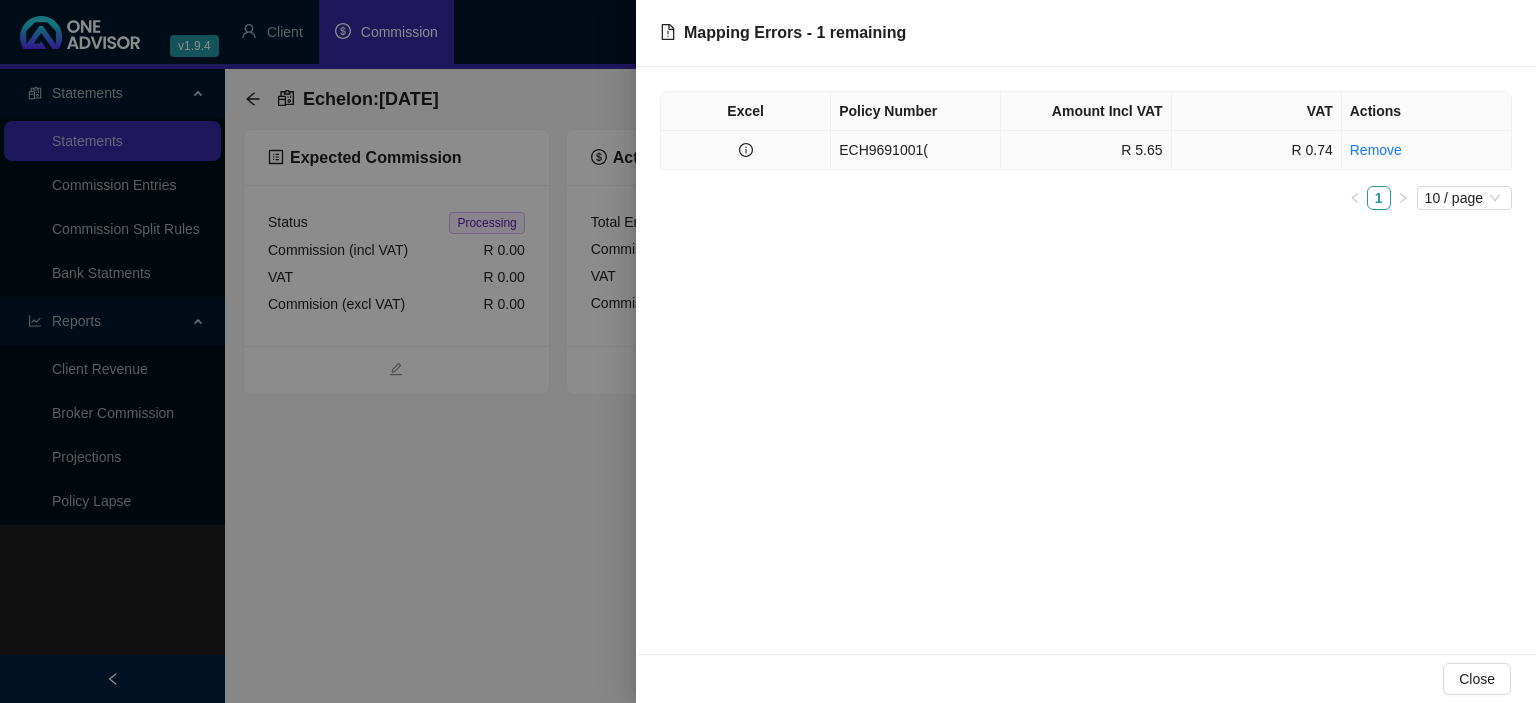 click on "ECH9691001(" at bounding box center (916, 150) 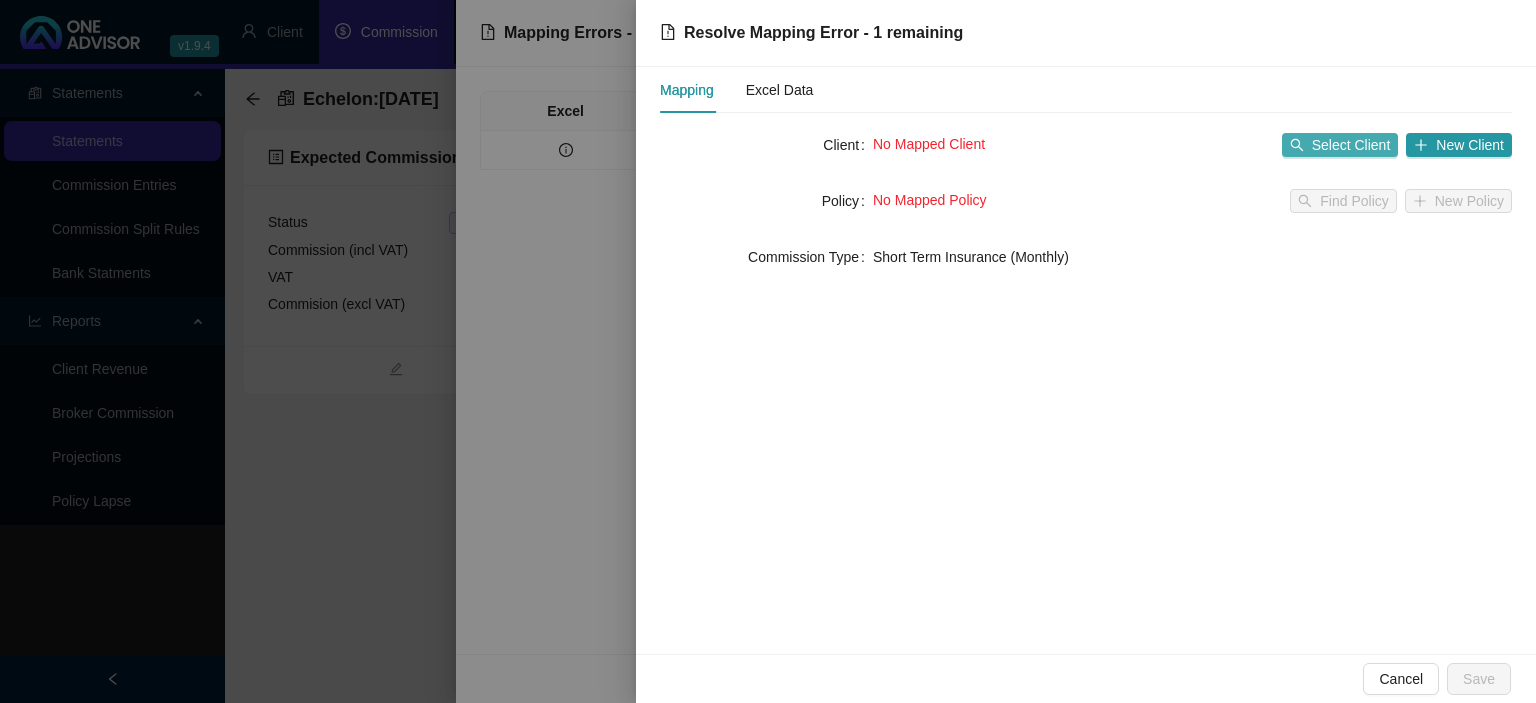 click on "Select Client" at bounding box center [1340, 145] 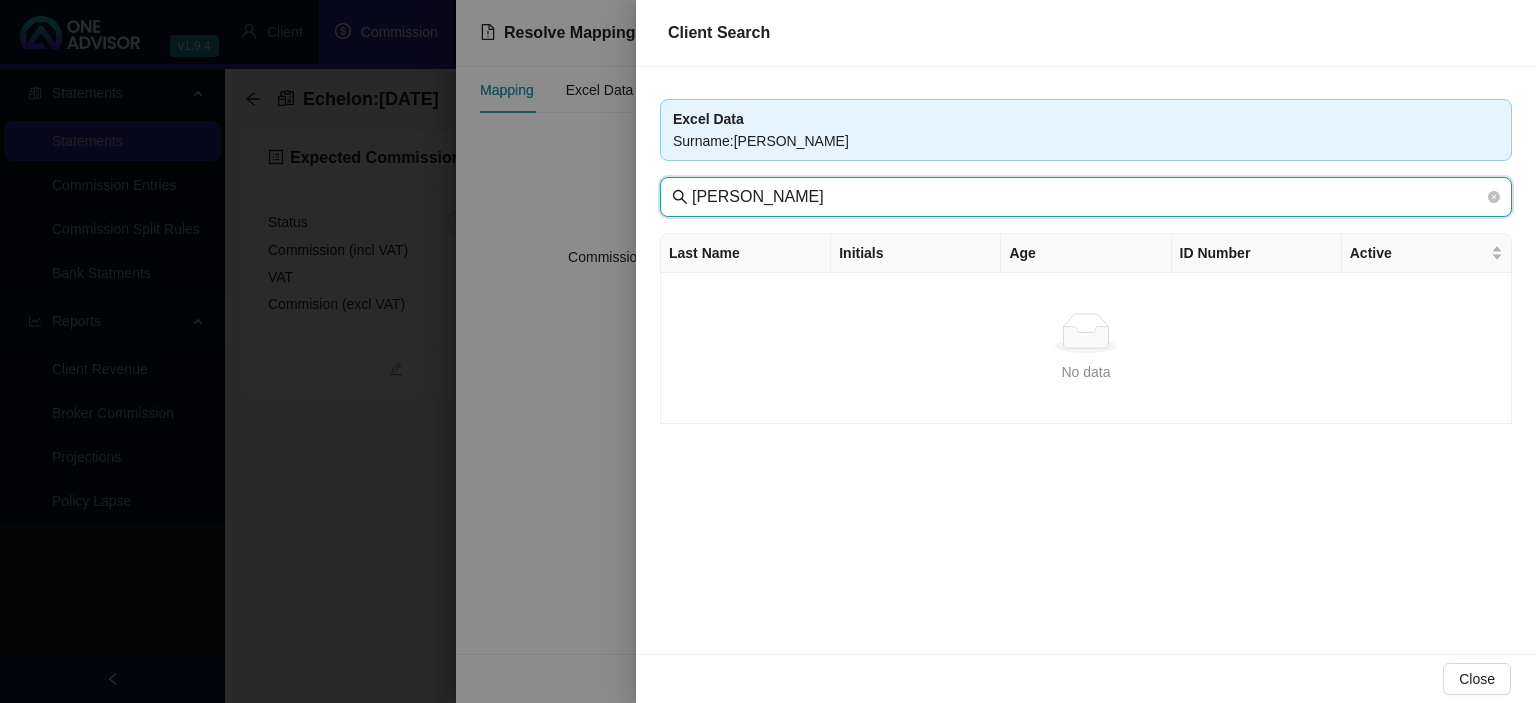drag, startPoint x: 744, startPoint y: 199, endPoint x: 889, endPoint y: 204, distance: 145.08618 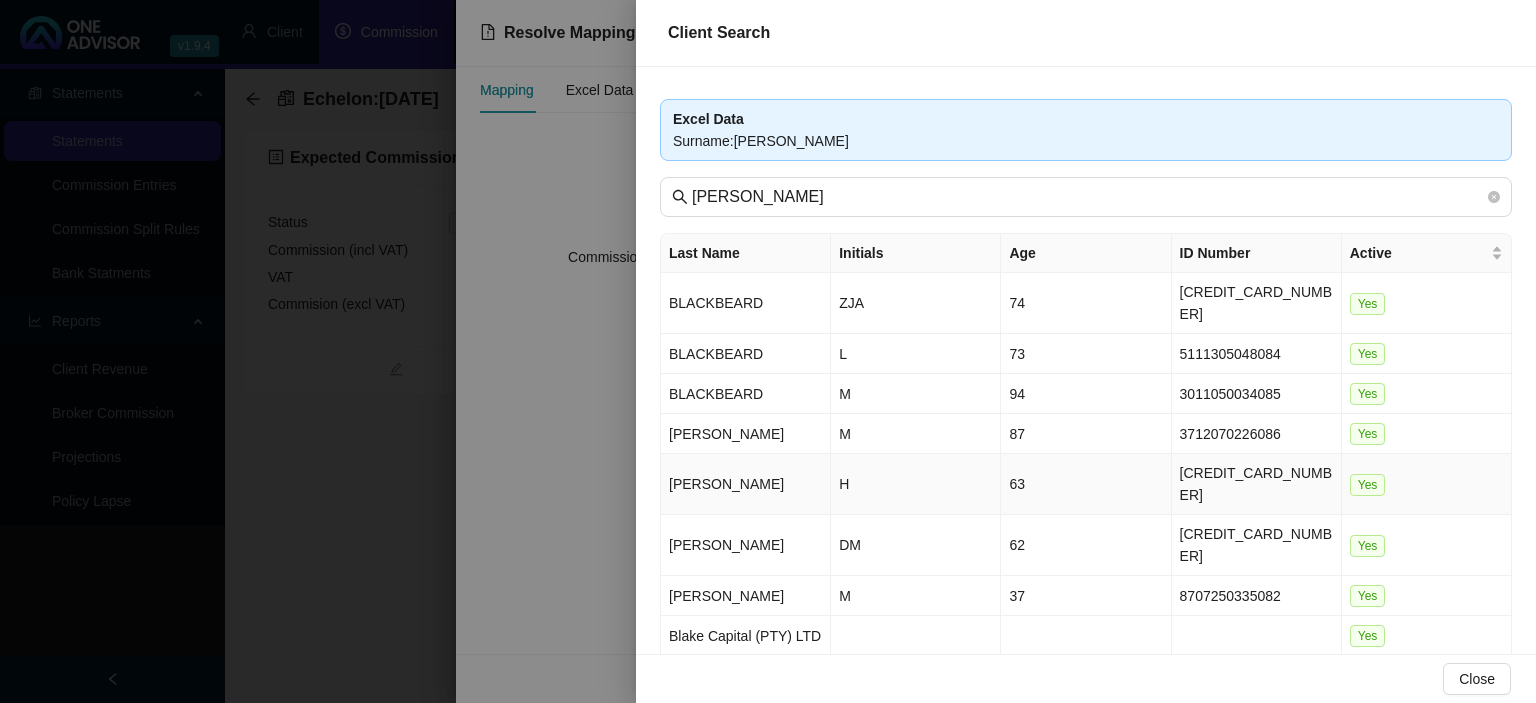 click on "[PERSON_NAME]" at bounding box center (746, 484) 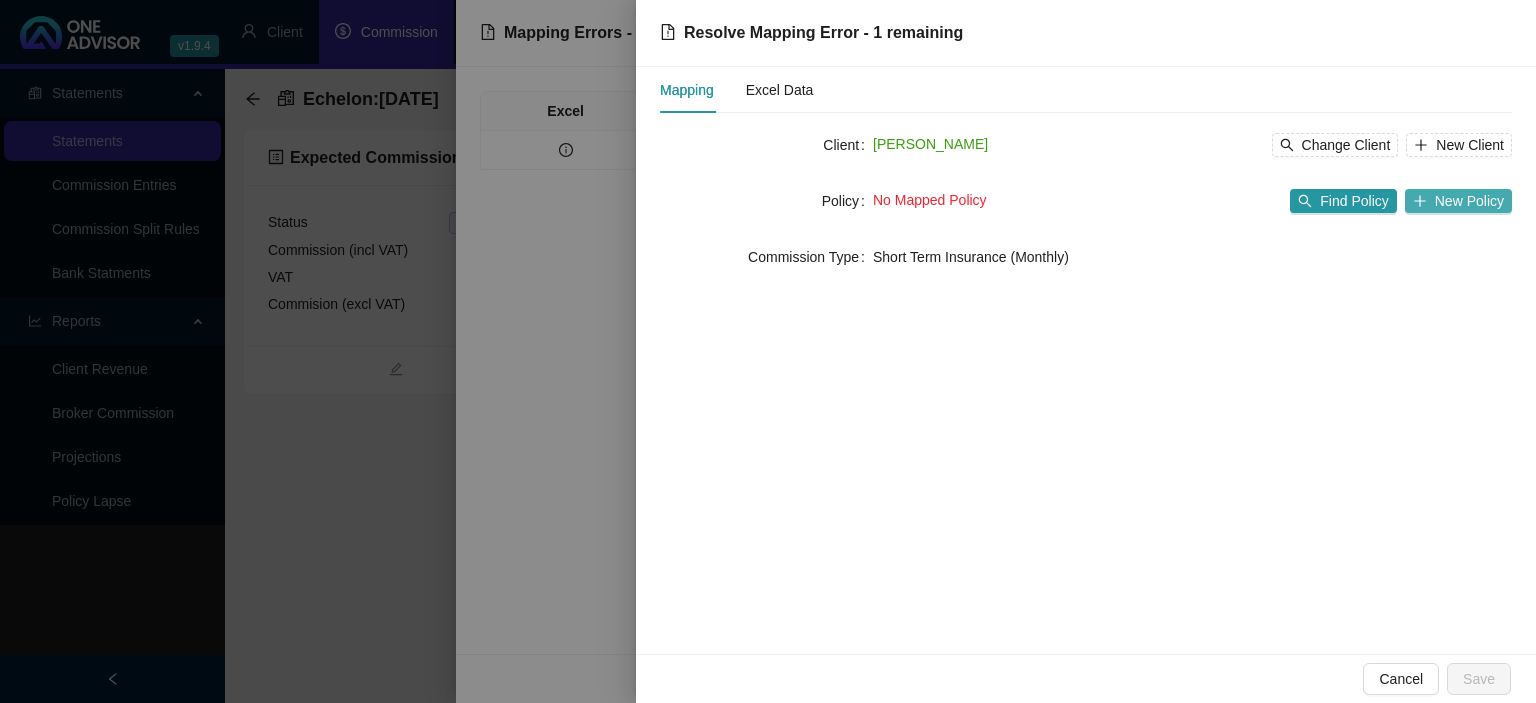 click on "New Policy" at bounding box center (1469, 201) 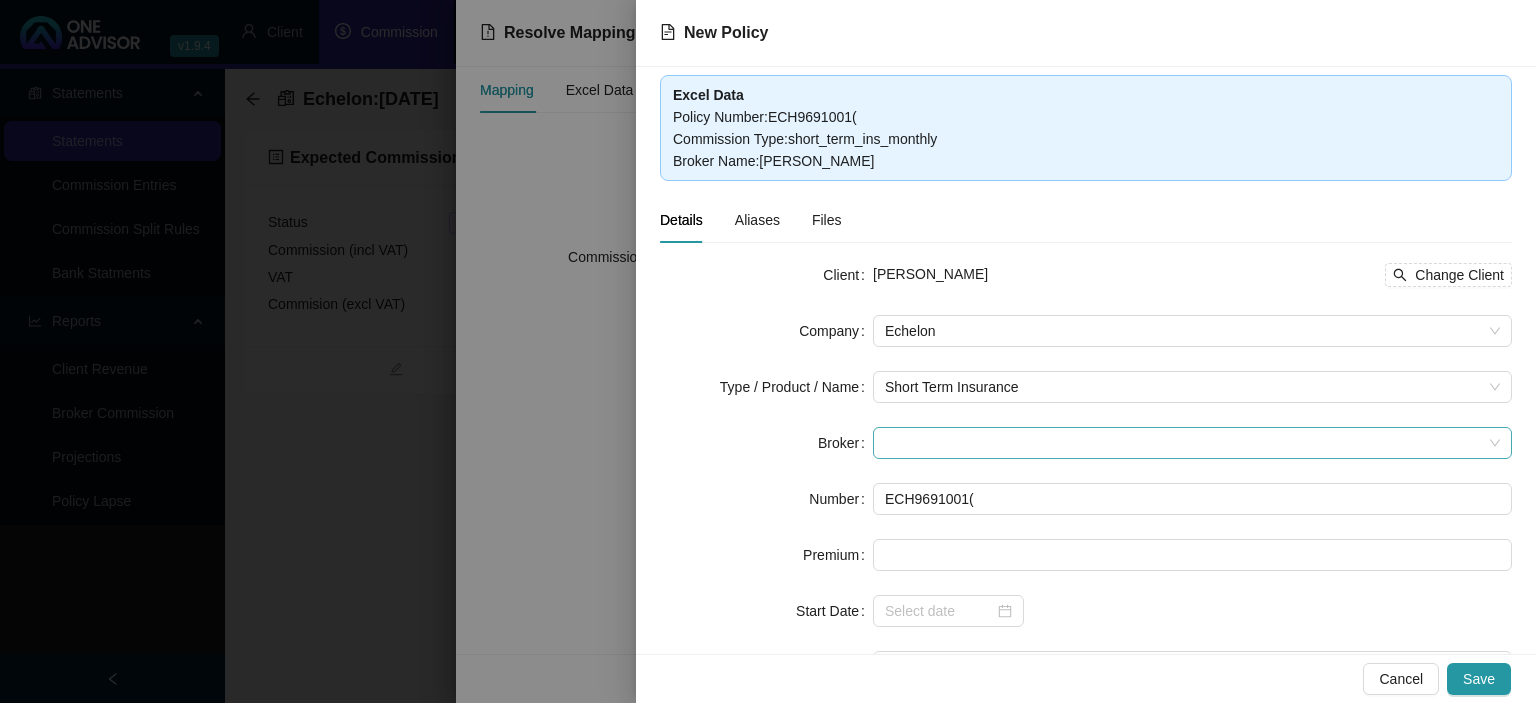 click at bounding box center (1192, 443) 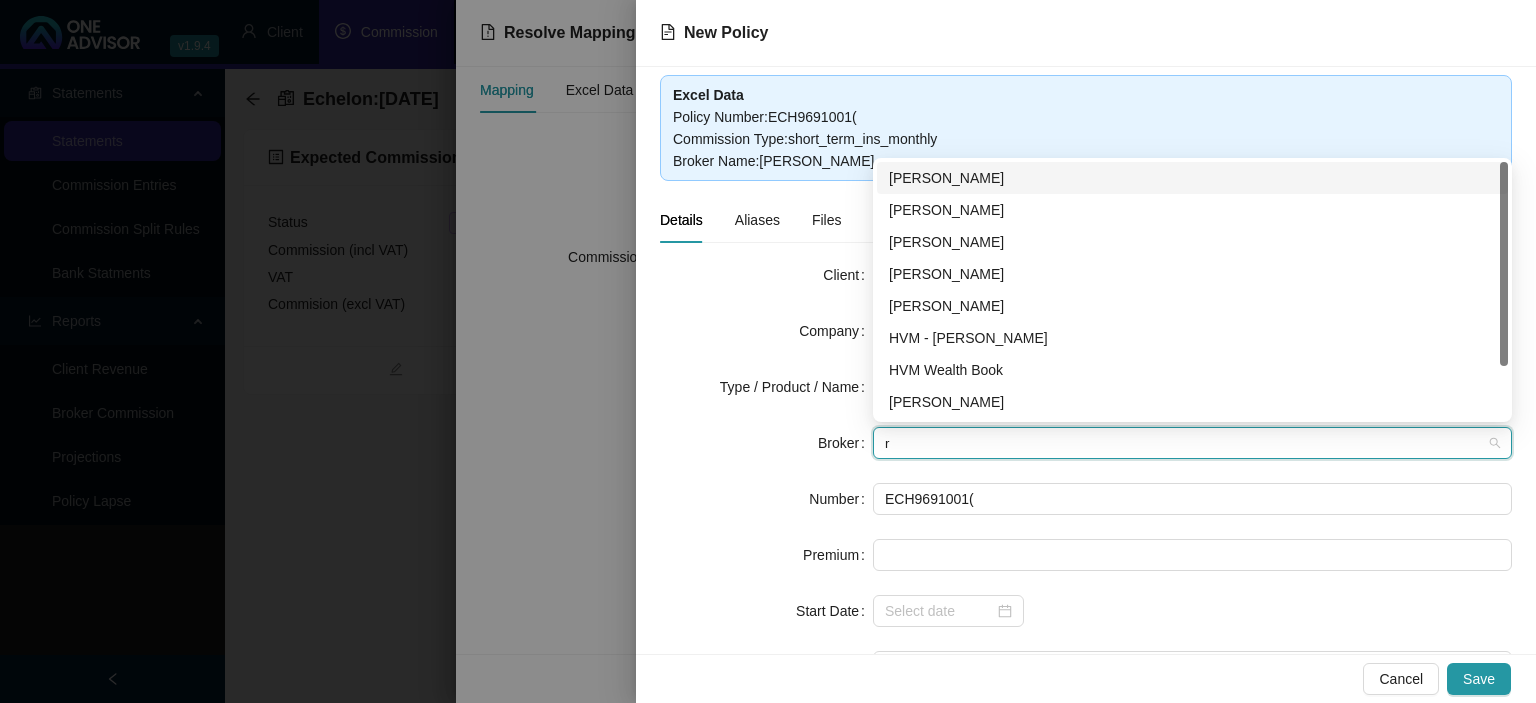 type on "re" 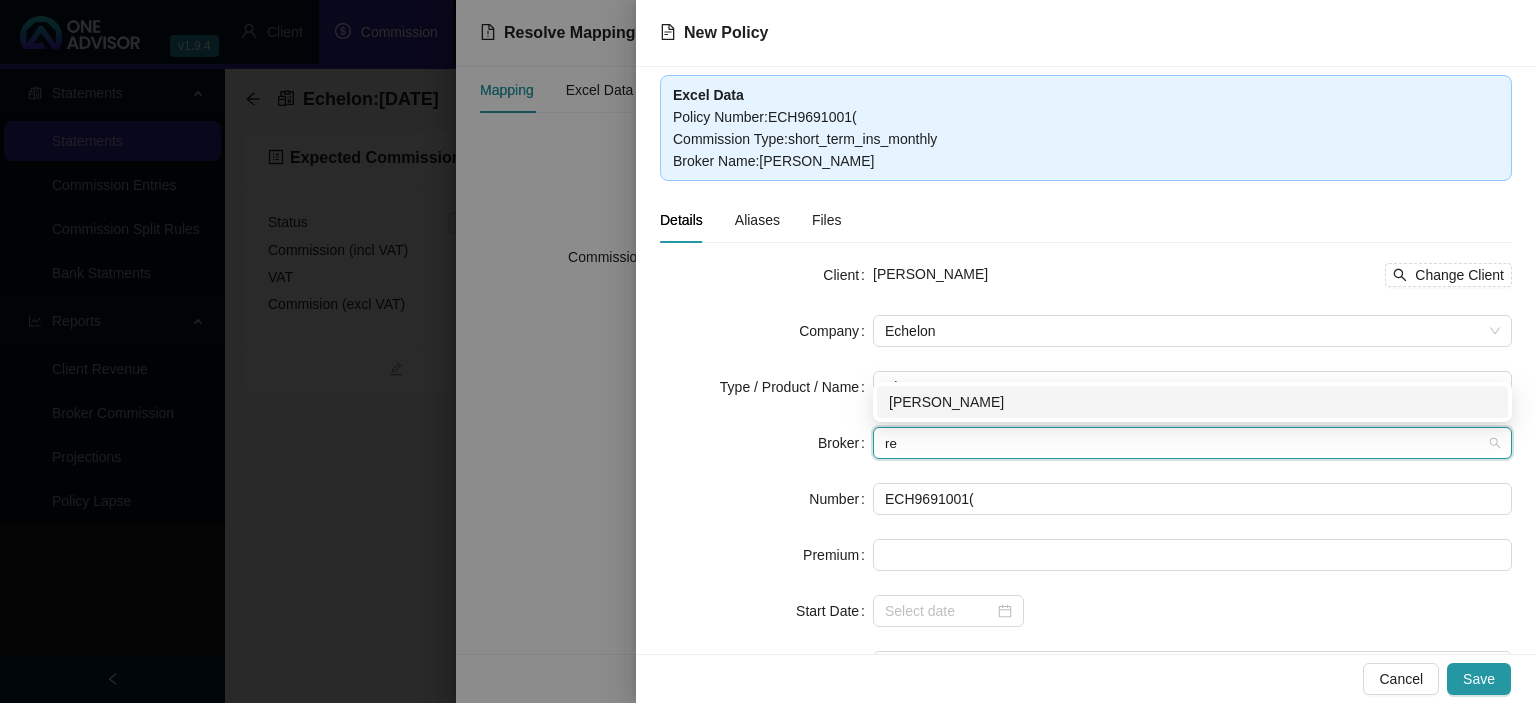 click on "[PERSON_NAME]" at bounding box center [1192, 402] 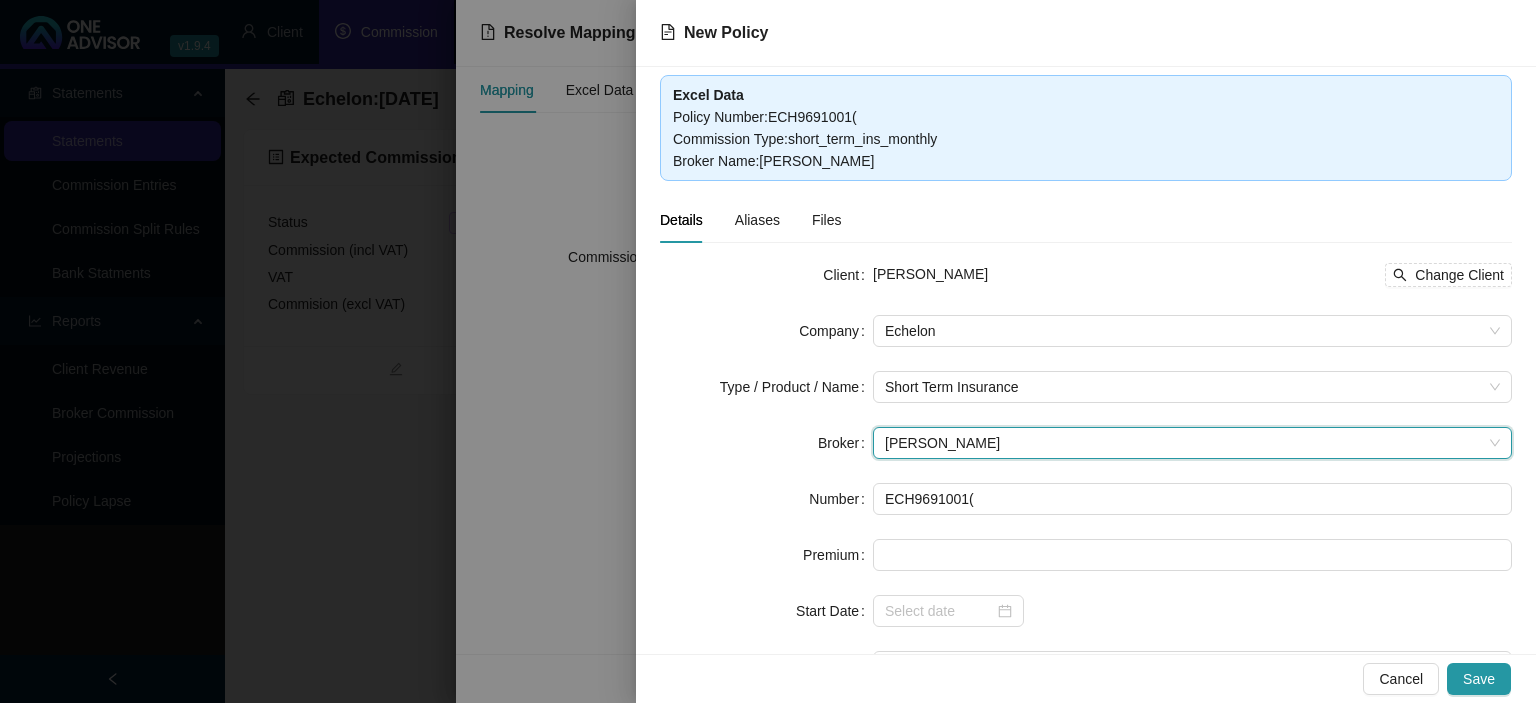 scroll, scrollTop: 110, scrollLeft: 0, axis: vertical 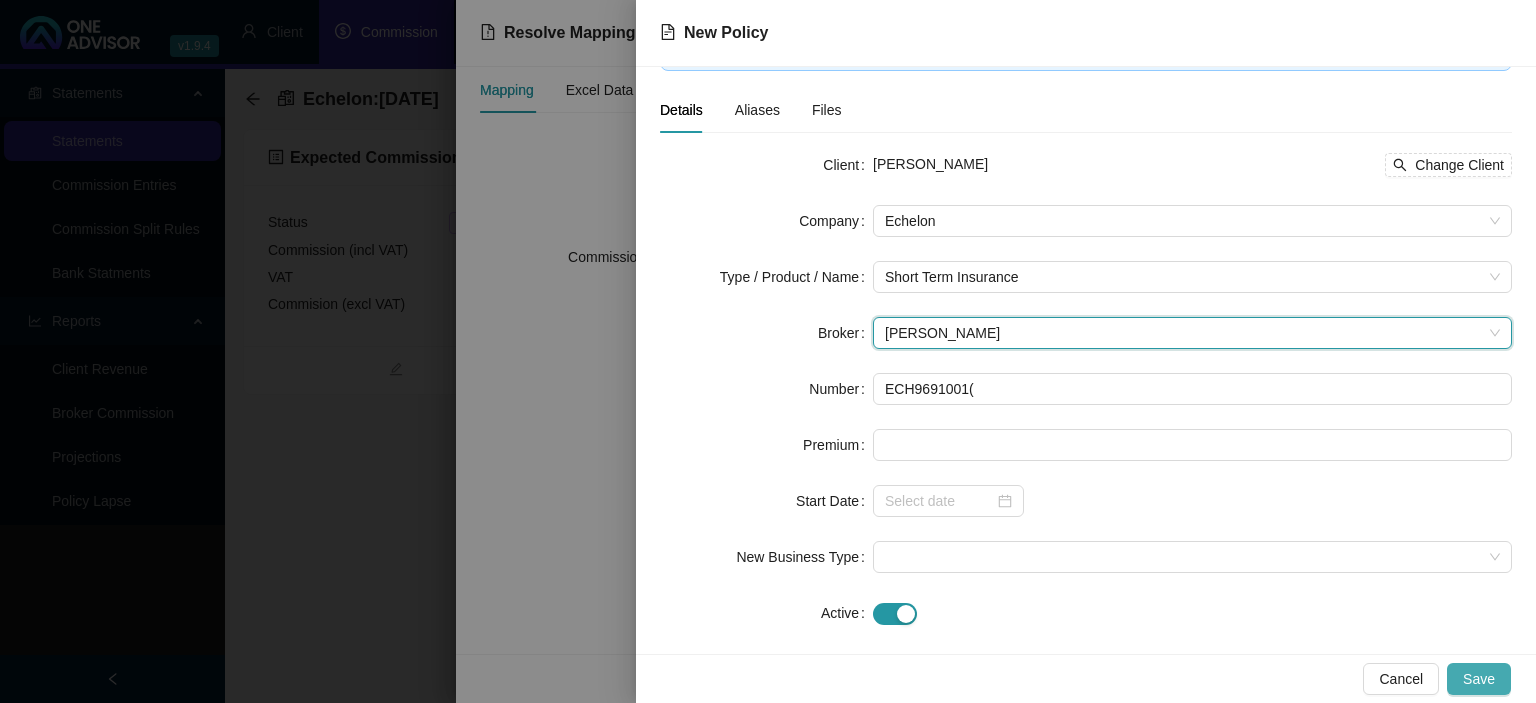 click on "Save" at bounding box center (1479, 679) 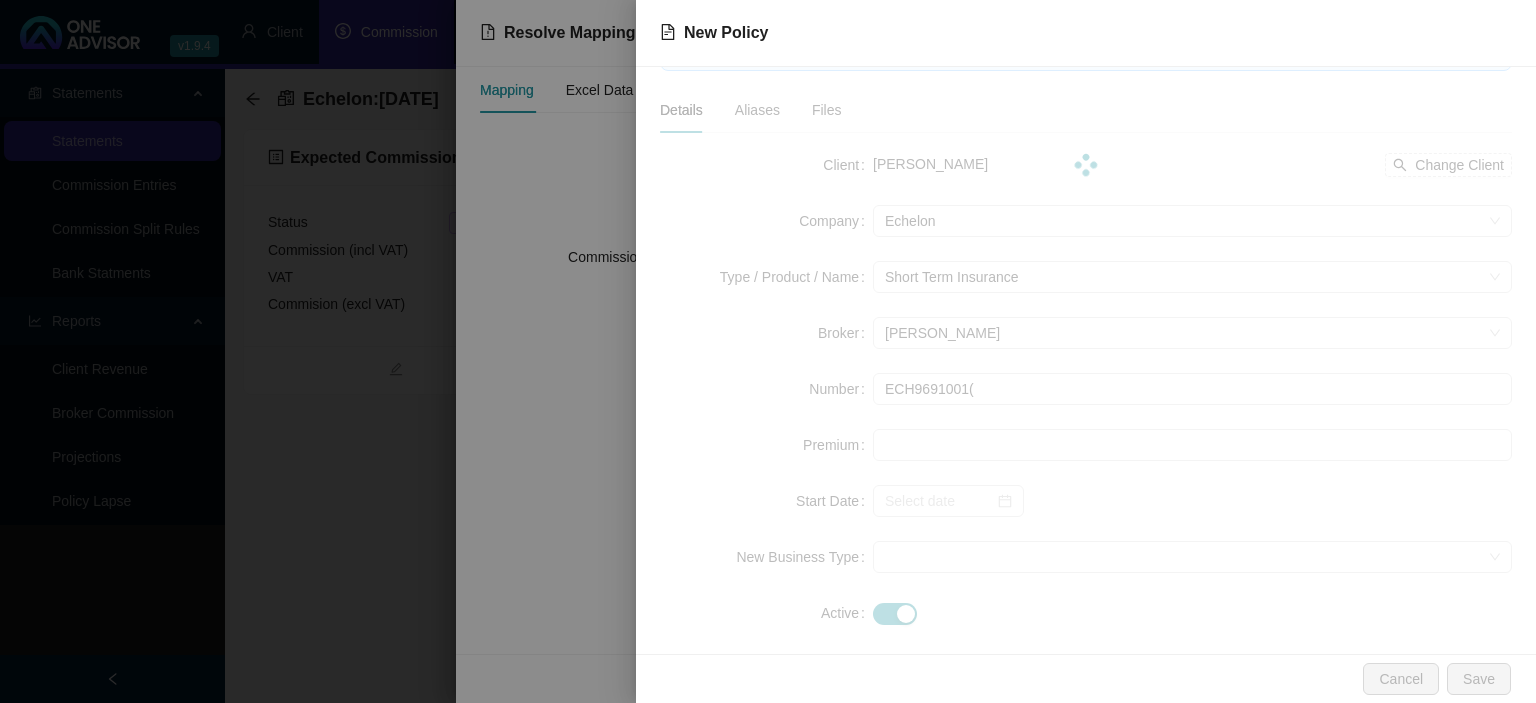 scroll, scrollTop: 0, scrollLeft: 0, axis: both 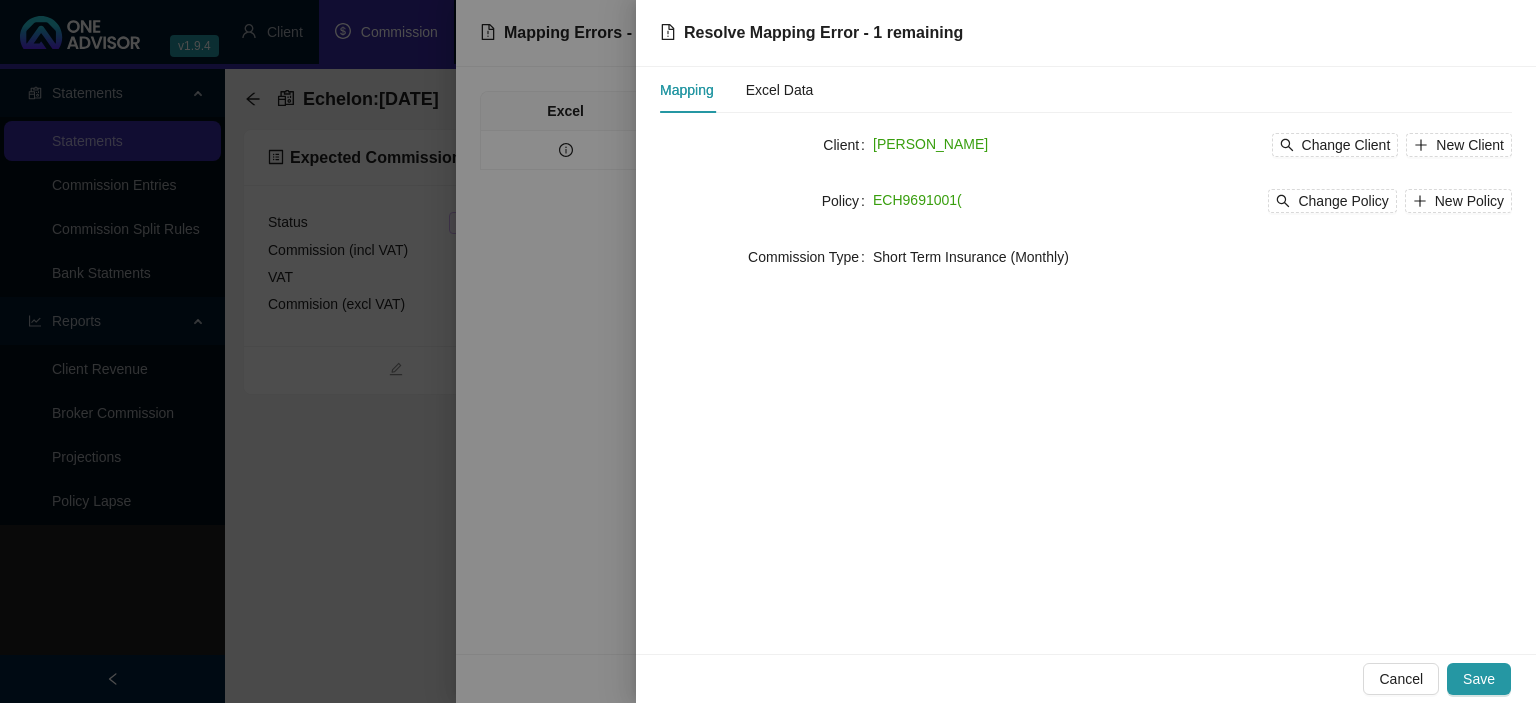 click on "Save" at bounding box center (1479, 679) 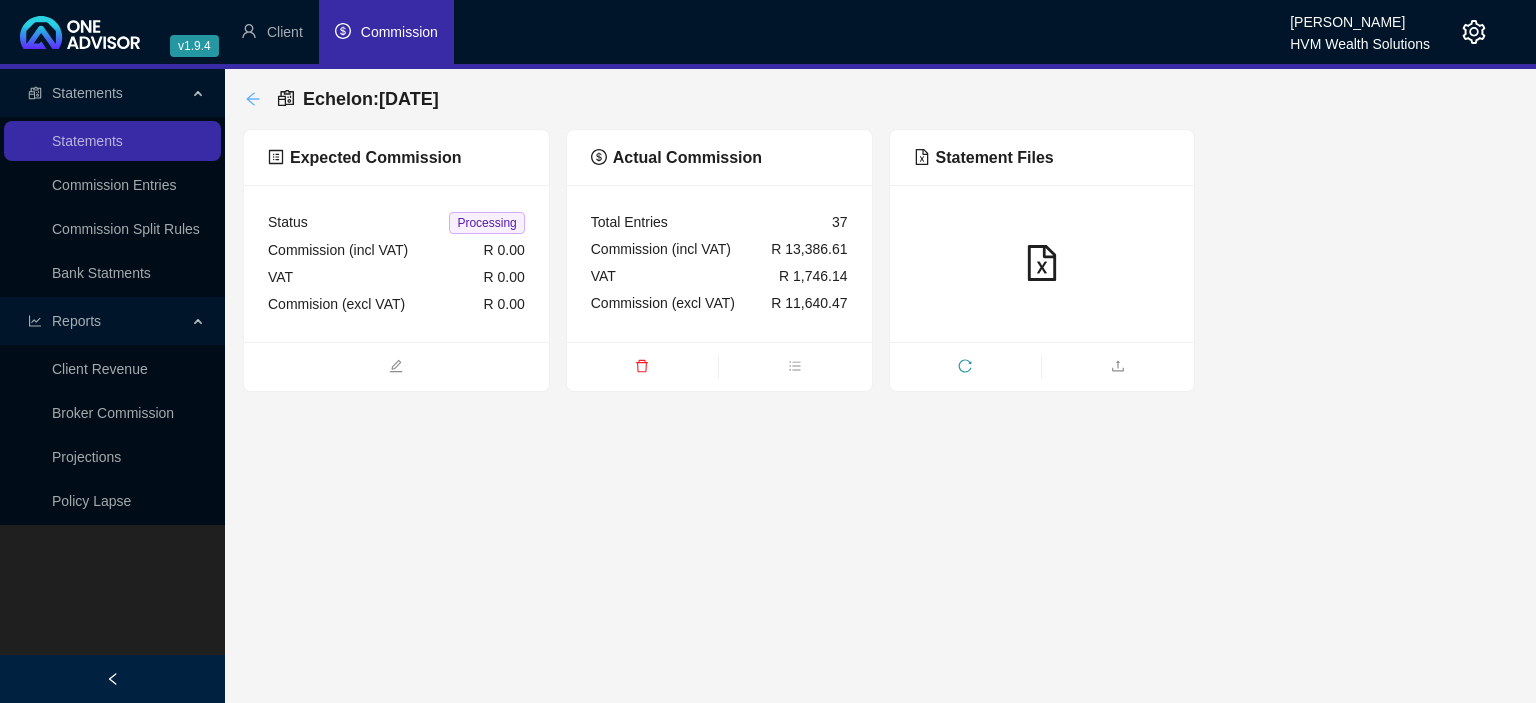 click 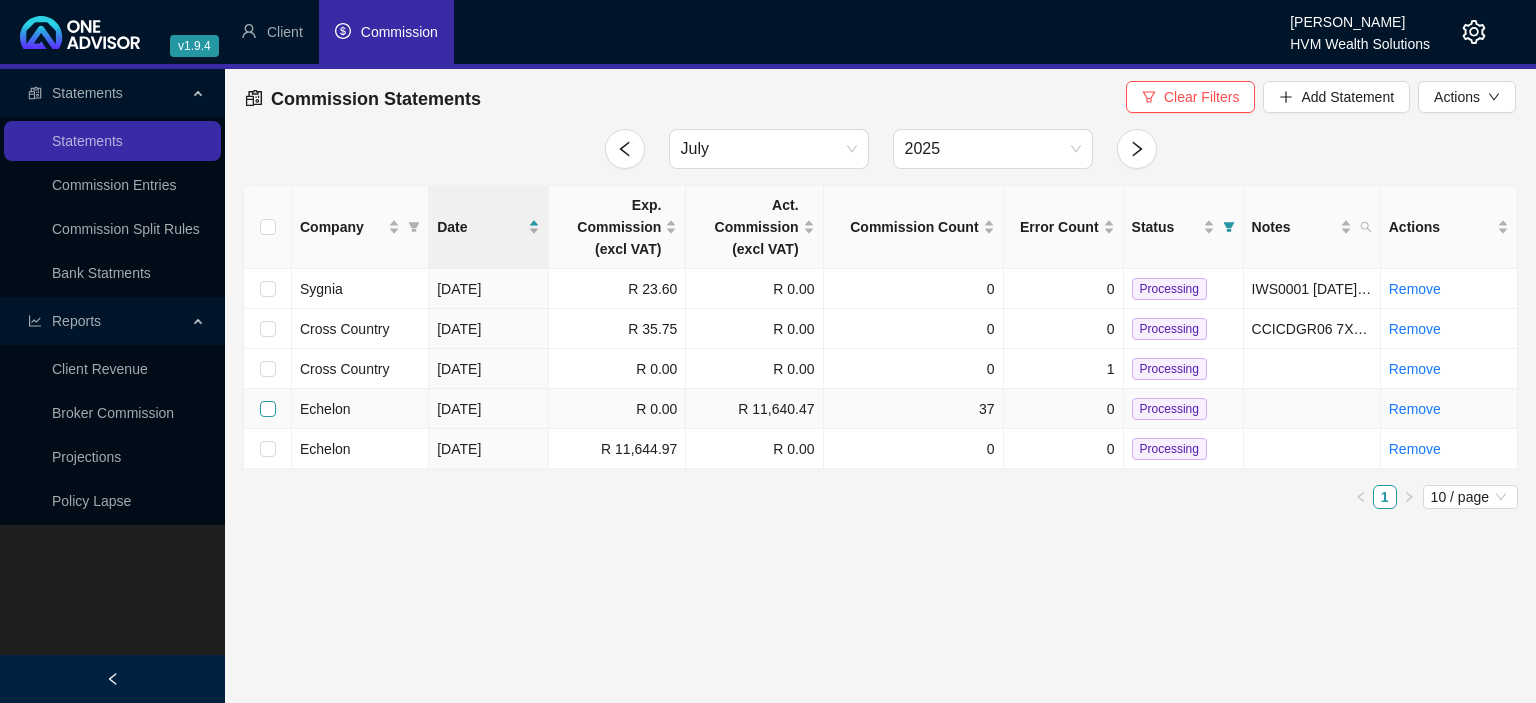 click at bounding box center [268, 409] 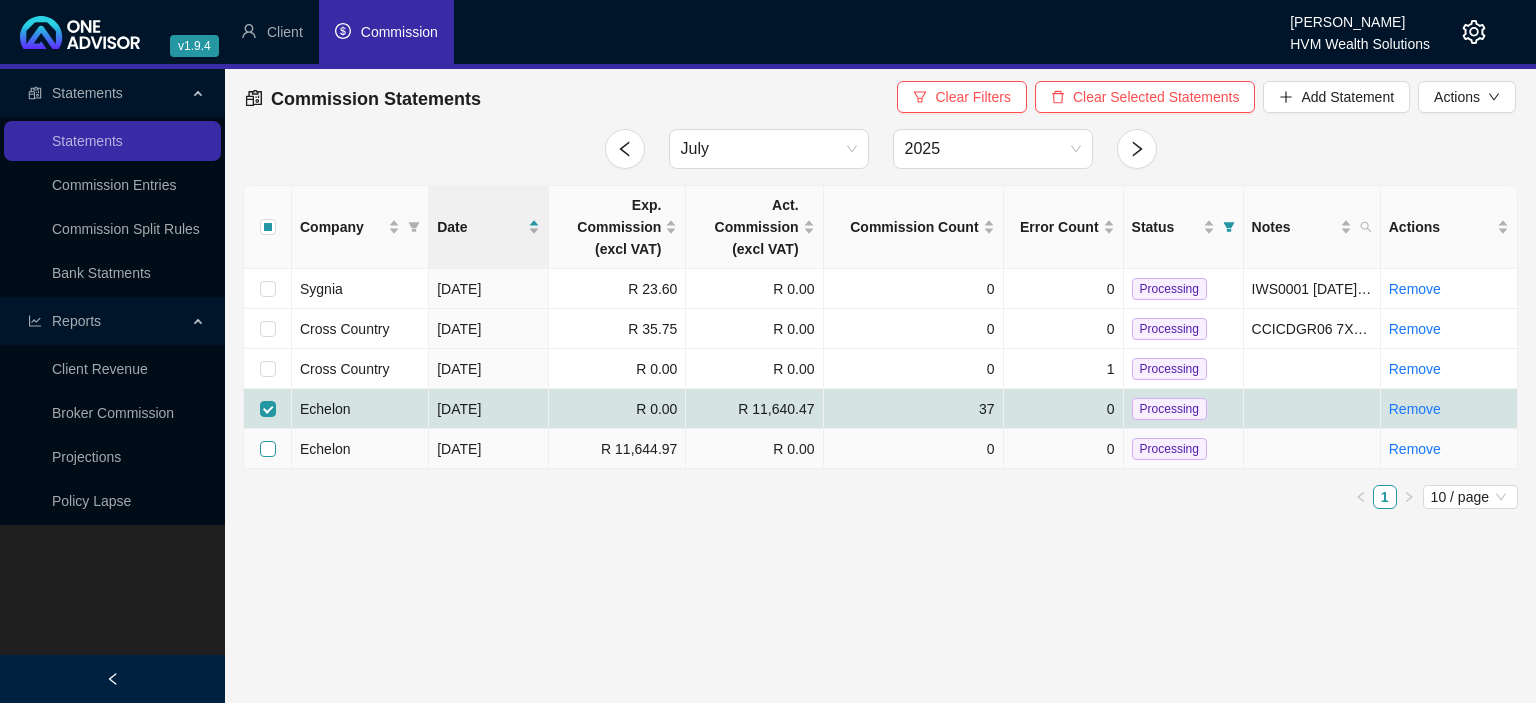 click at bounding box center (268, 449) 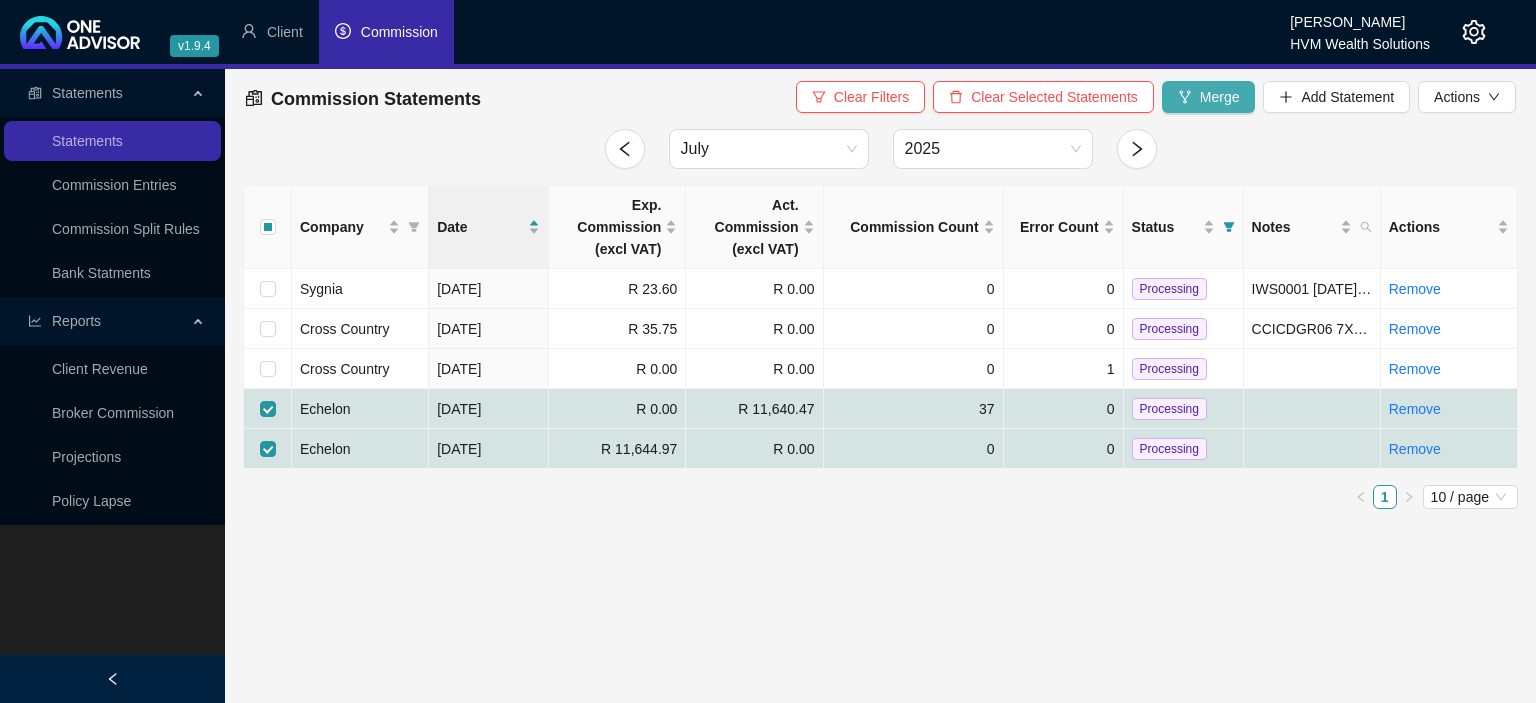click on "Merge" at bounding box center [1220, 97] 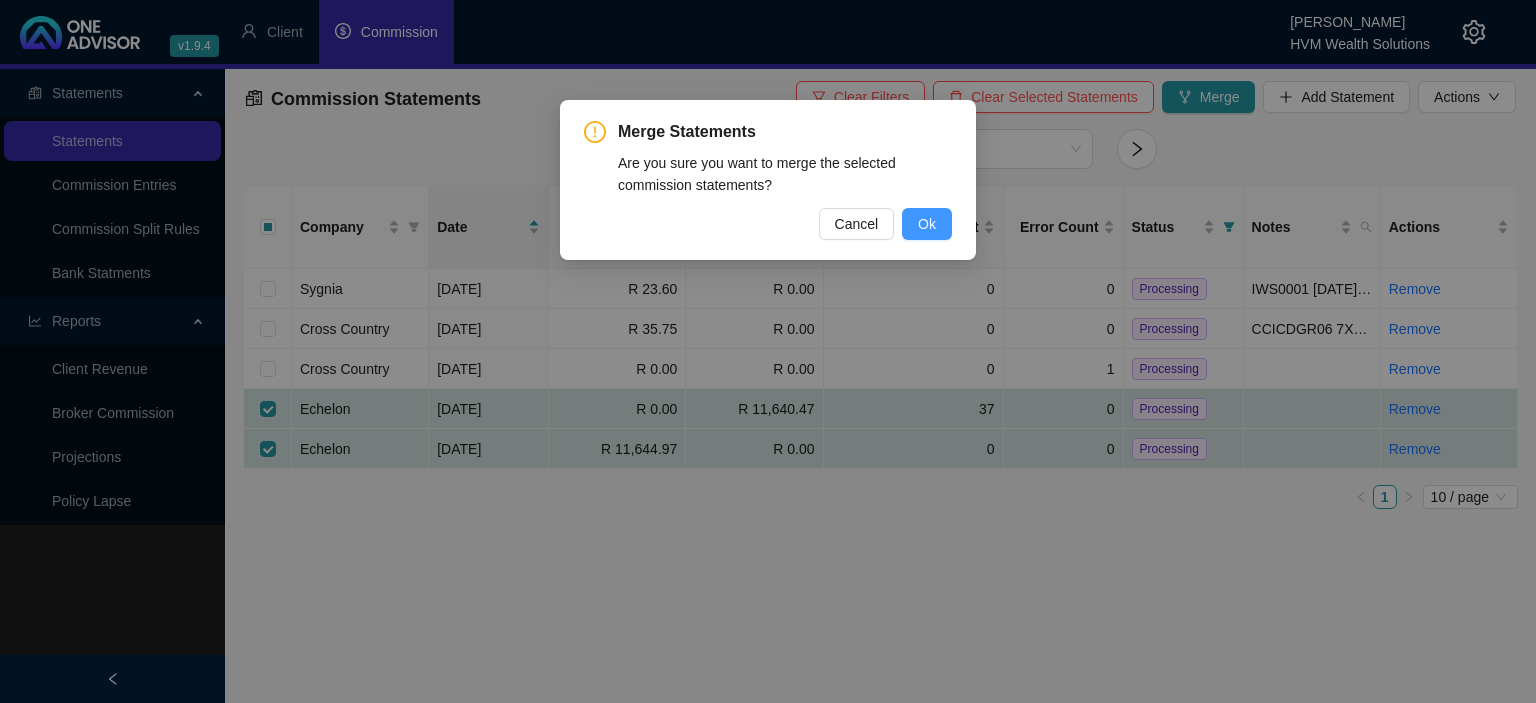click on "Ok" at bounding box center [927, 224] 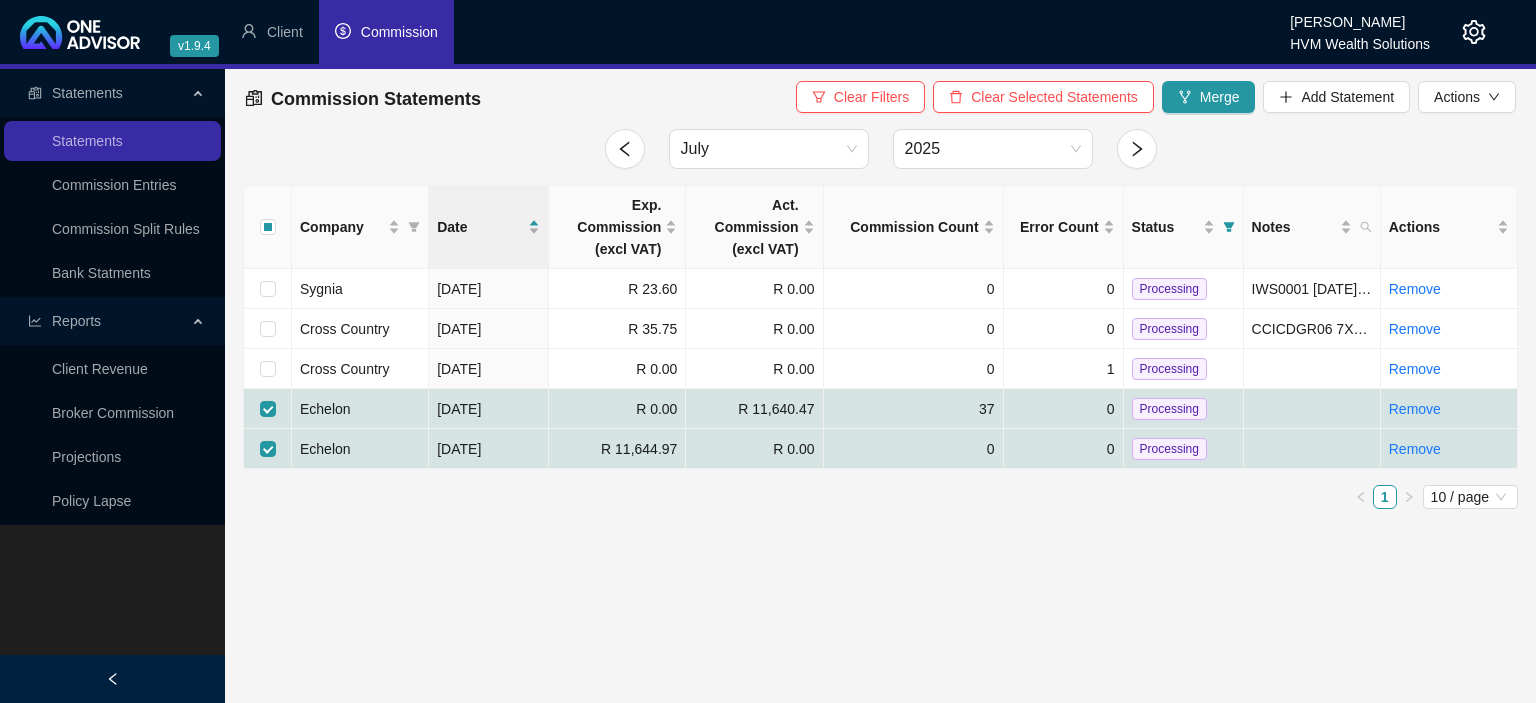 checkbox on "false" 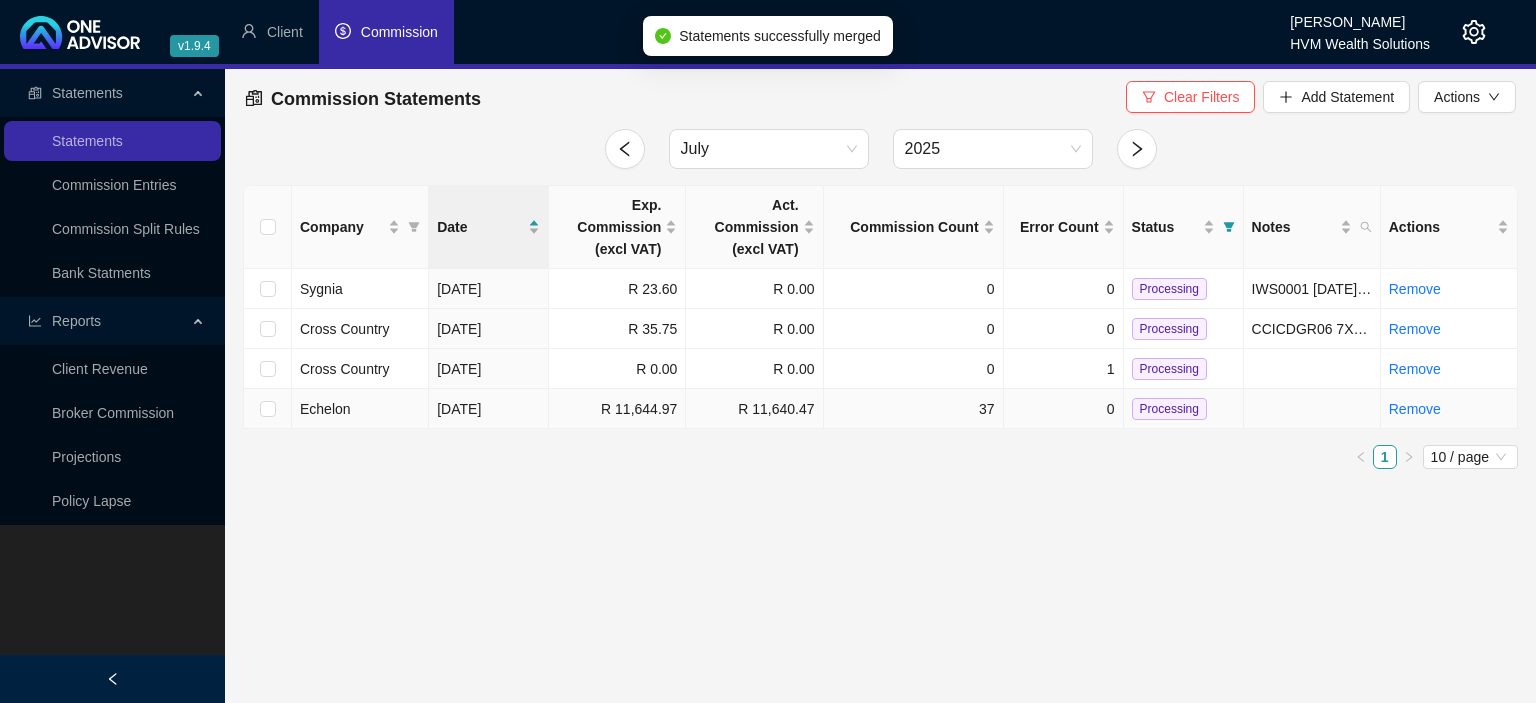 click on "Processing" at bounding box center [1169, 409] 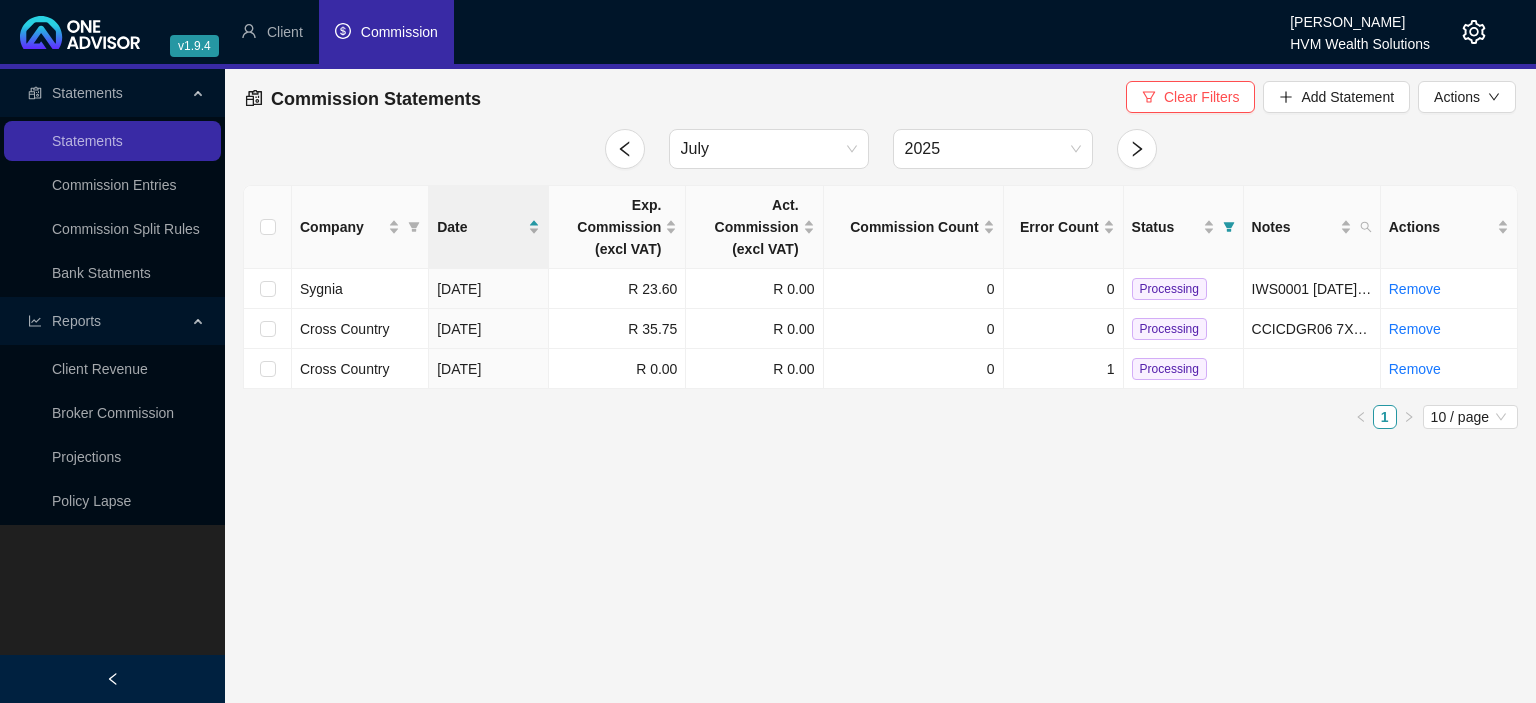 click at bounding box center [1458, 32] 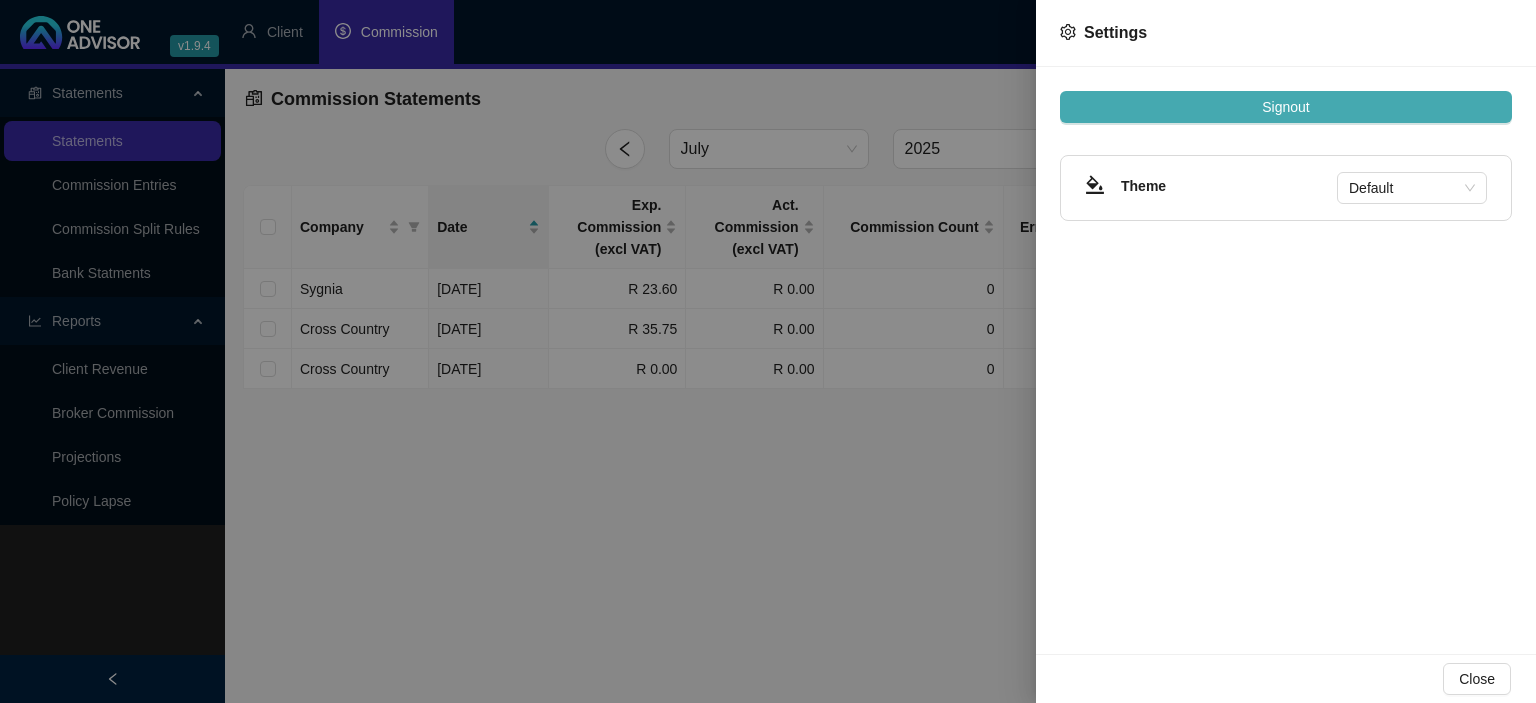 click on "Signout" at bounding box center [1286, 107] 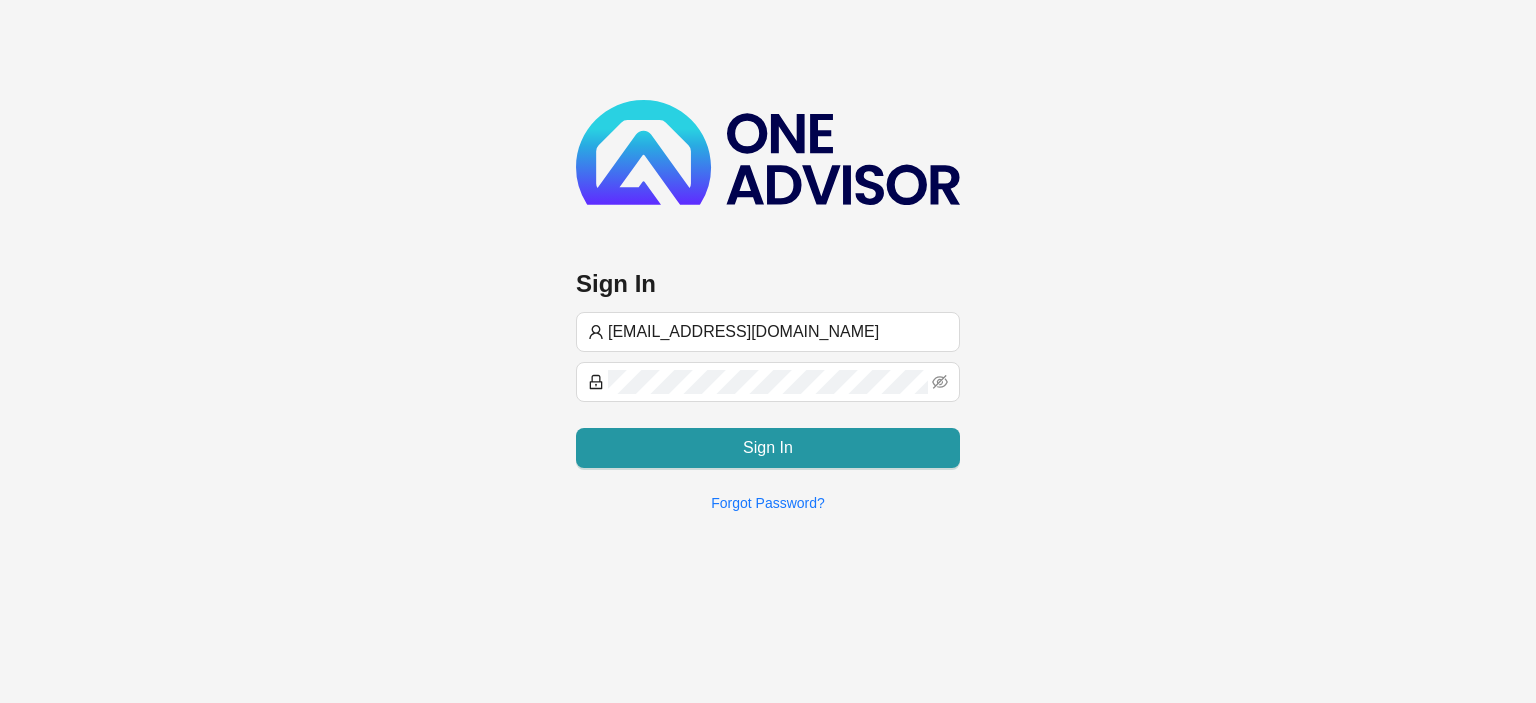 type on "[EMAIL_ADDRESS][DOMAIN_NAME]" 